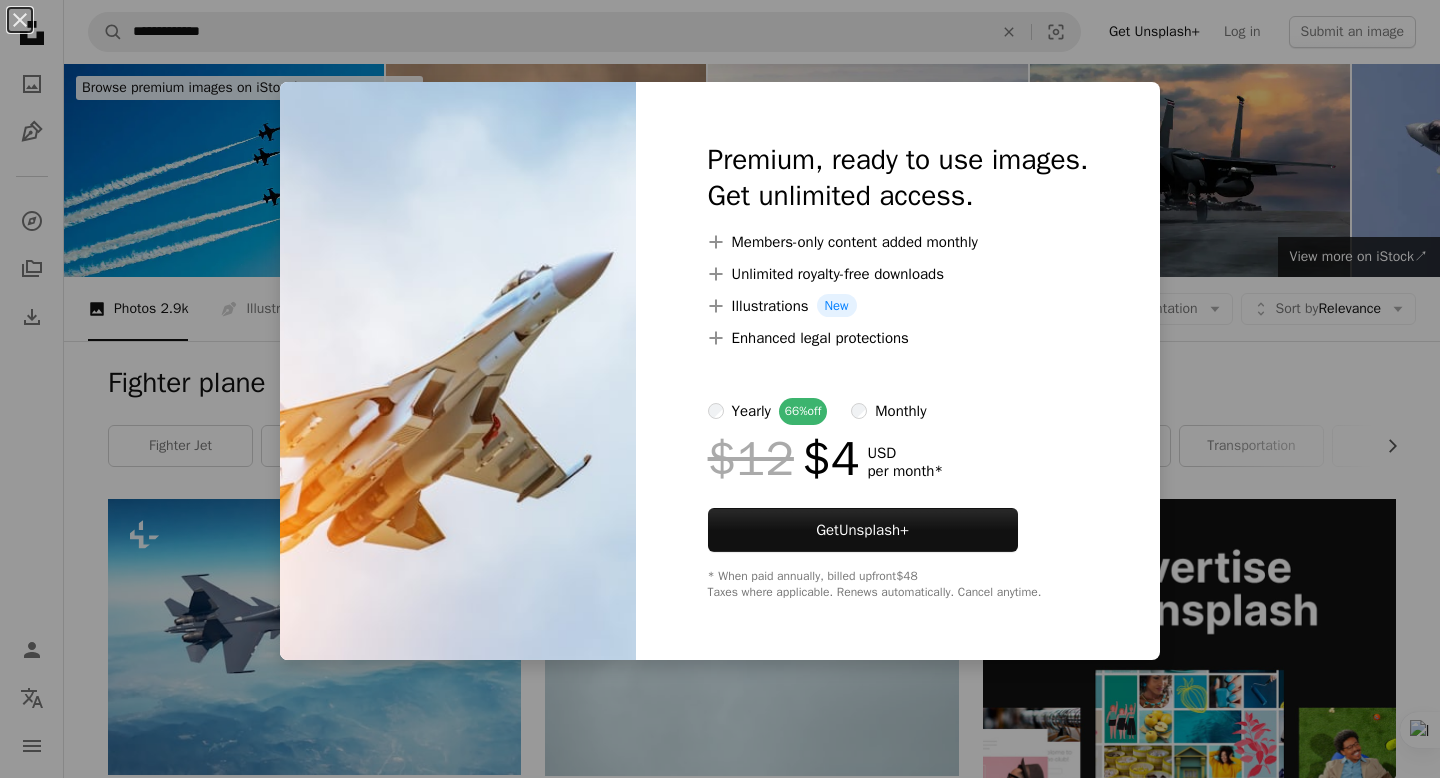scroll, scrollTop: 886, scrollLeft: 0, axis: vertical 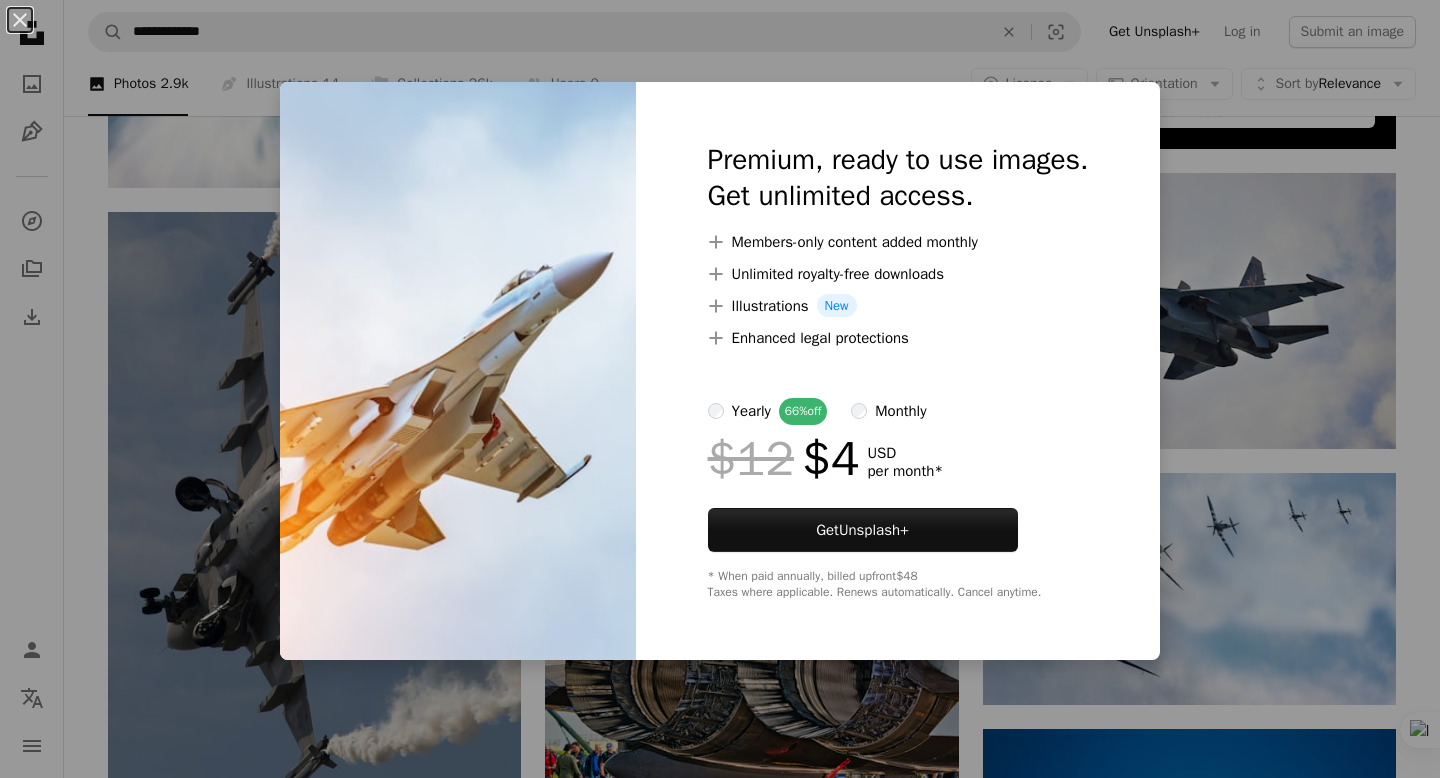 click on "An X shape Premium, ready to use images. Get unlimited access. A plus sign Members-only content added monthly A plus sign Unlimited royalty-free downloads A plus sign Illustrations  New A plus sign Enhanced legal protections yearly 66%  off monthly $12   $4 USD per month * Get  Unsplash+ * When paid annually, billed upfront  $48 Taxes where applicable. Renews automatically. Cancel anytime." at bounding box center (720, 389) 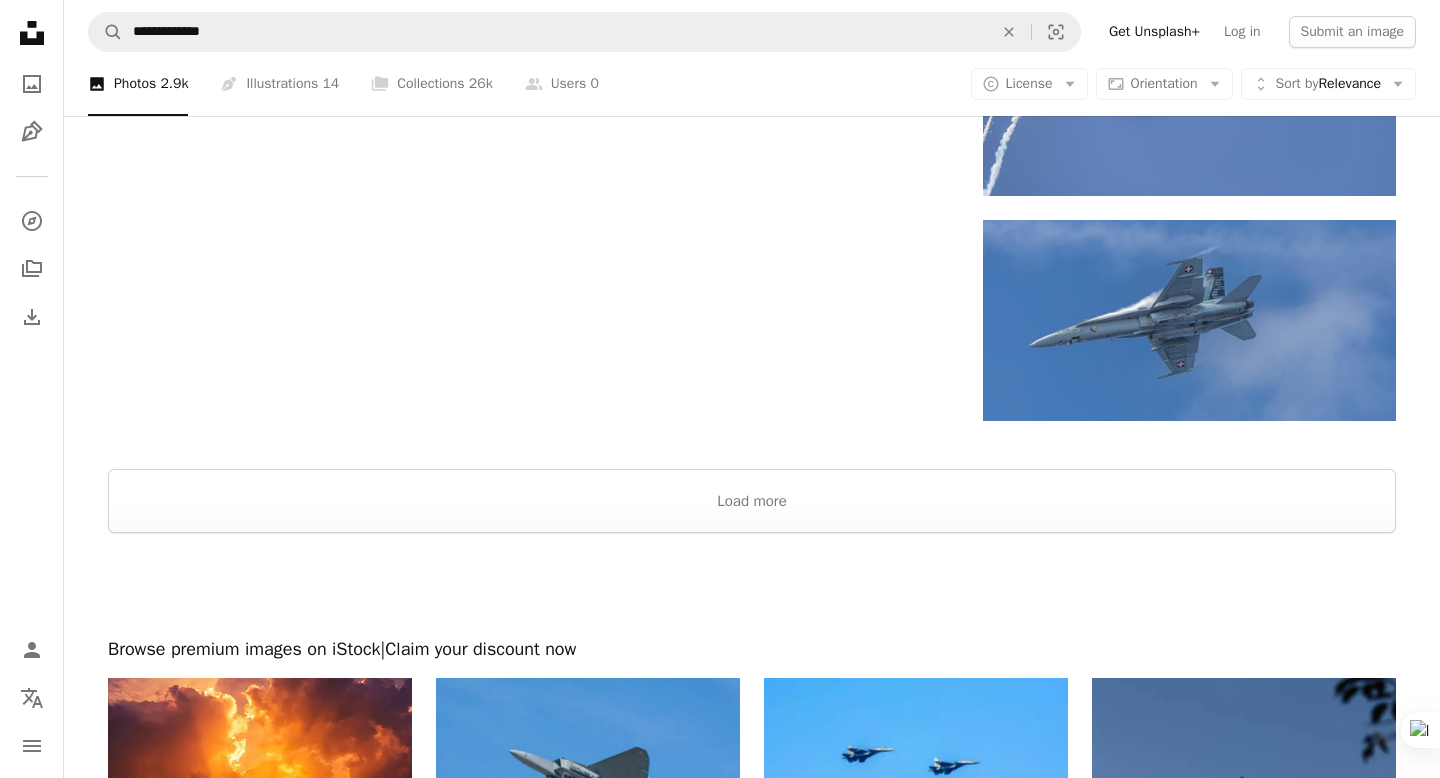 scroll, scrollTop: 2557, scrollLeft: 0, axis: vertical 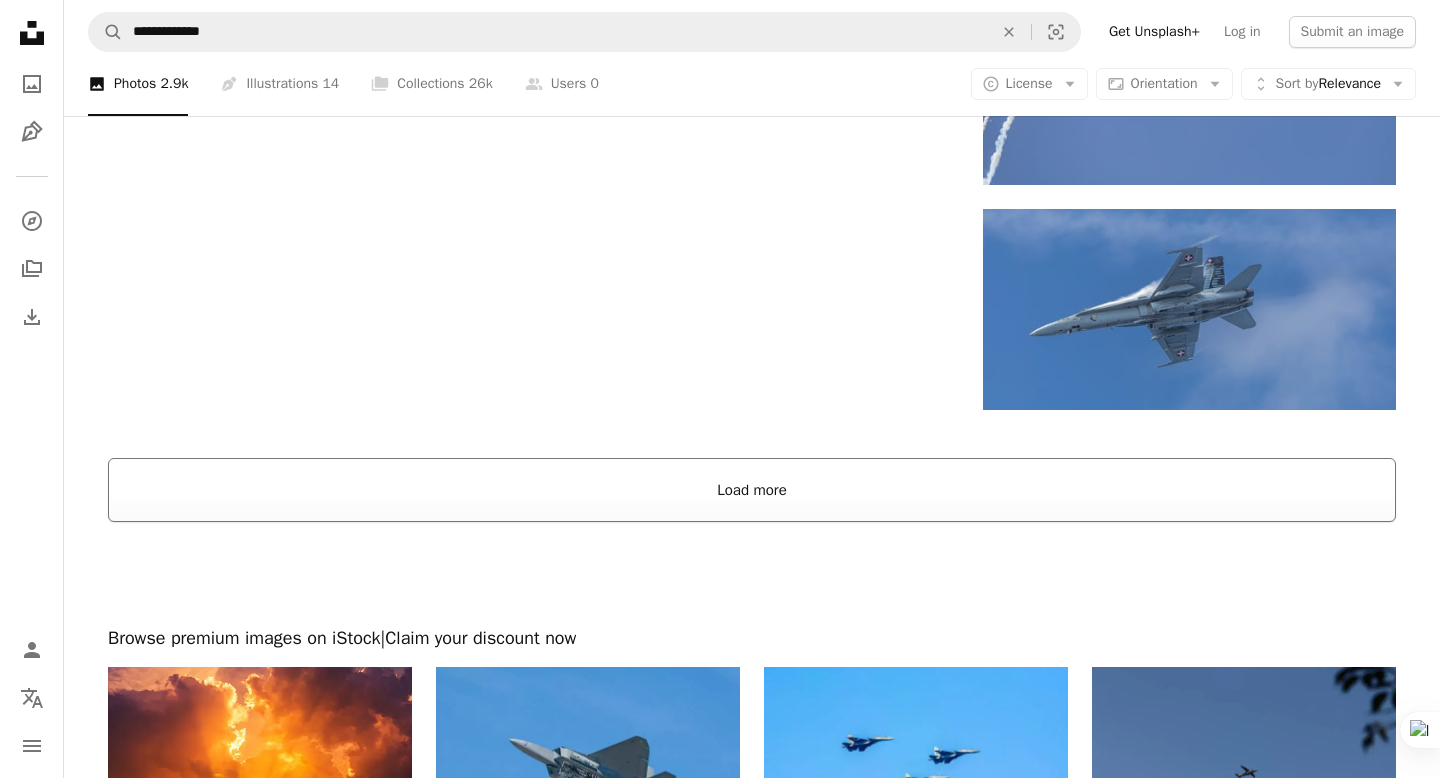 click on "Load more" at bounding box center [752, 490] 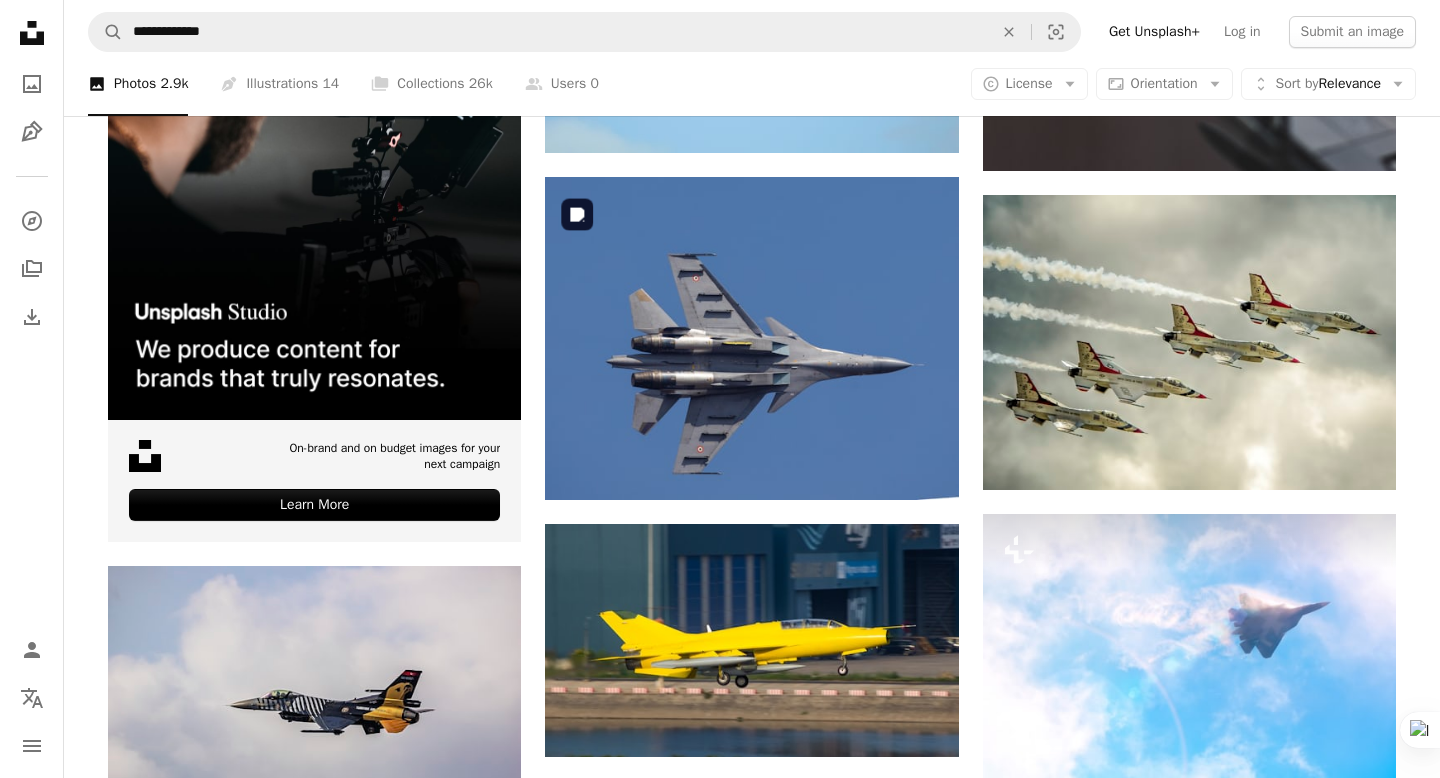 scroll, scrollTop: 4039, scrollLeft: 0, axis: vertical 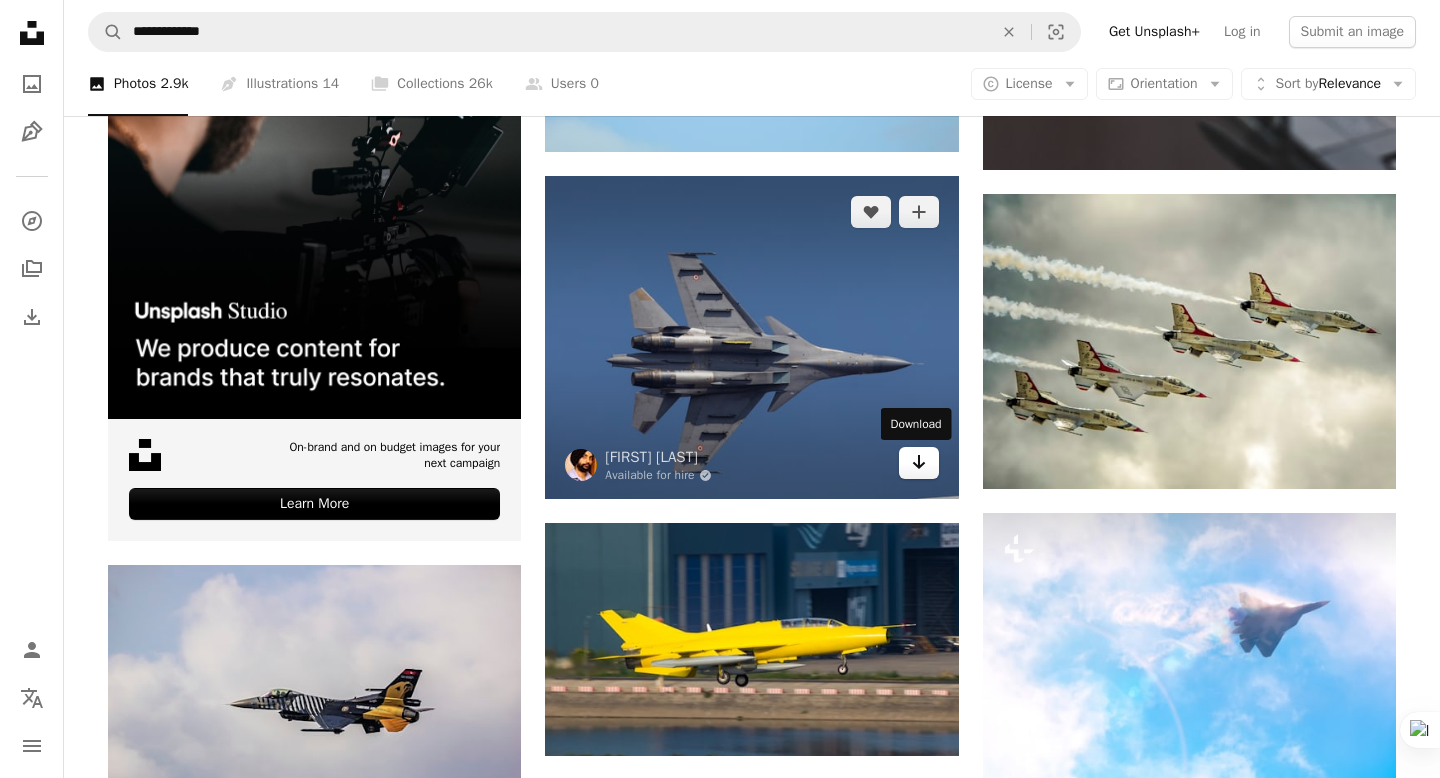 click on "Arrow pointing down" 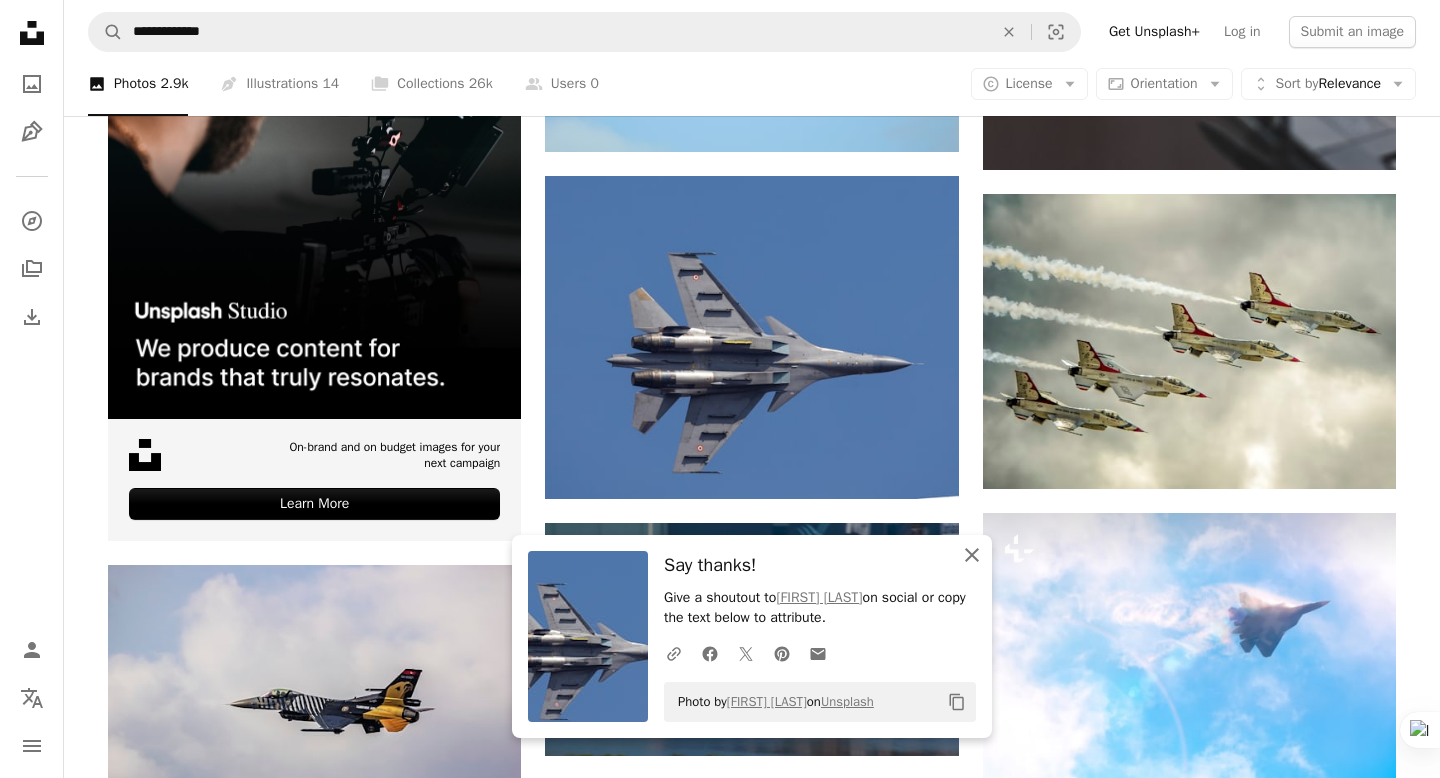 click on "An X shape" 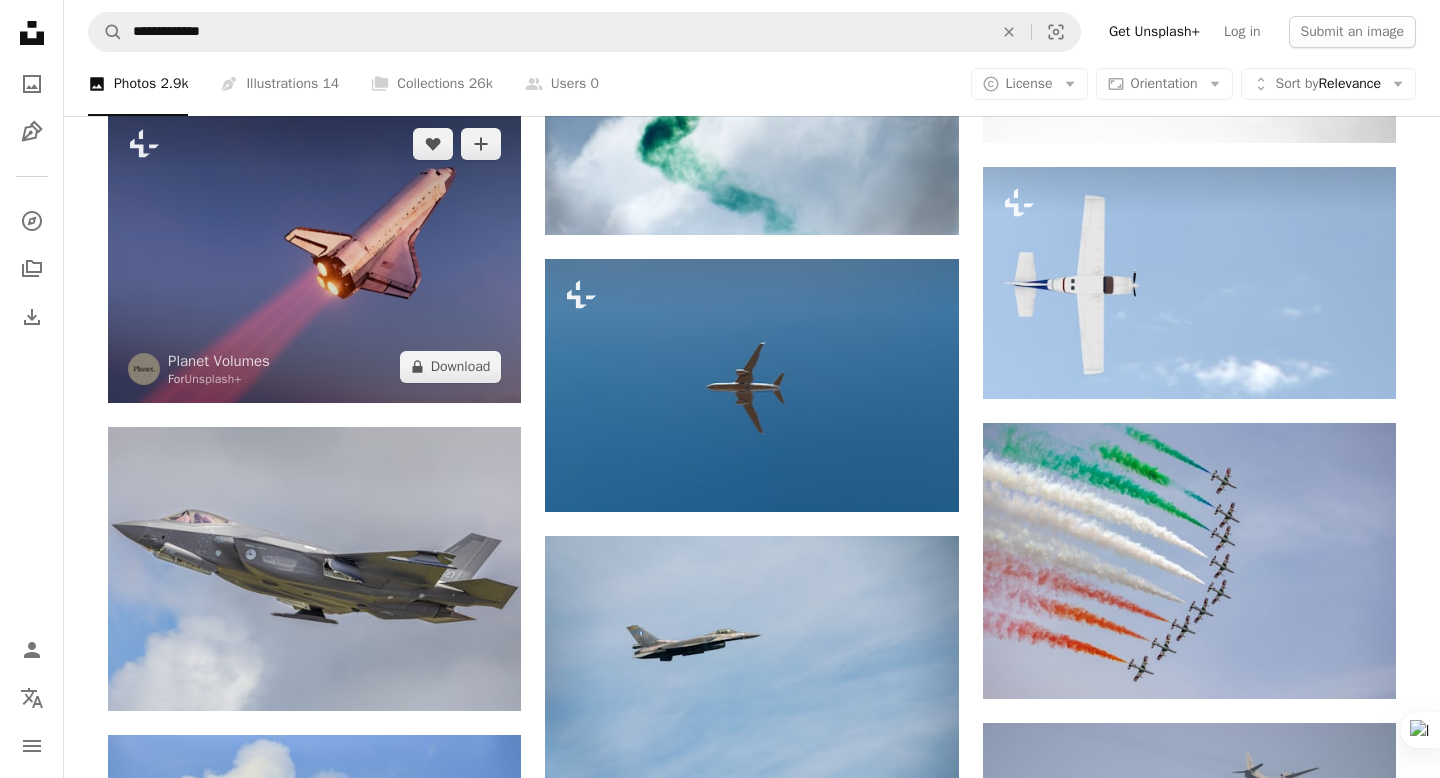 scroll, scrollTop: 24700, scrollLeft: 0, axis: vertical 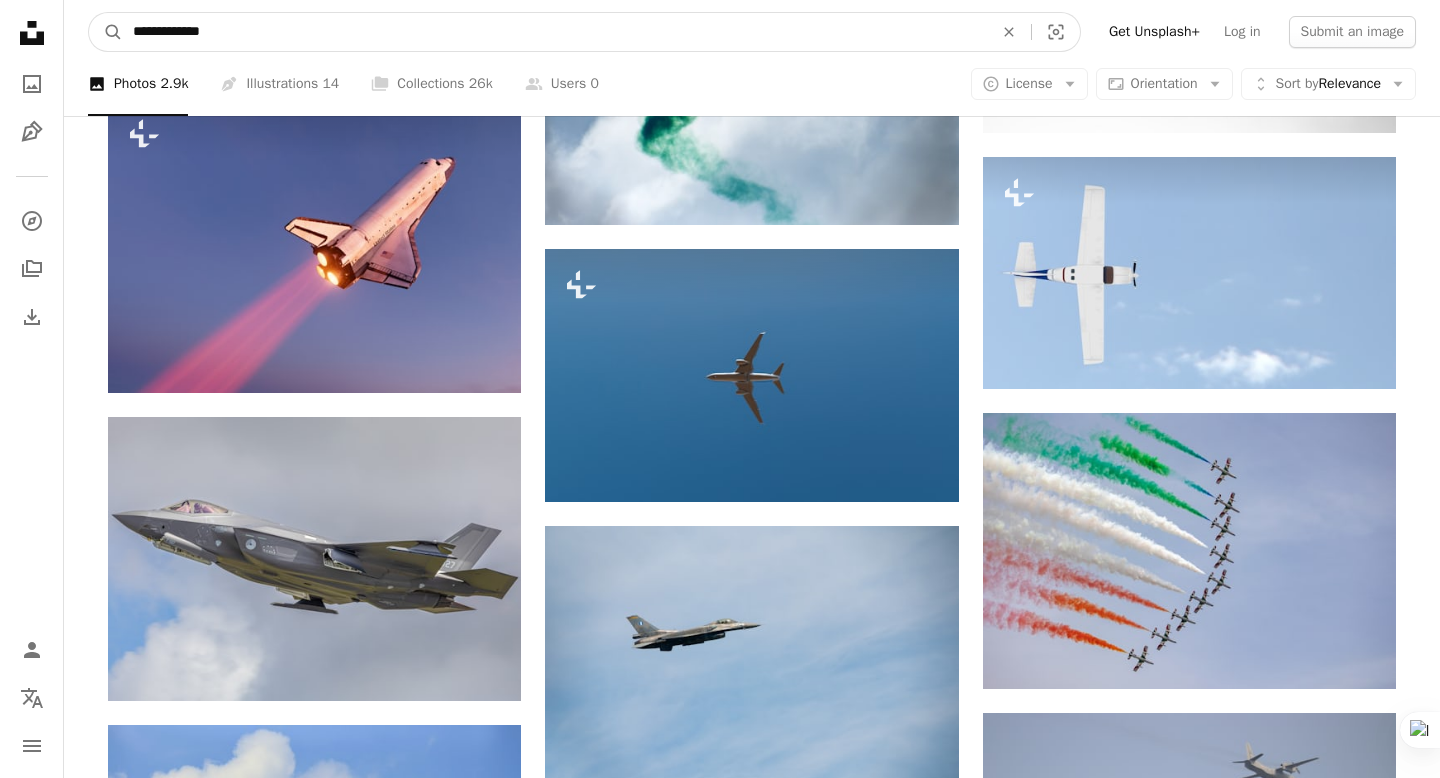 drag, startPoint x: 177, startPoint y: 35, endPoint x: 133, endPoint y: 37, distance: 44.04543 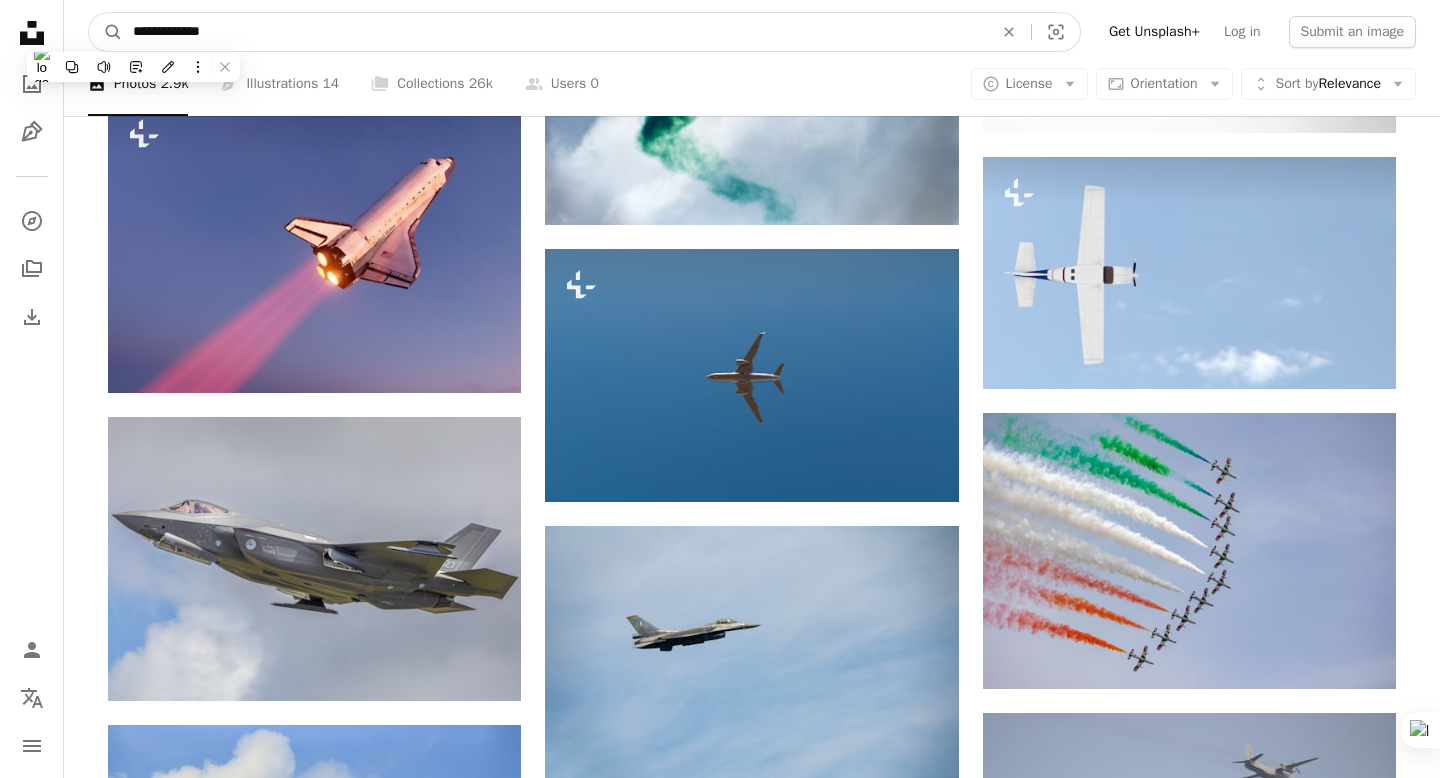 click on "**********" at bounding box center [555, 32] 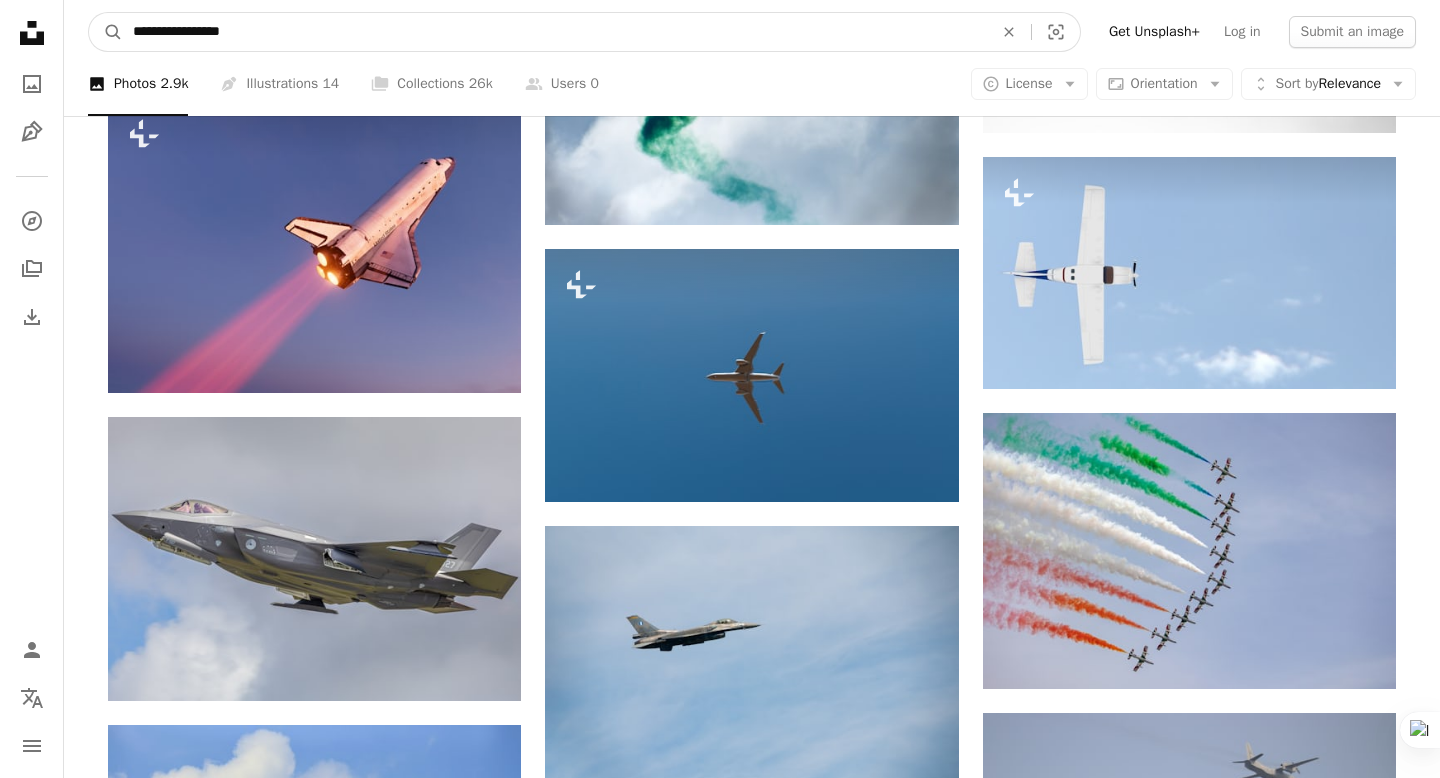 type on "**********" 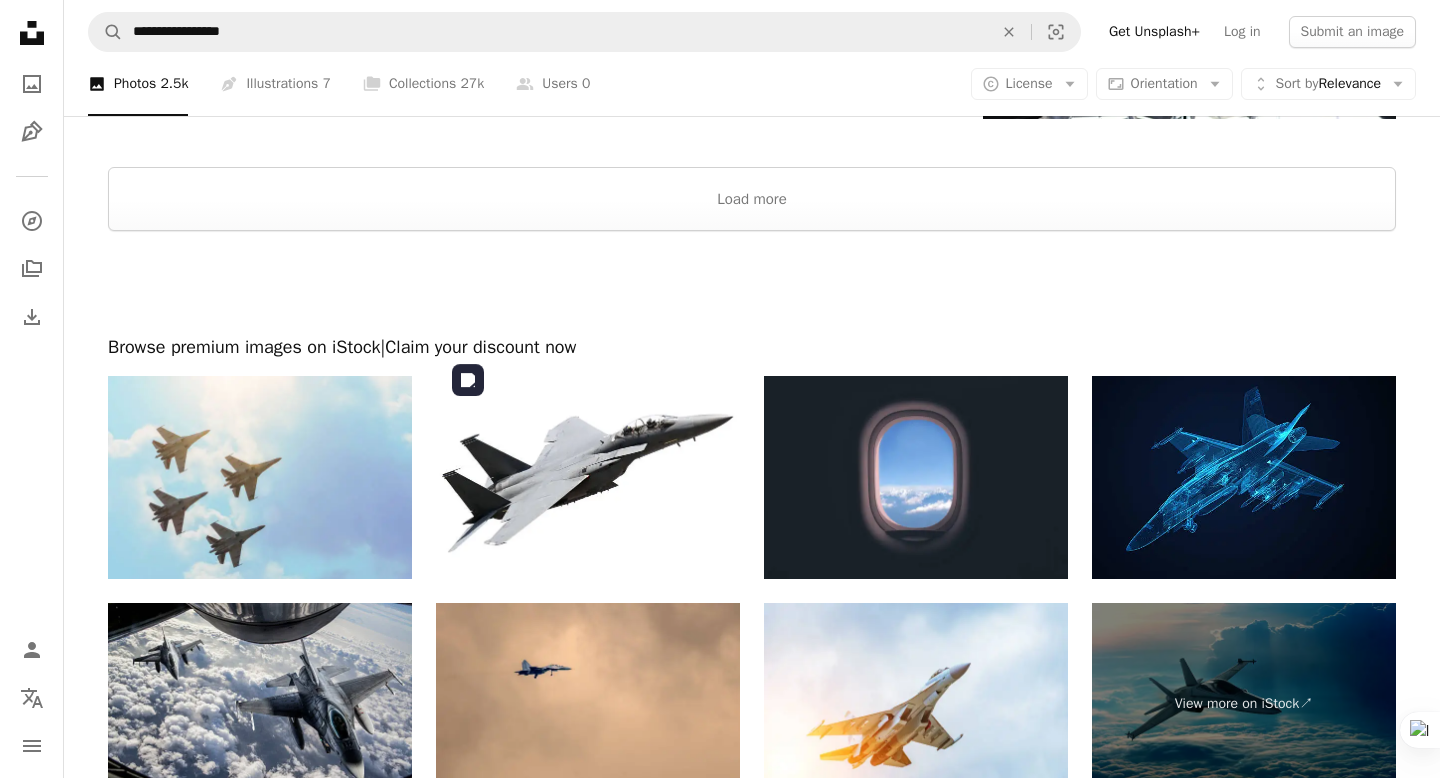 scroll, scrollTop: 3041, scrollLeft: 0, axis: vertical 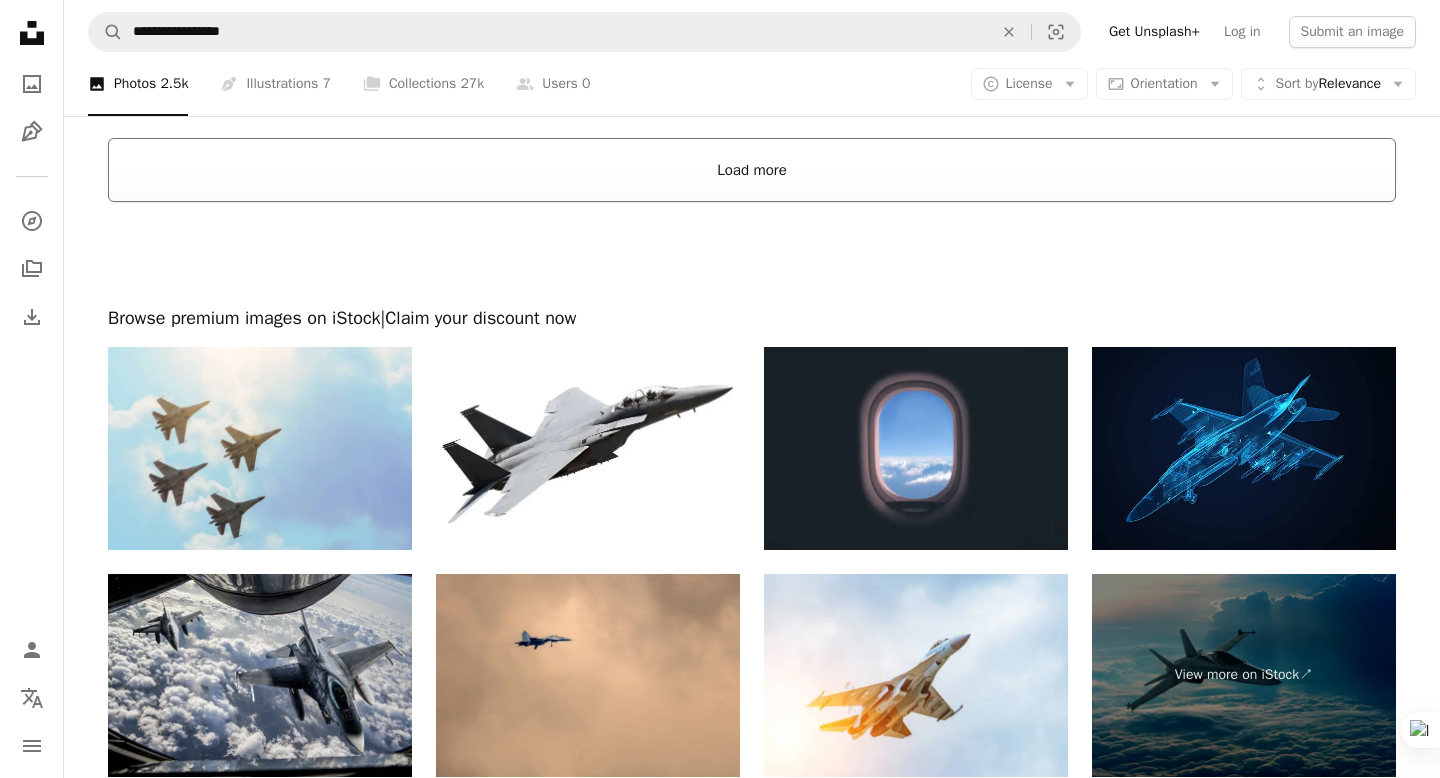 click on "Load more" at bounding box center (752, 170) 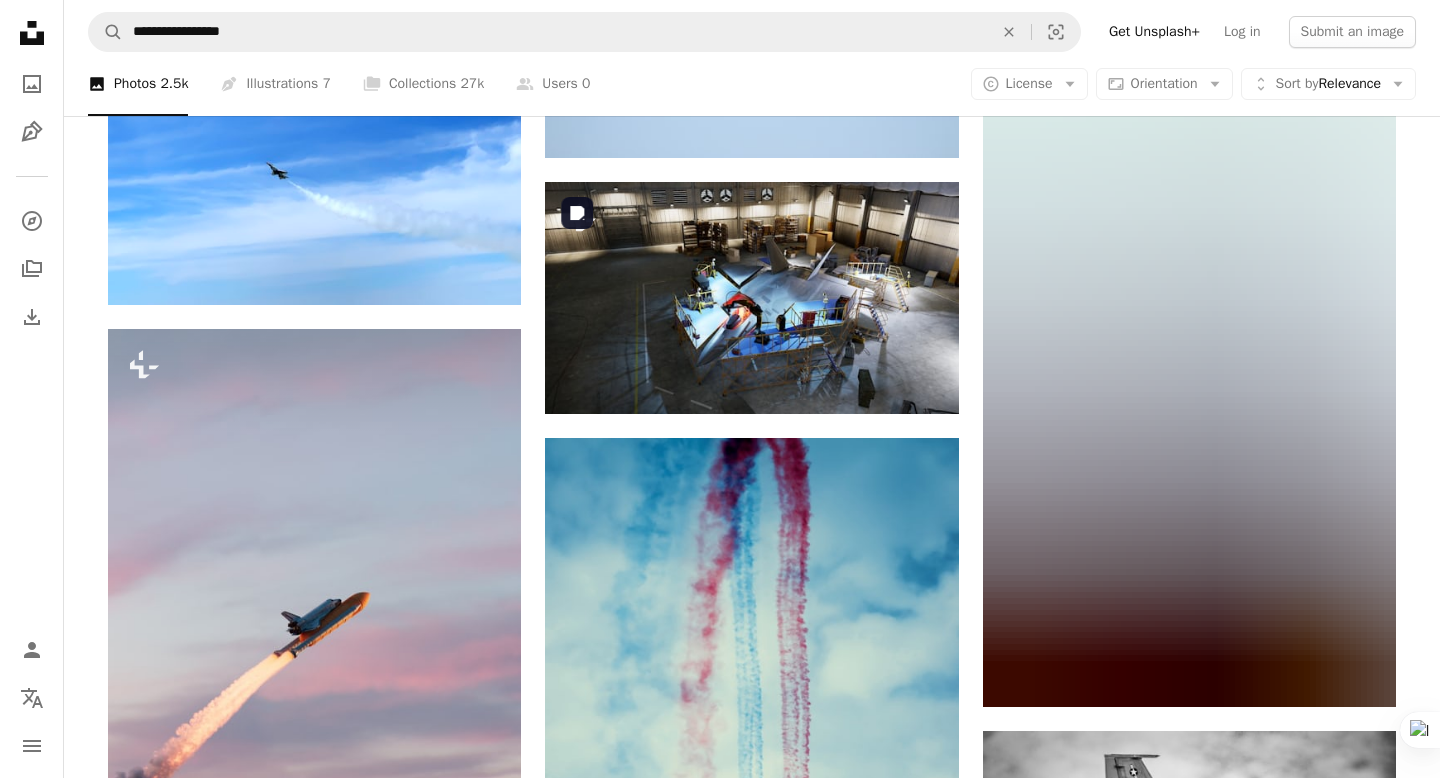scroll, scrollTop: 15703, scrollLeft: 0, axis: vertical 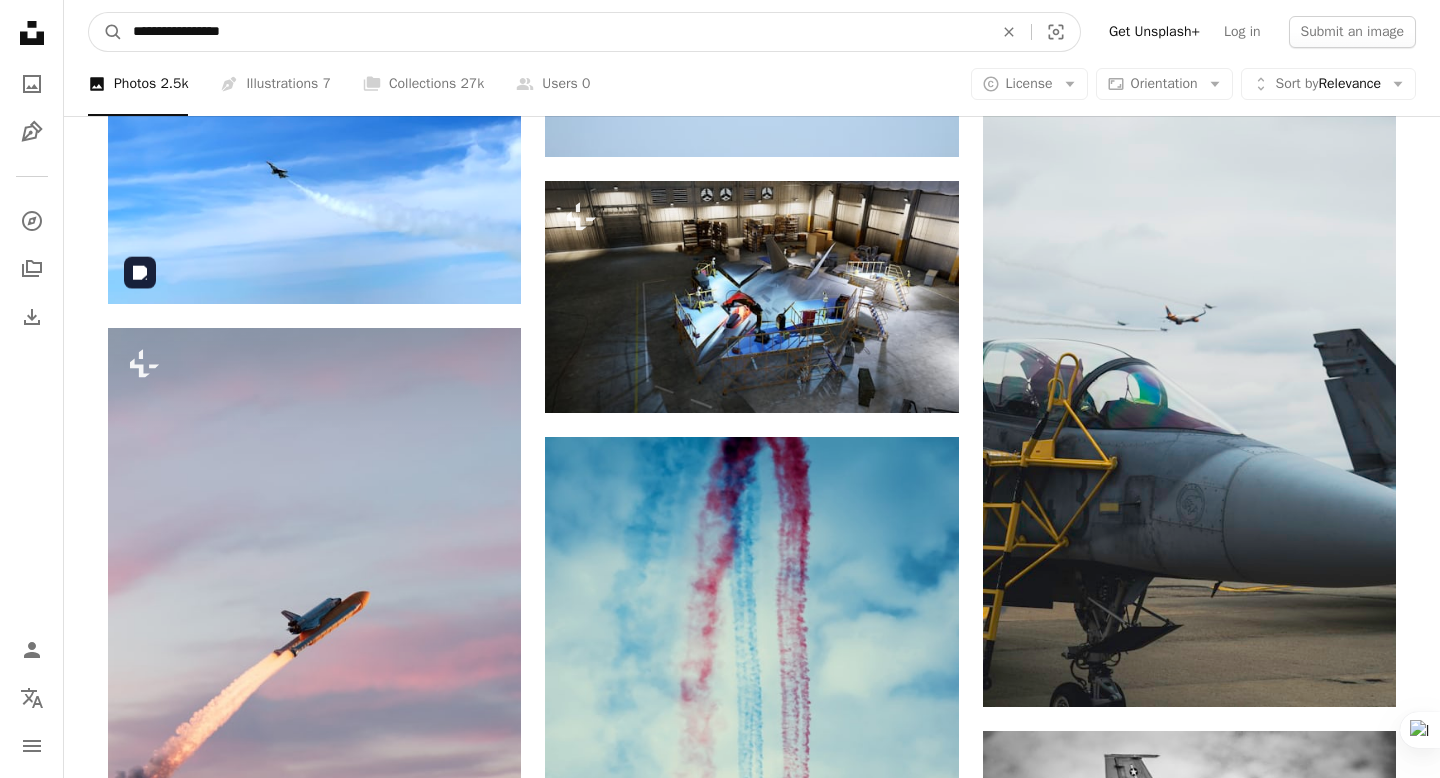 click on "**********" at bounding box center [555, 32] 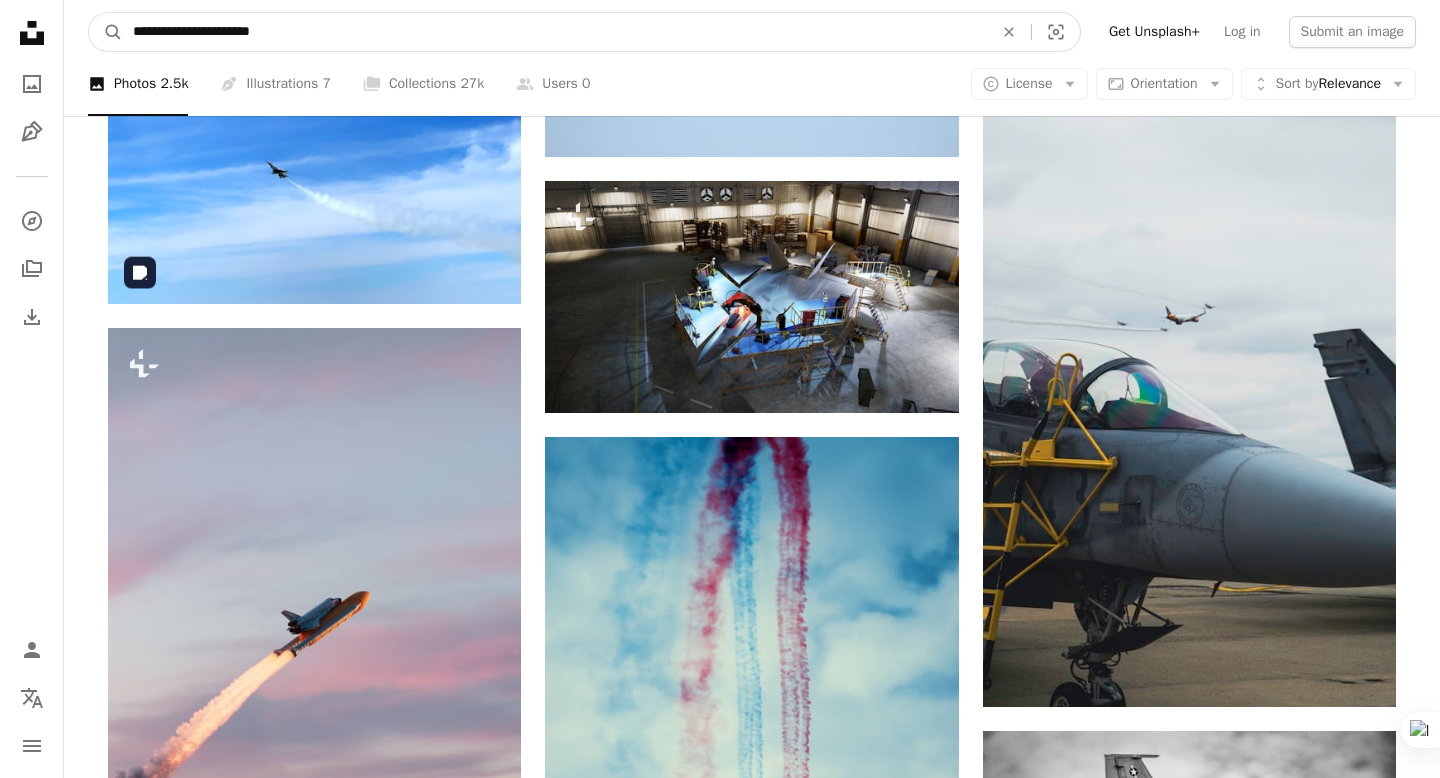 type on "**********" 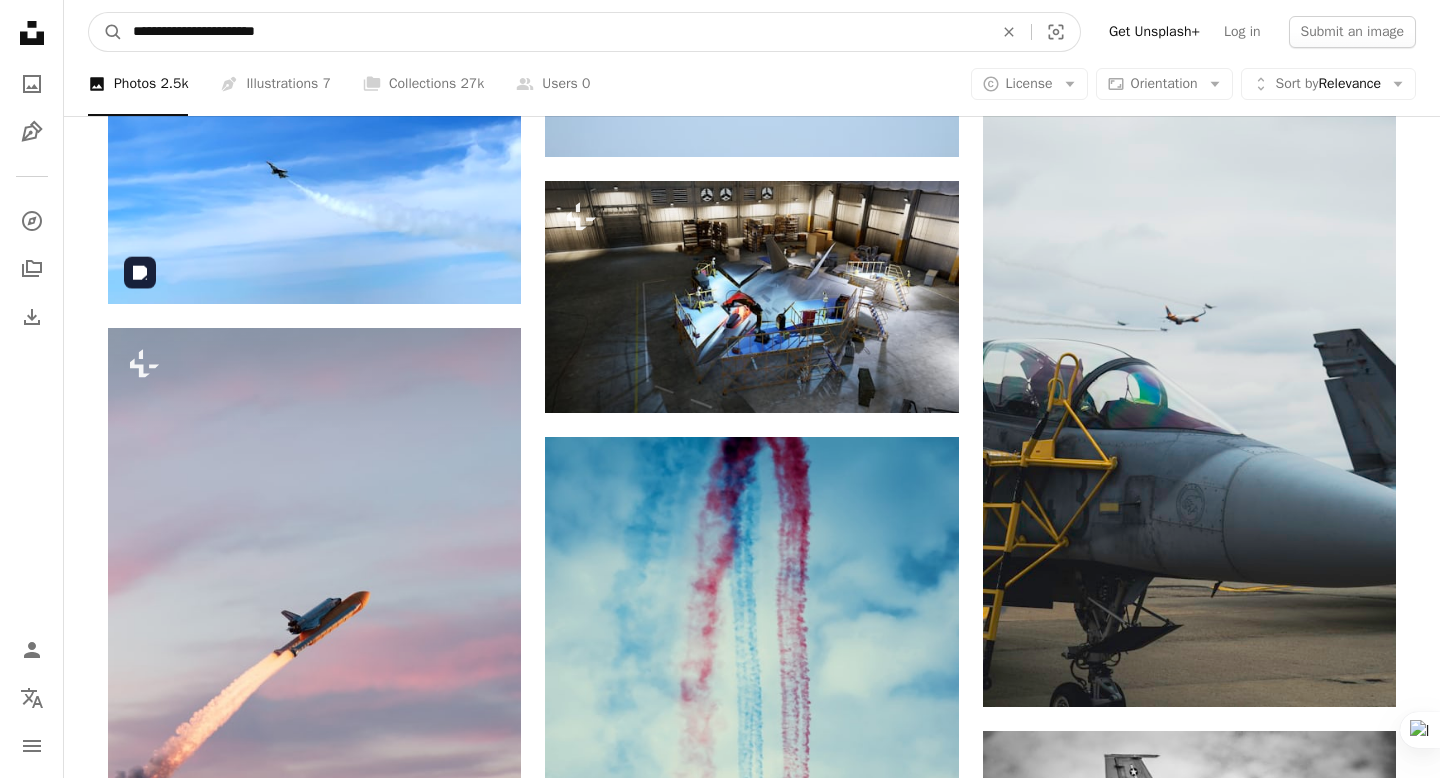 click on "A magnifying glass" at bounding box center (106, 32) 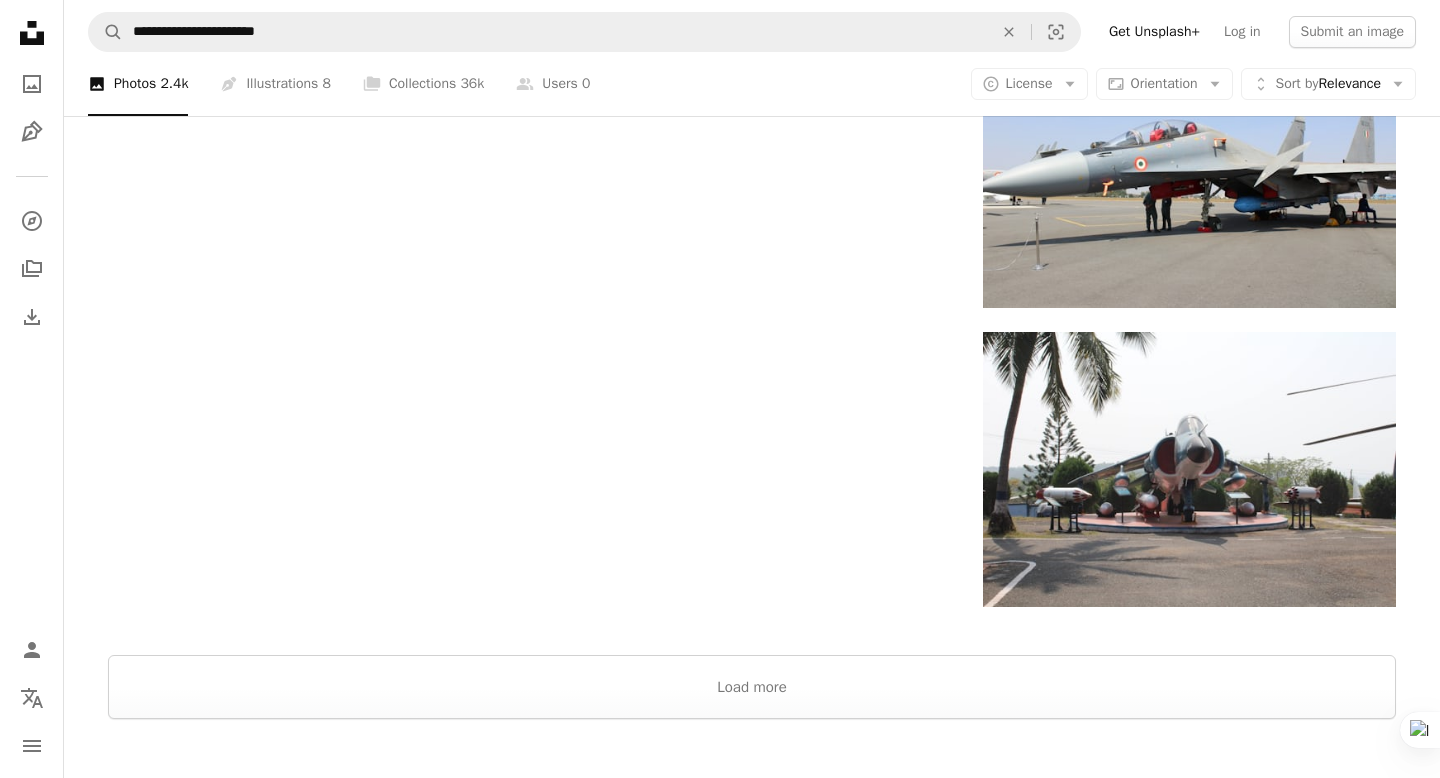 scroll, scrollTop: 2753, scrollLeft: 0, axis: vertical 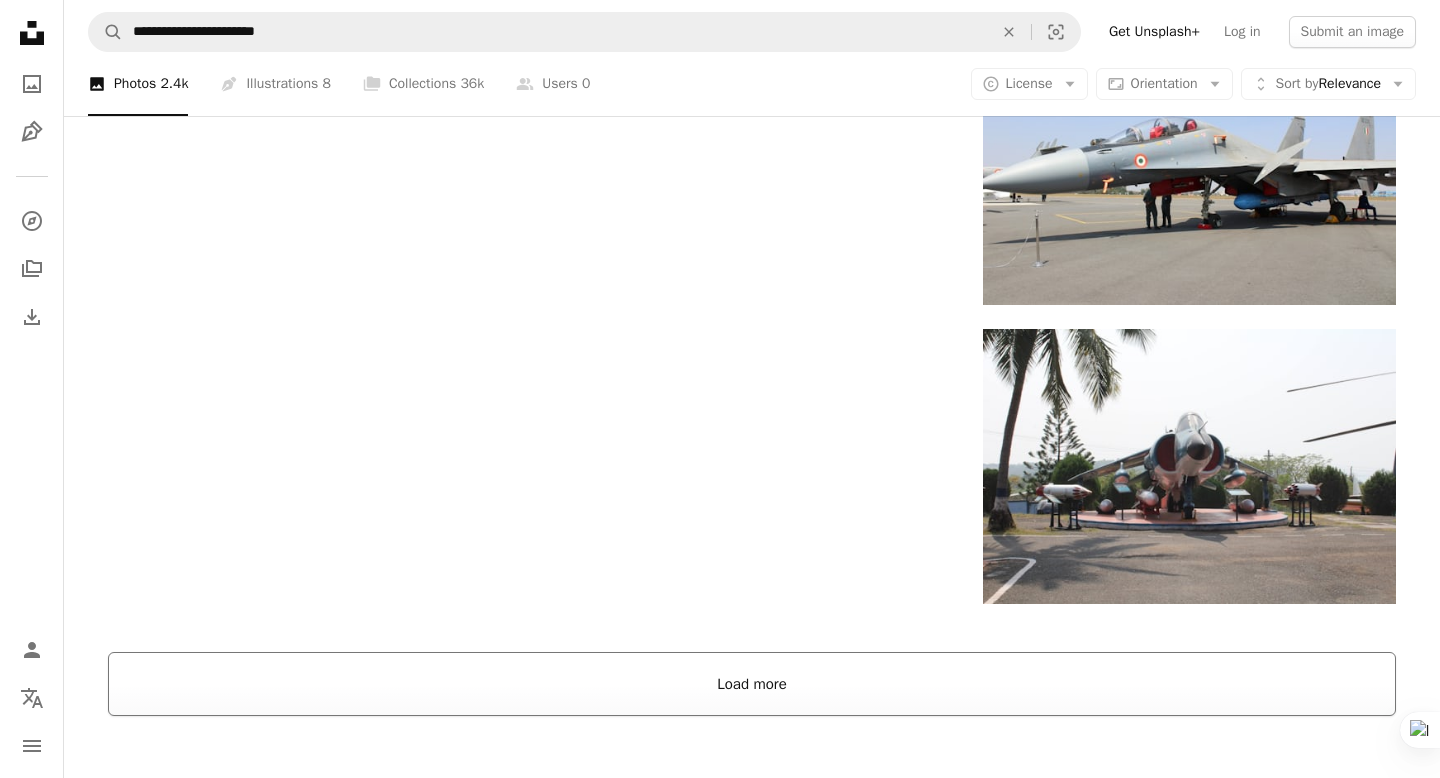 click on "Load more" at bounding box center (752, 684) 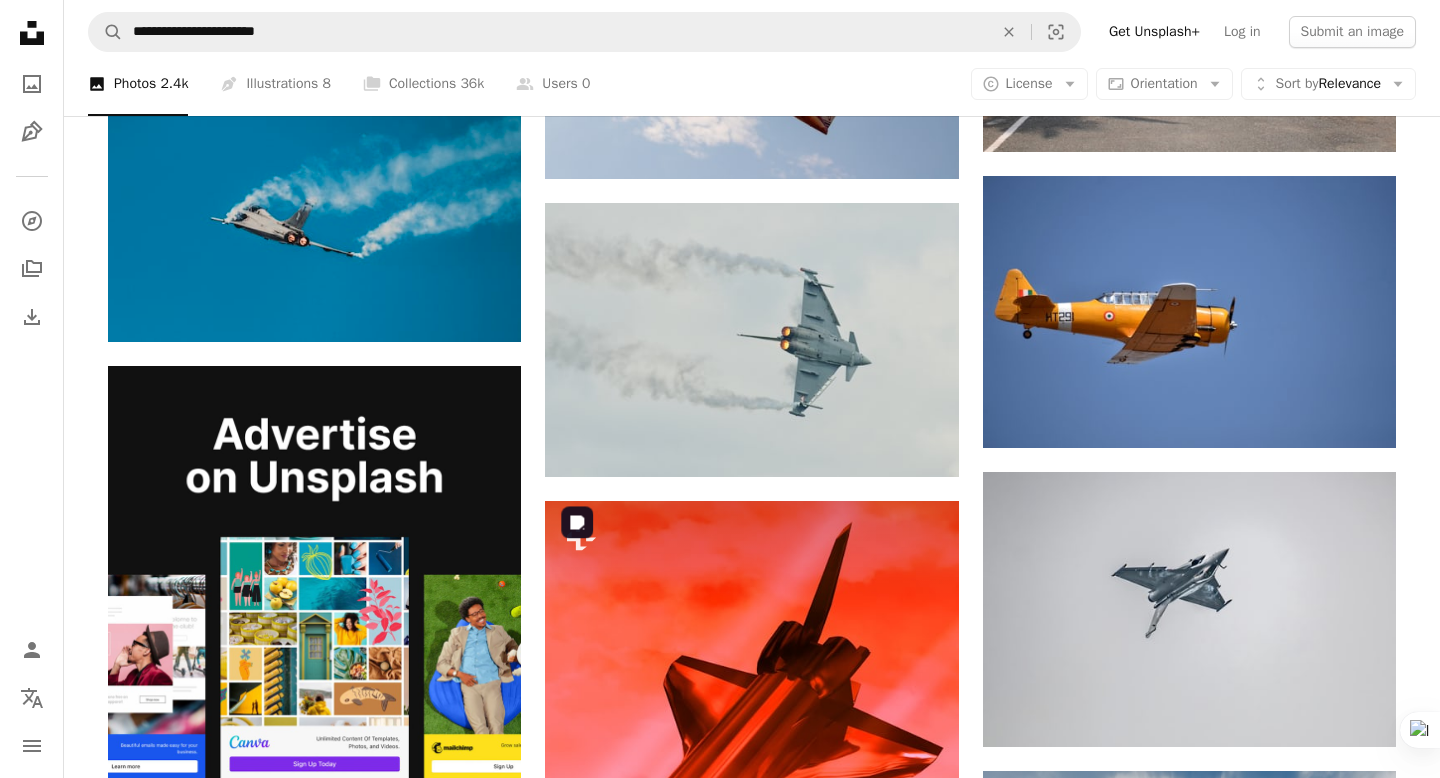 scroll, scrollTop: 3178, scrollLeft: 0, axis: vertical 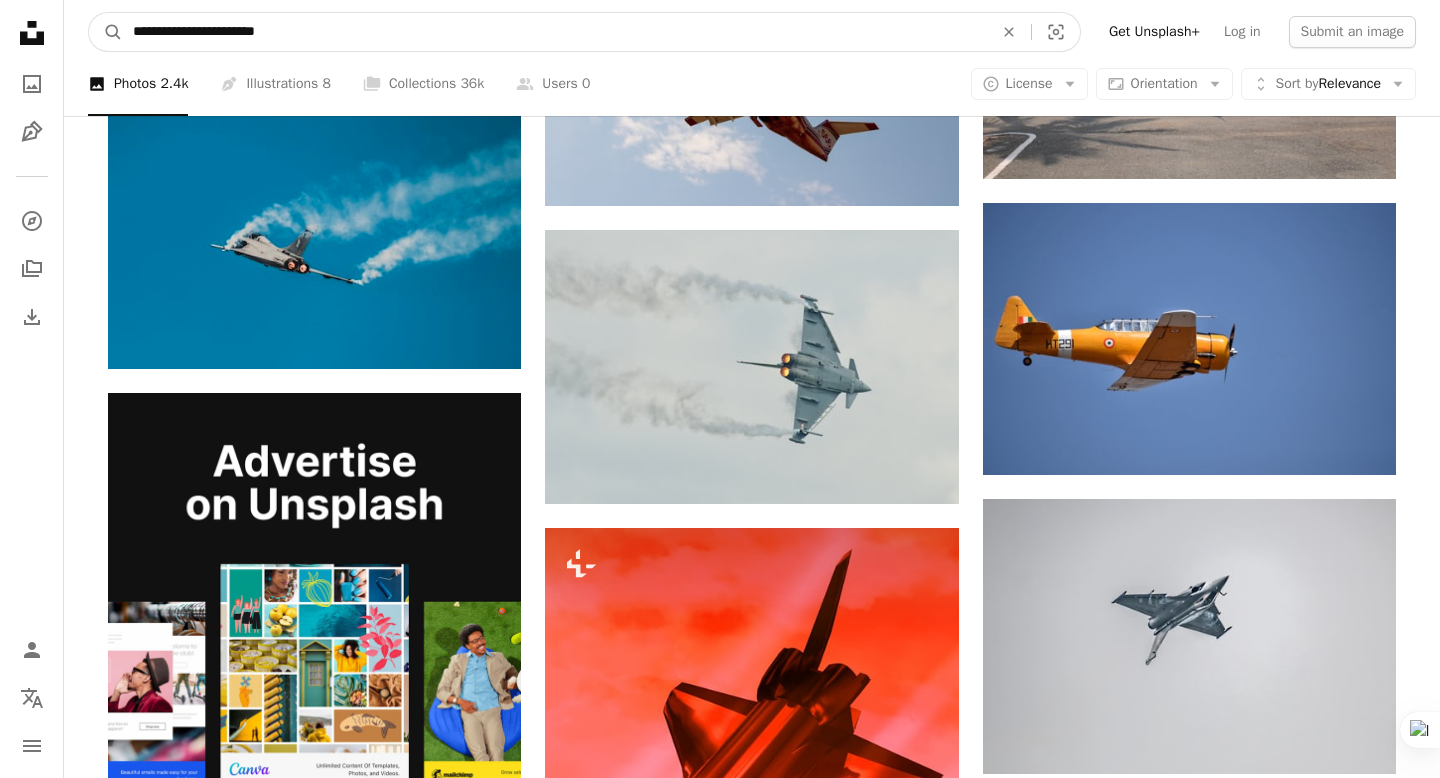 click on "**********" at bounding box center [555, 32] 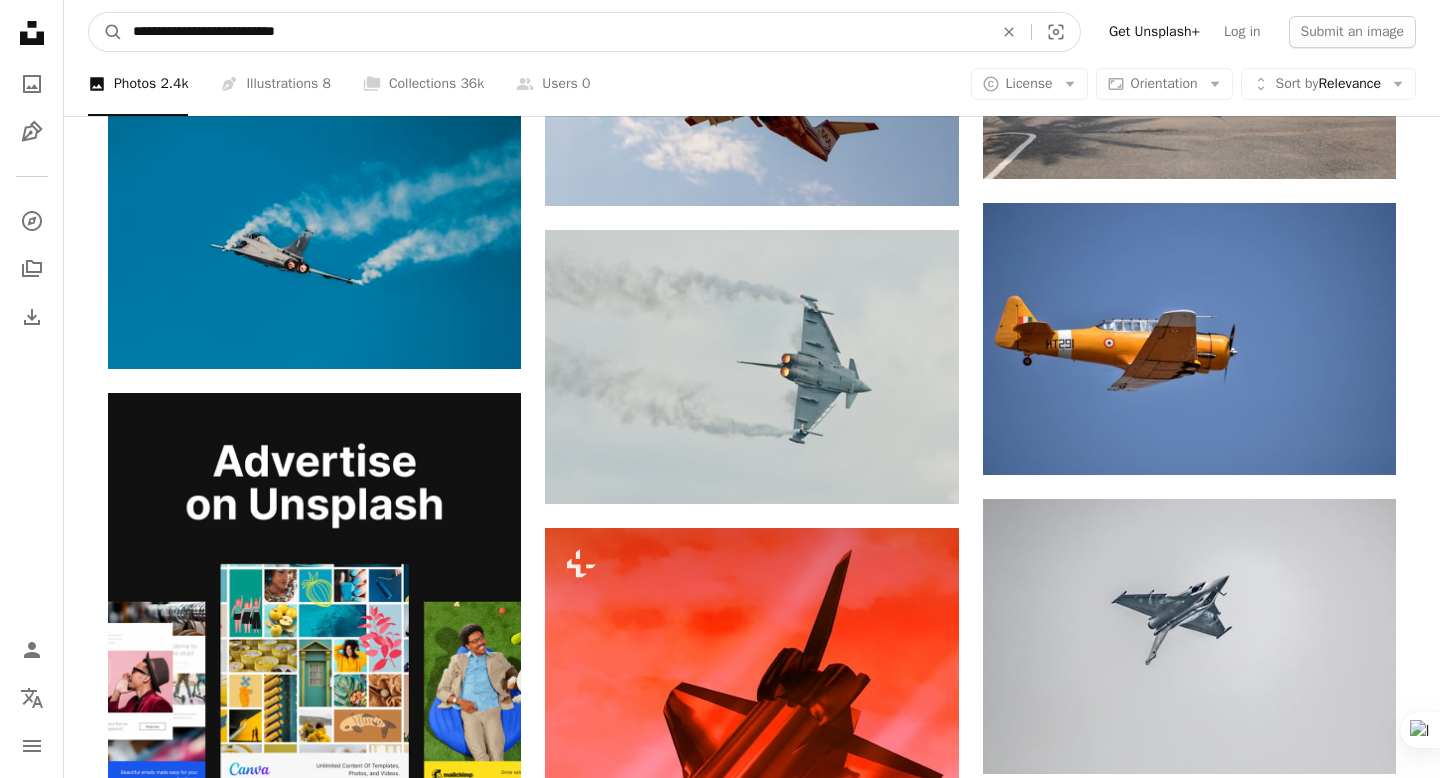 type on "**********" 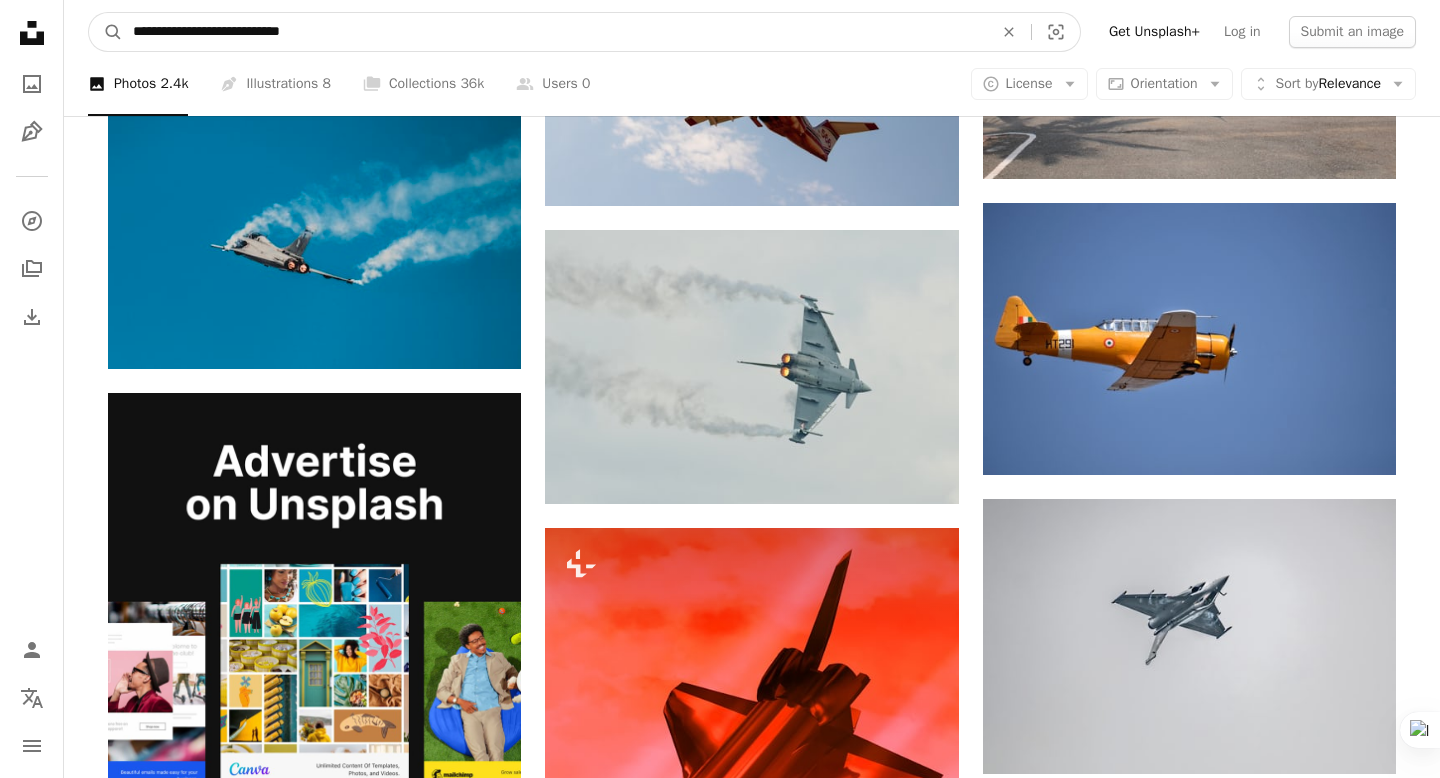 click on "A magnifying glass" at bounding box center (106, 32) 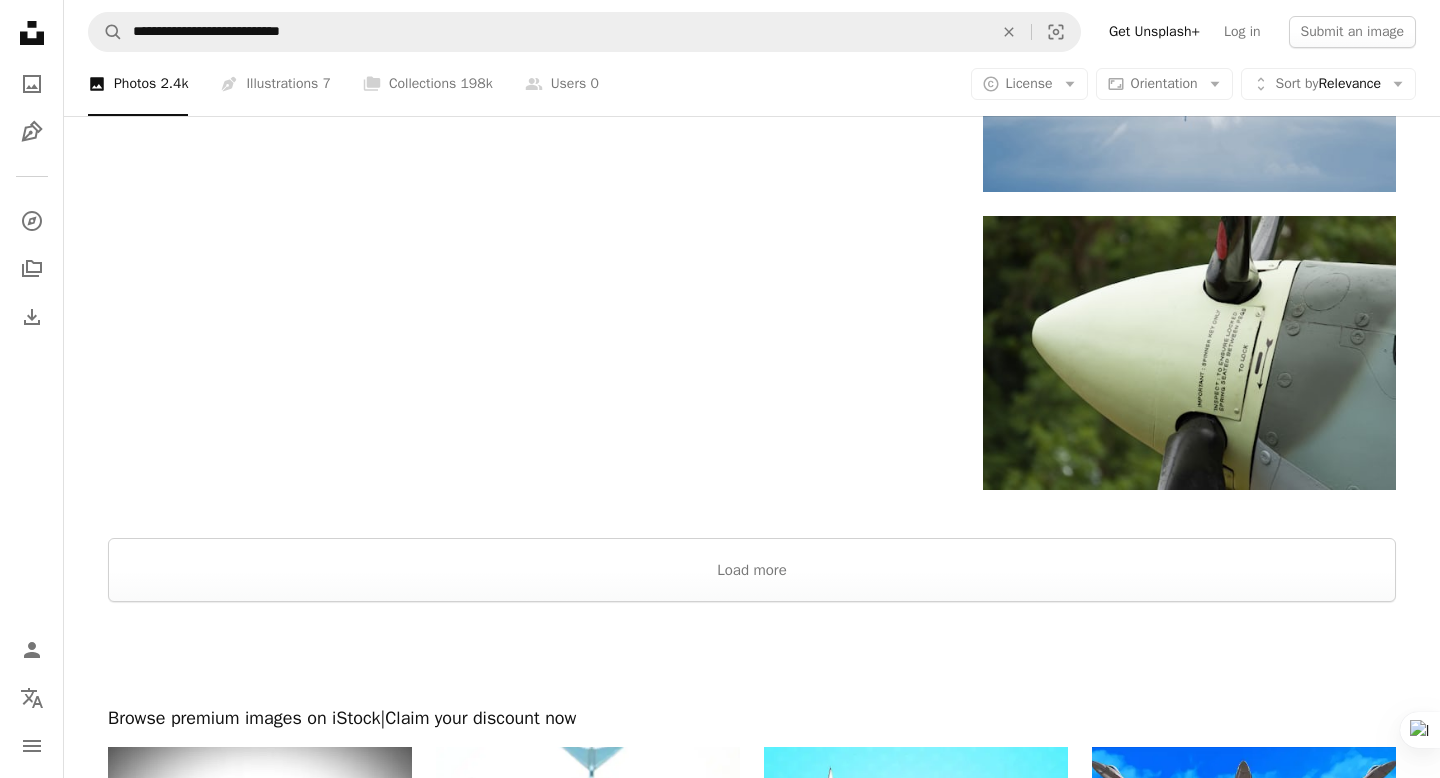 scroll, scrollTop: 2908, scrollLeft: 0, axis: vertical 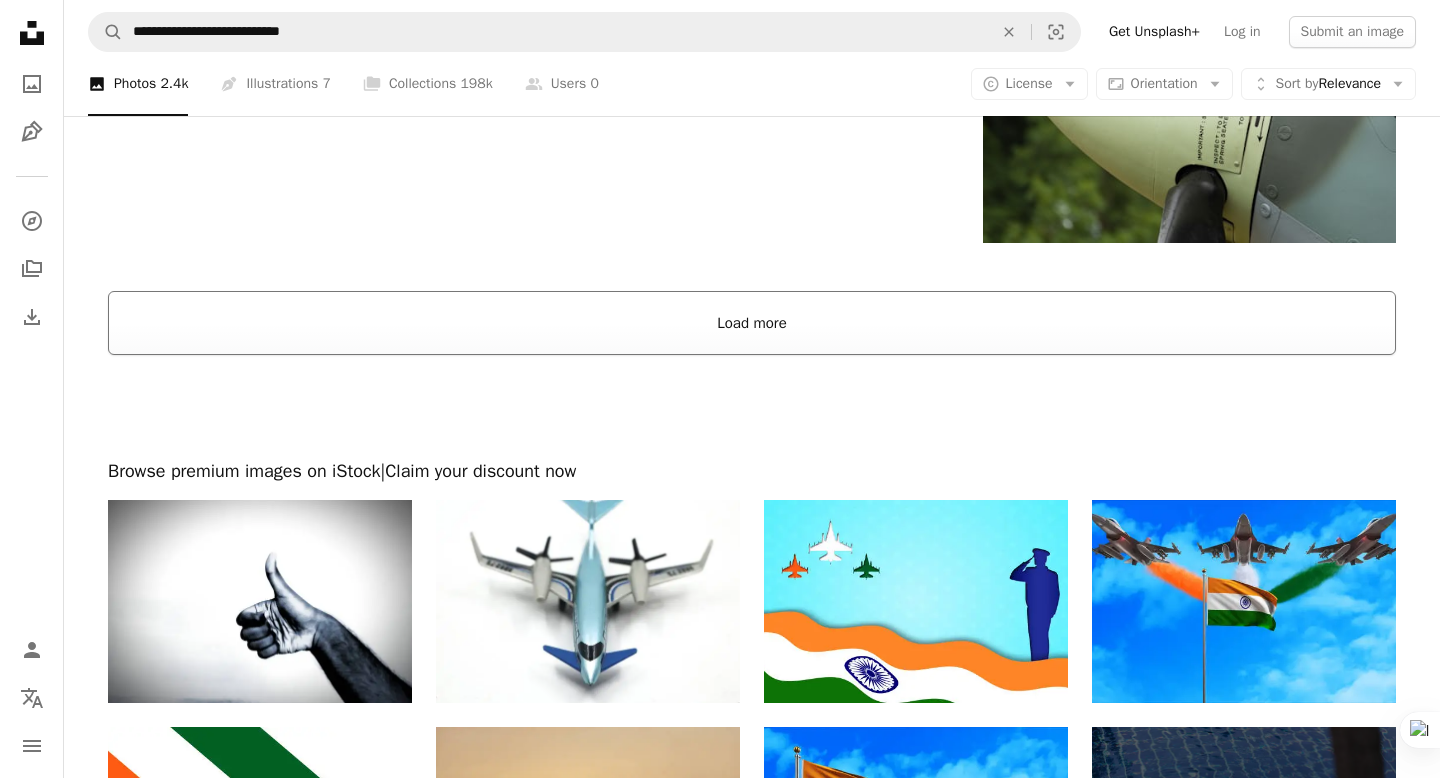 click on "Load more" at bounding box center (752, 323) 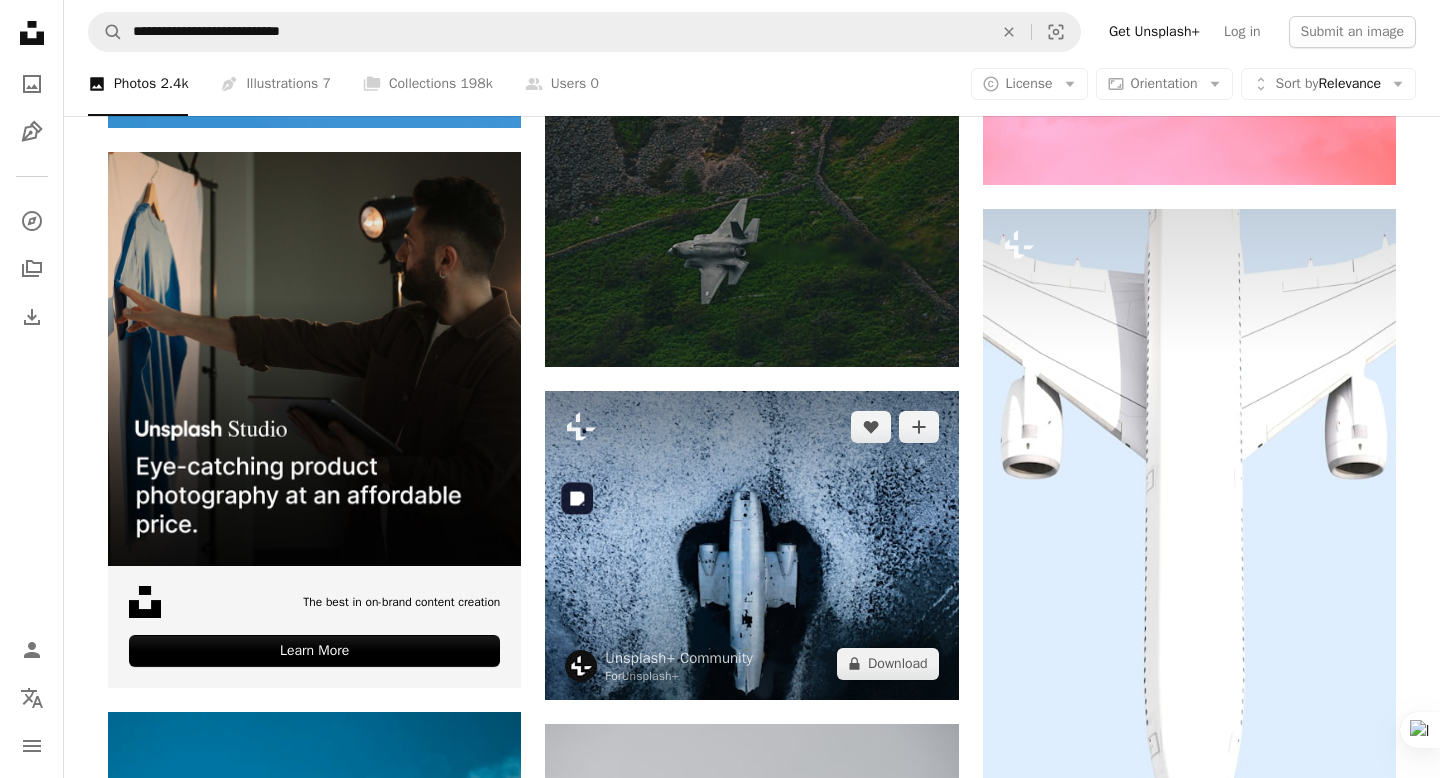 scroll, scrollTop: 3637, scrollLeft: 0, axis: vertical 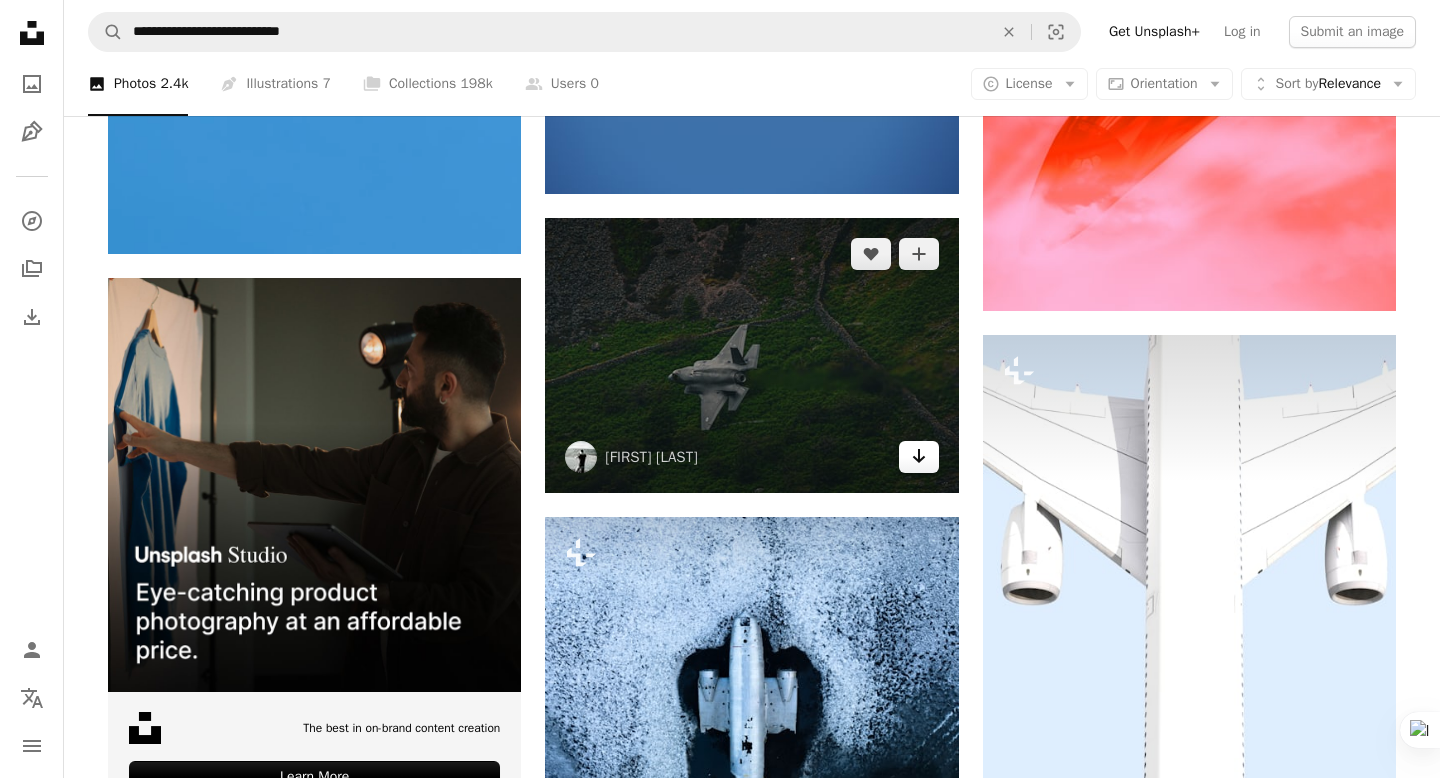 click on "Arrow pointing down" at bounding box center [919, 457] 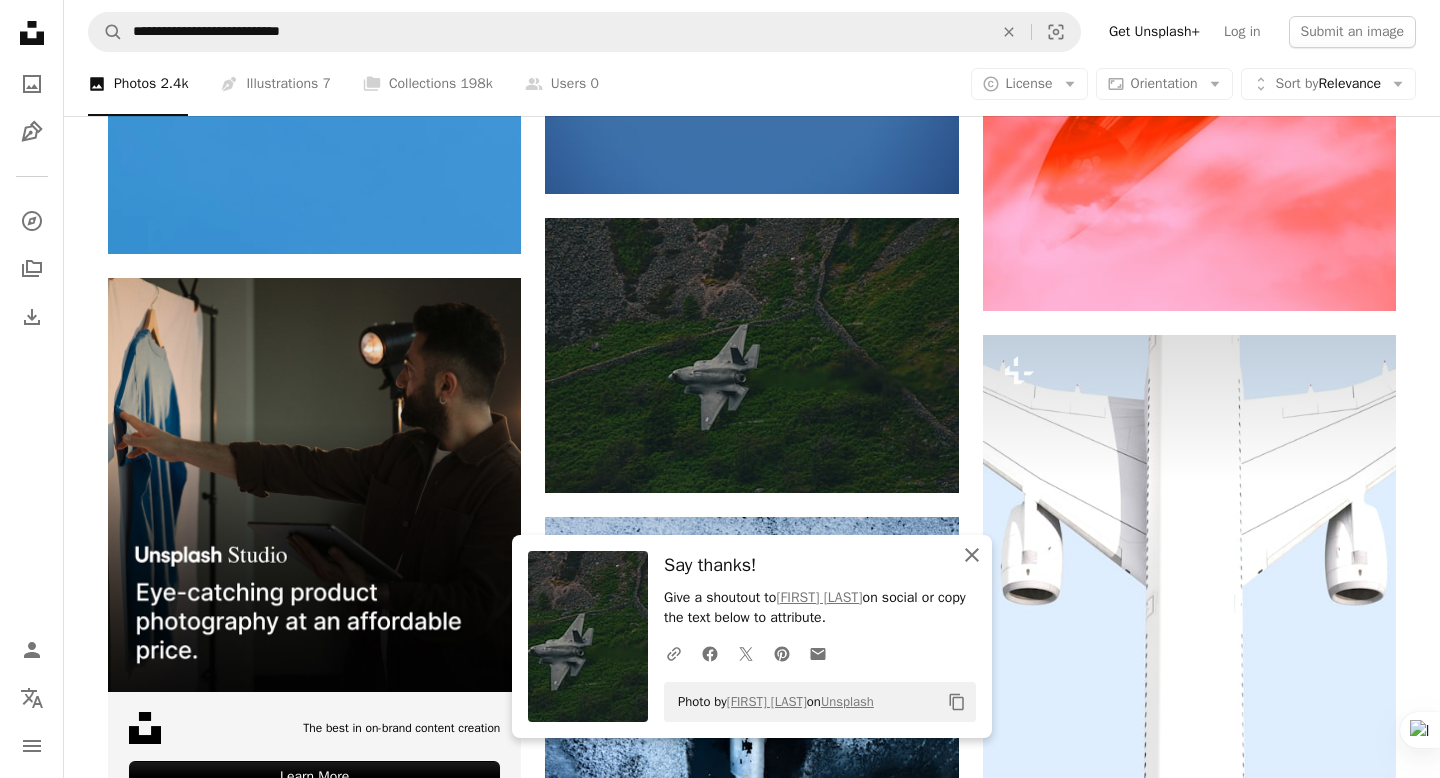 click on "An X shape" 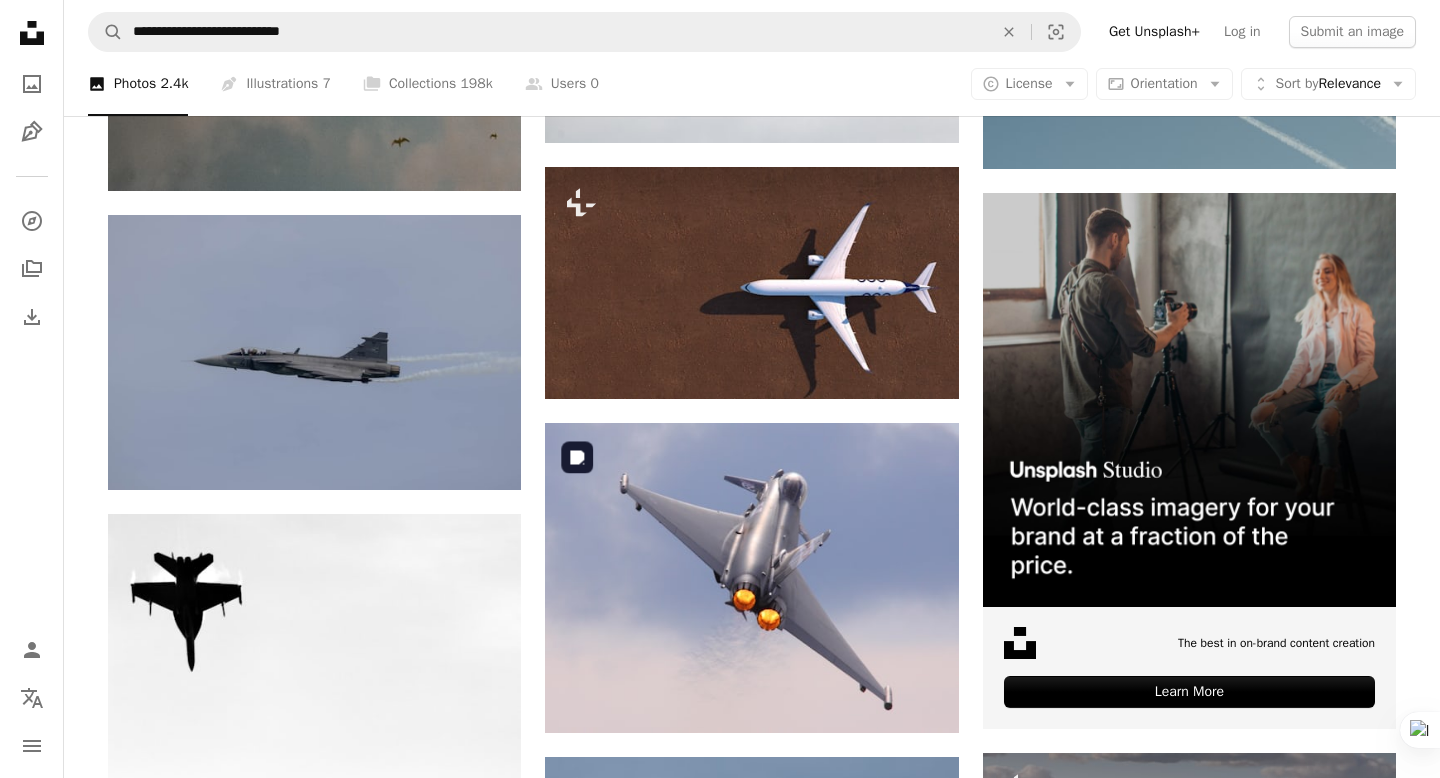 scroll, scrollTop: 7511, scrollLeft: 0, axis: vertical 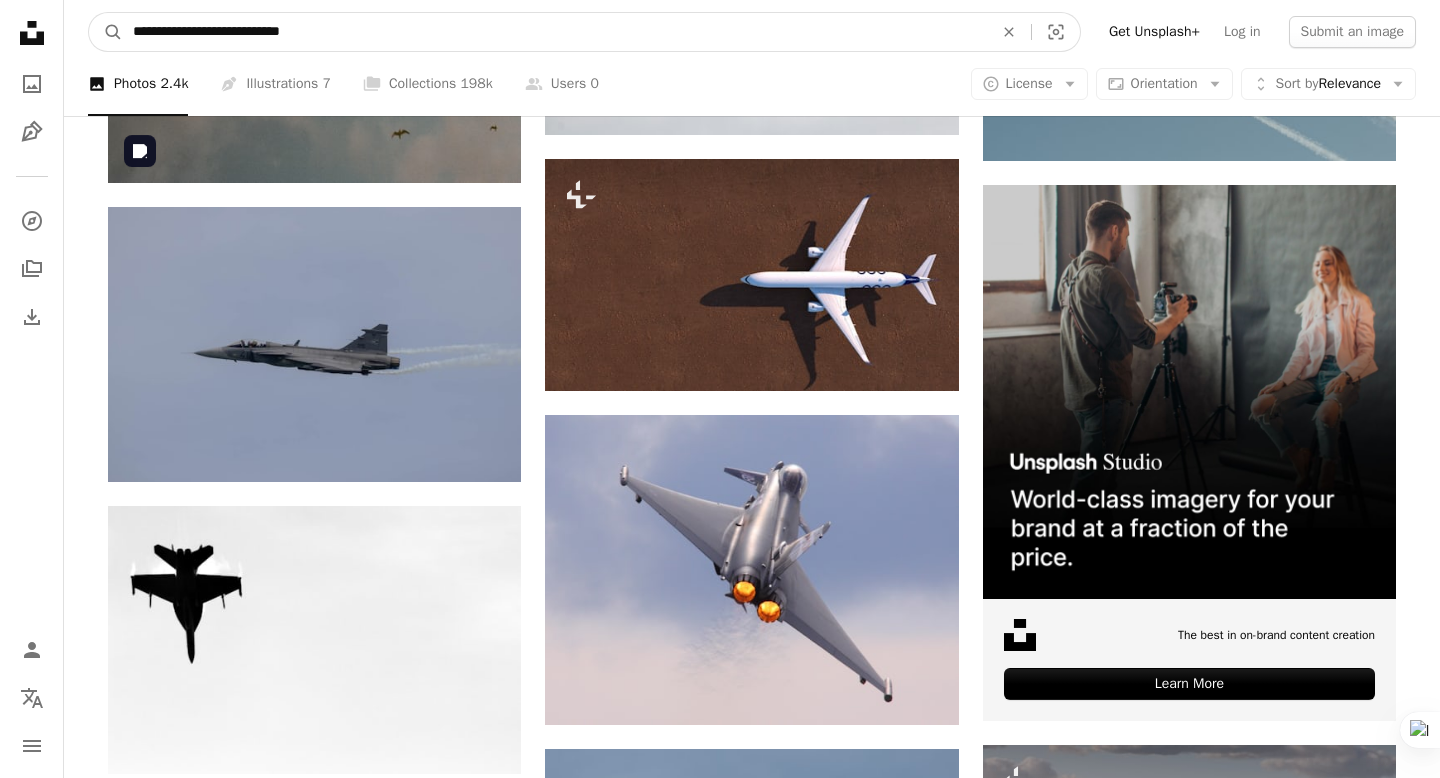drag, startPoint x: 234, startPoint y: 34, endPoint x: 133, endPoint y: 26, distance: 101.31634 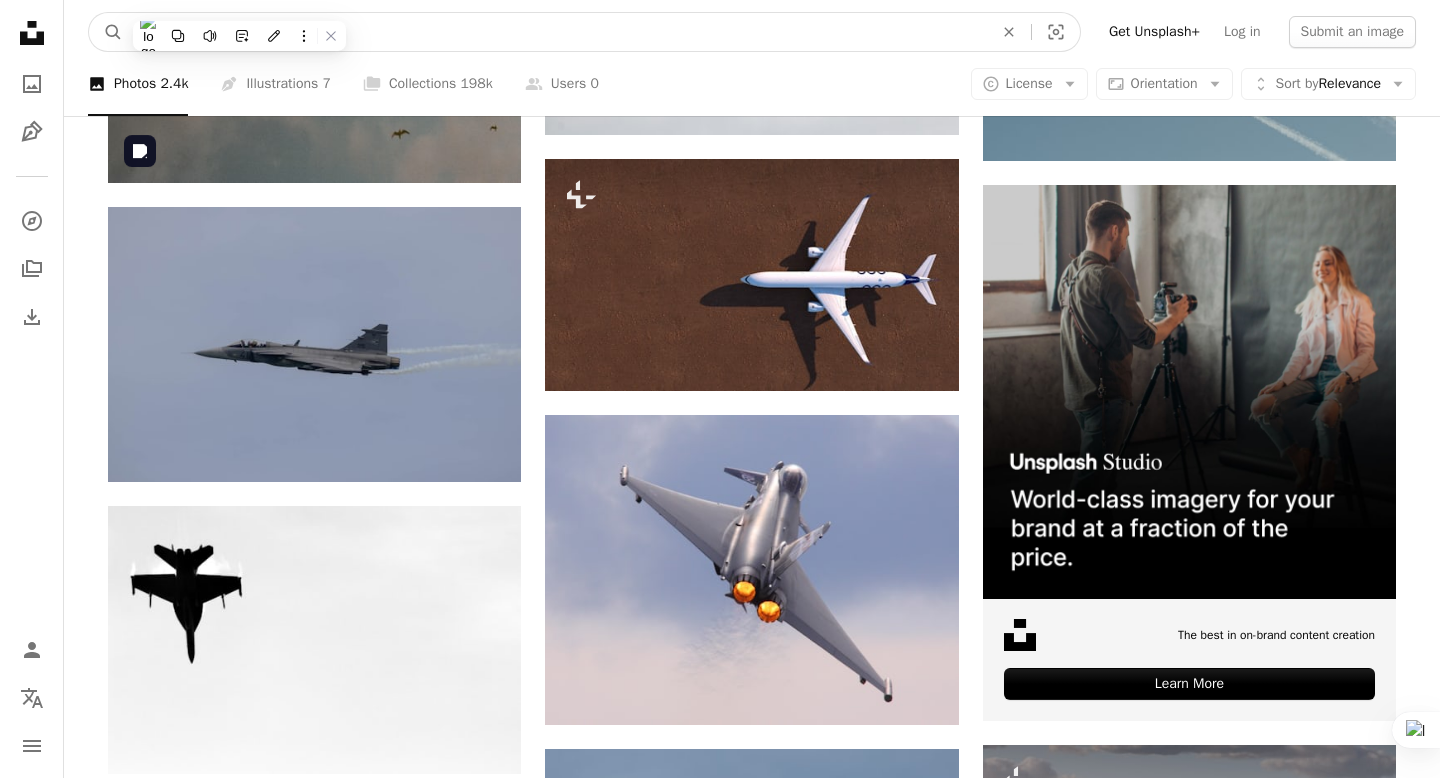 type on "**********" 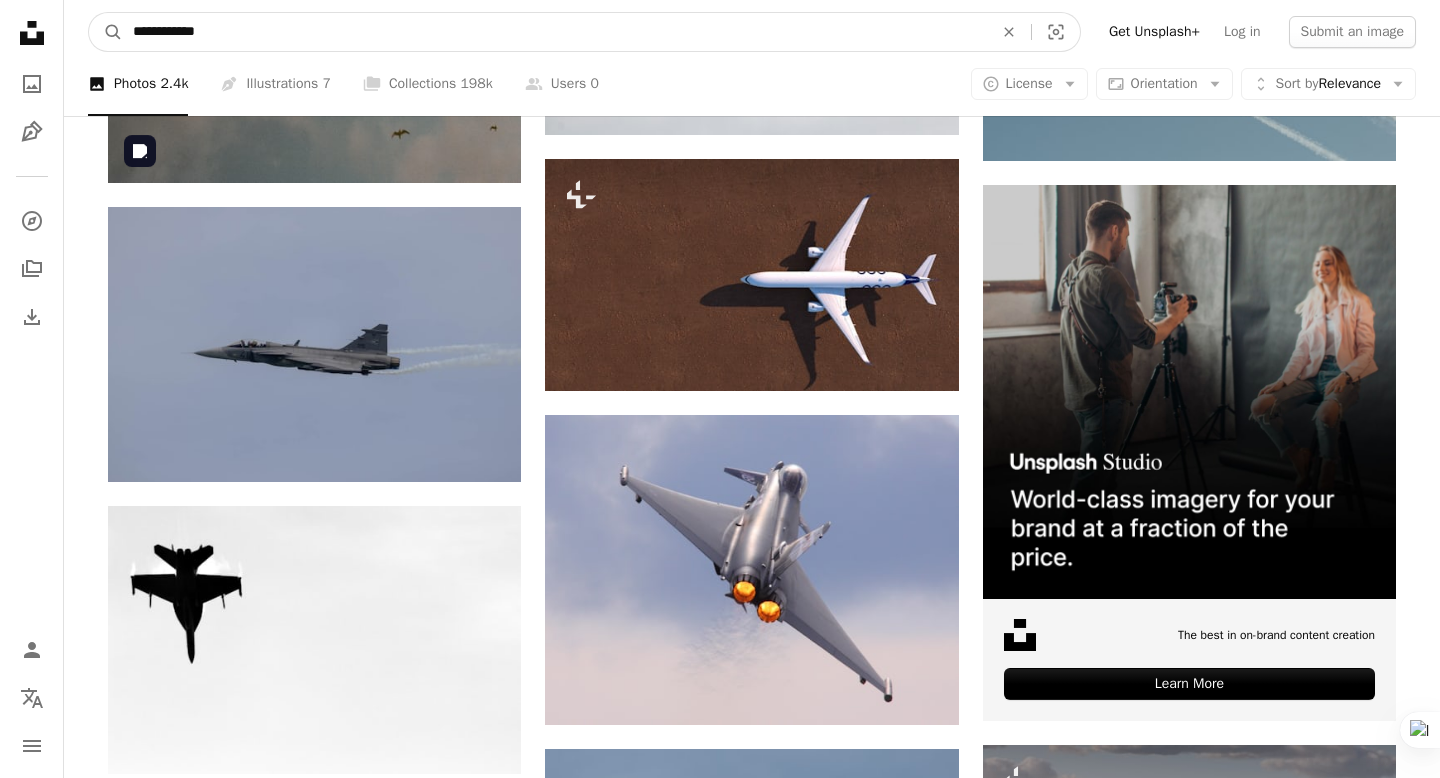 click on "A magnifying glass" at bounding box center [106, 32] 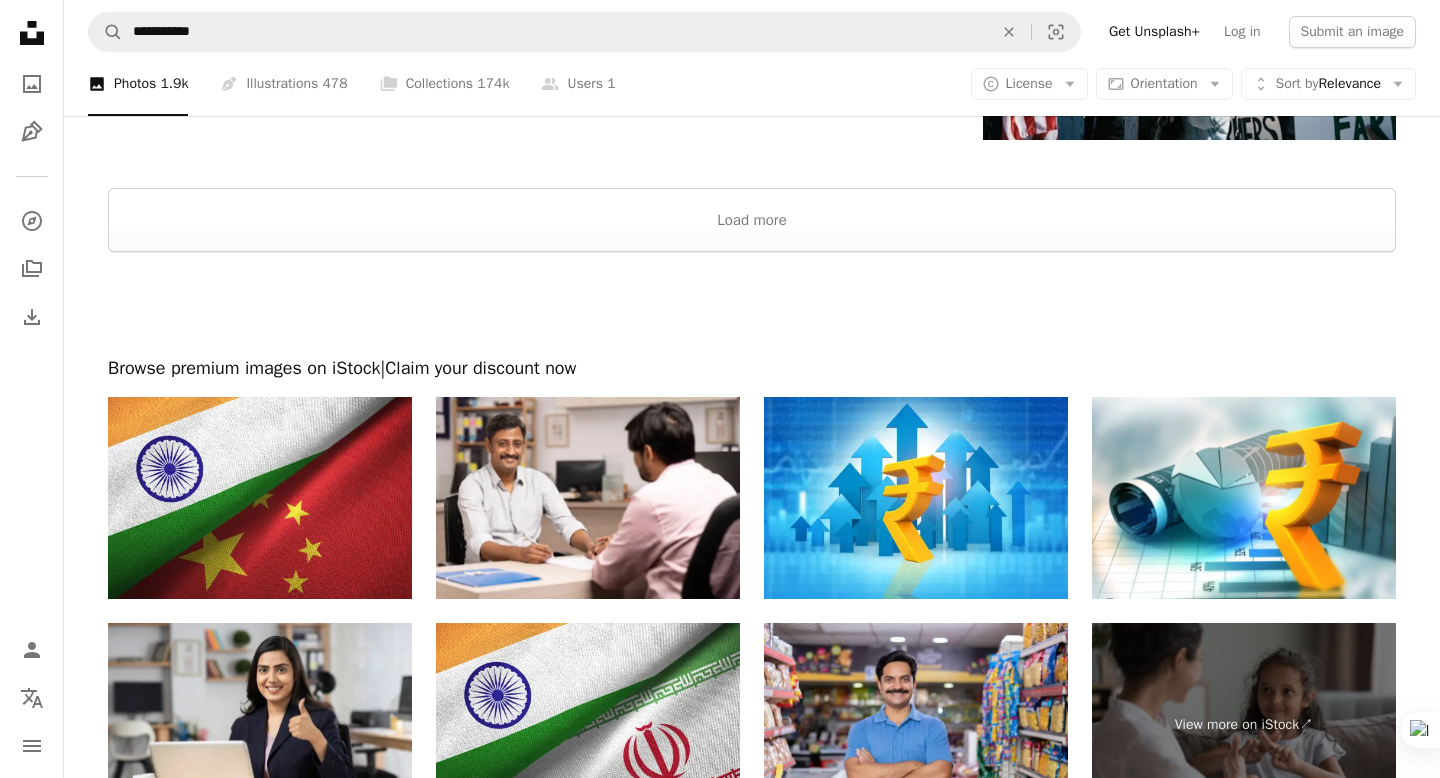 scroll, scrollTop: 3627, scrollLeft: 0, axis: vertical 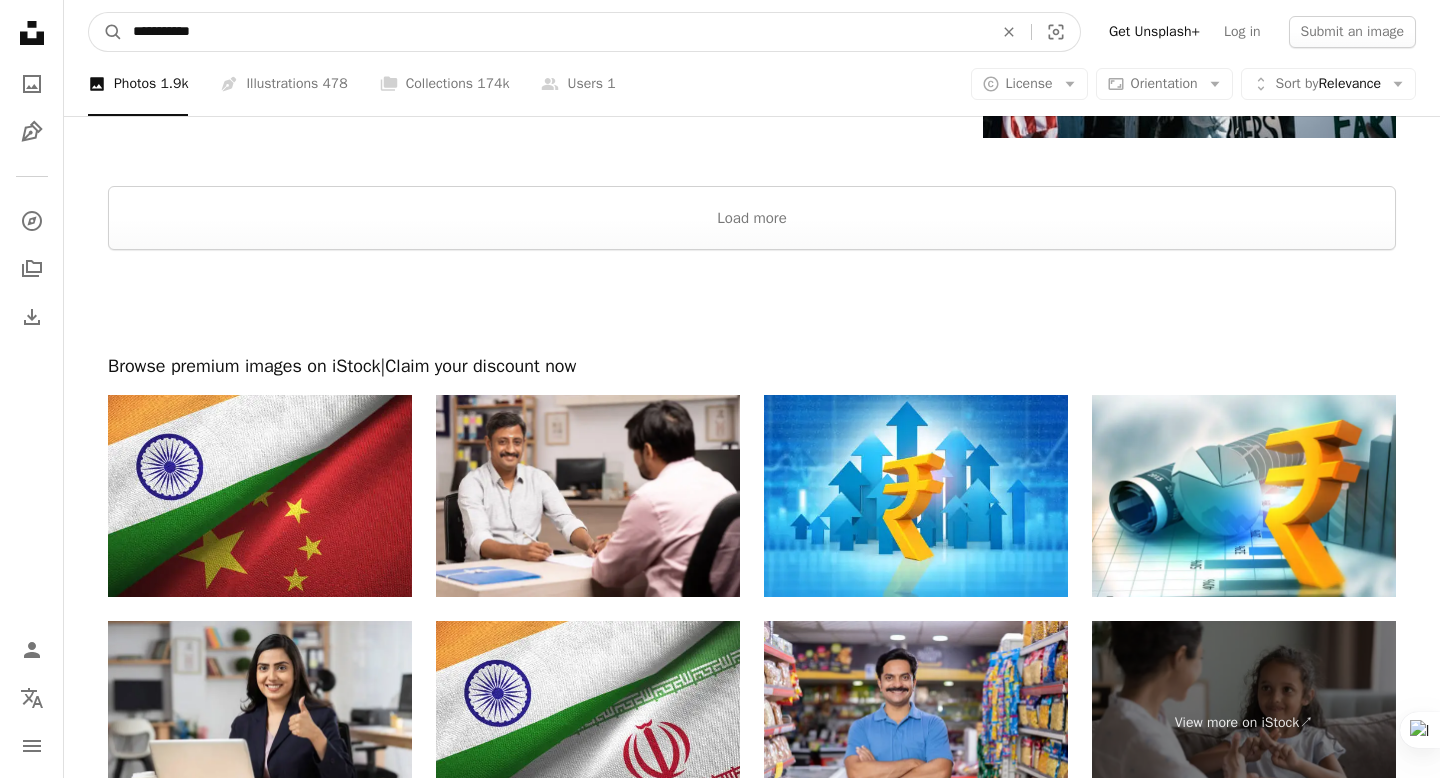 drag, startPoint x: 228, startPoint y: 36, endPoint x: 130, endPoint y: 34, distance: 98.02041 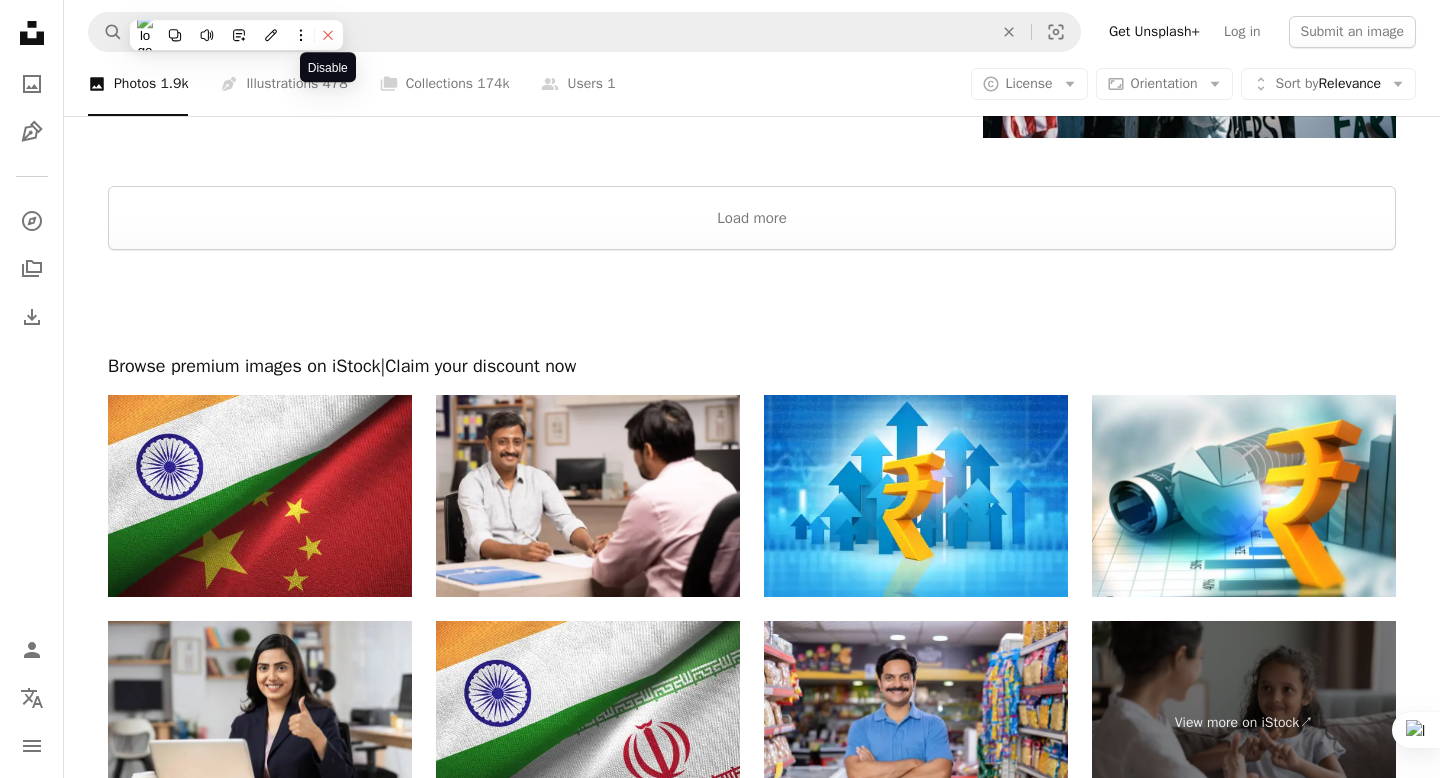click 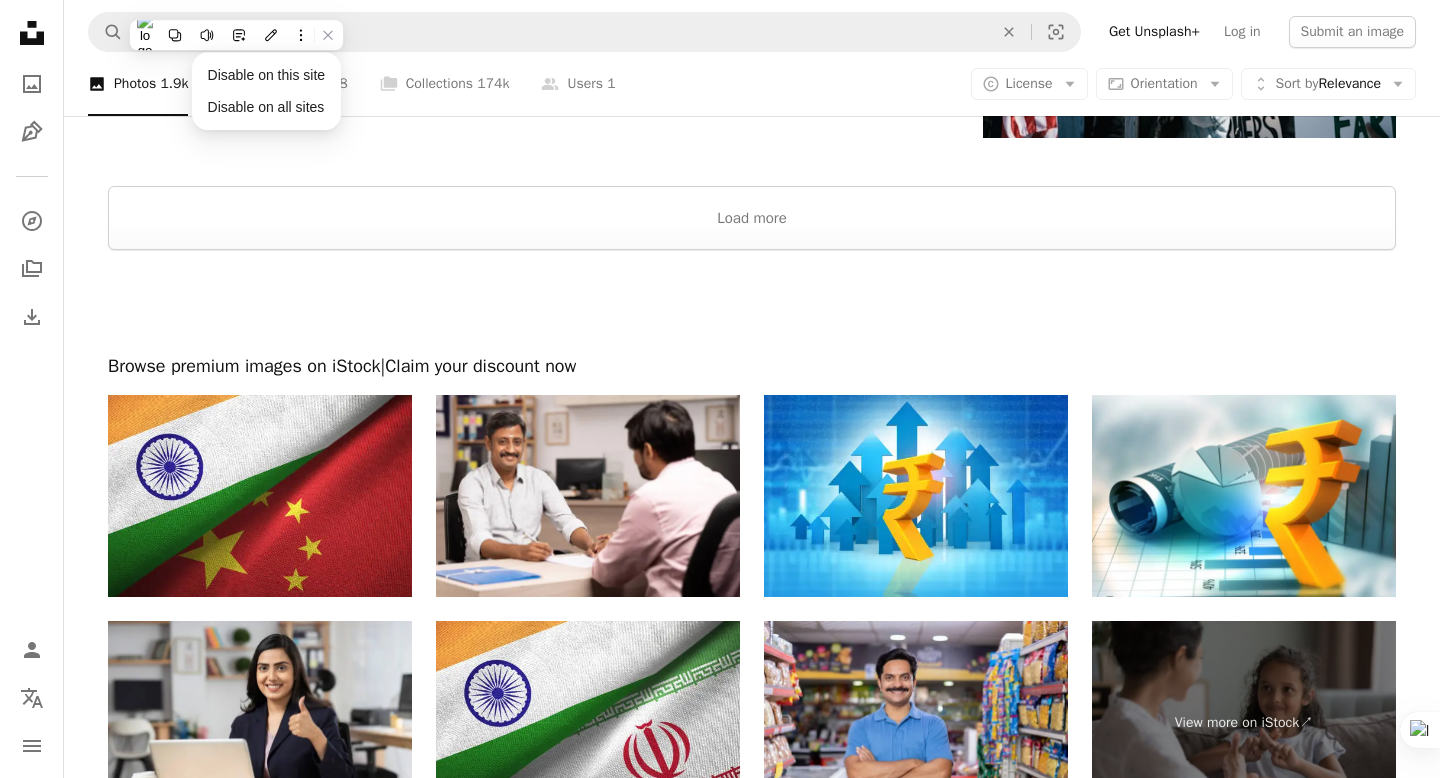 click at bounding box center (752, 162) 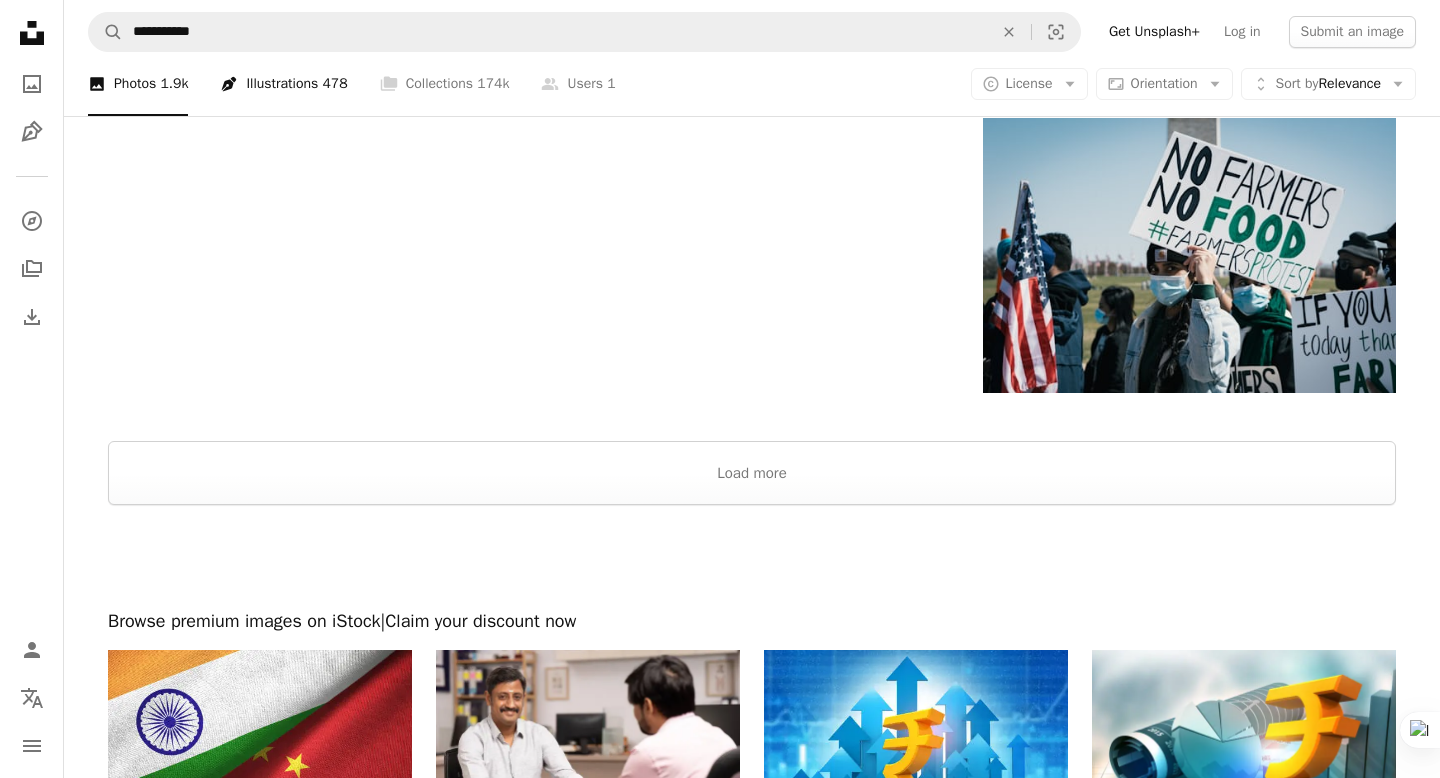 scroll, scrollTop: 3362, scrollLeft: 0, axis: vertical 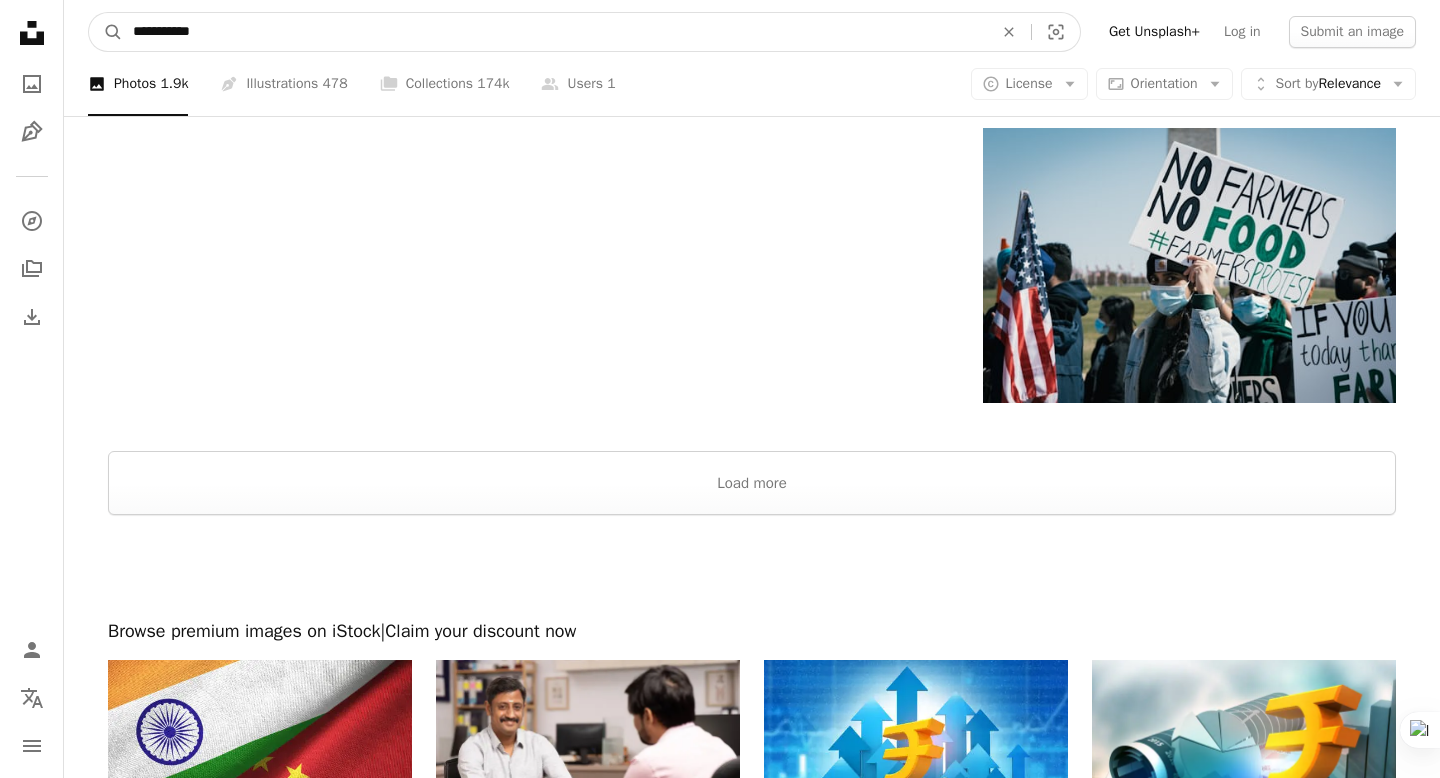 drag, startPoint x: 225, startPoint y: 38, endPoint x: 131, endPoint y: 35, distance: 94.04786 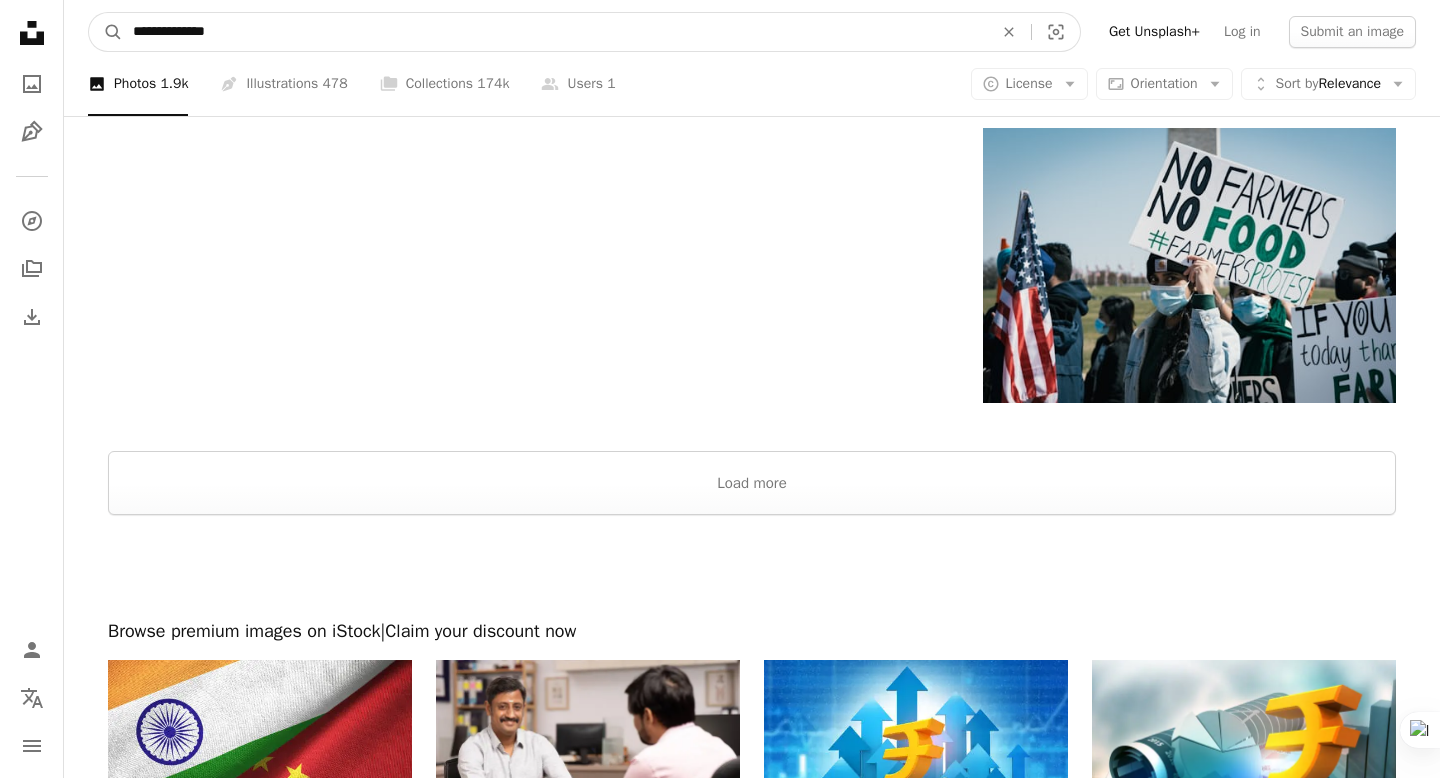 type on "**********" 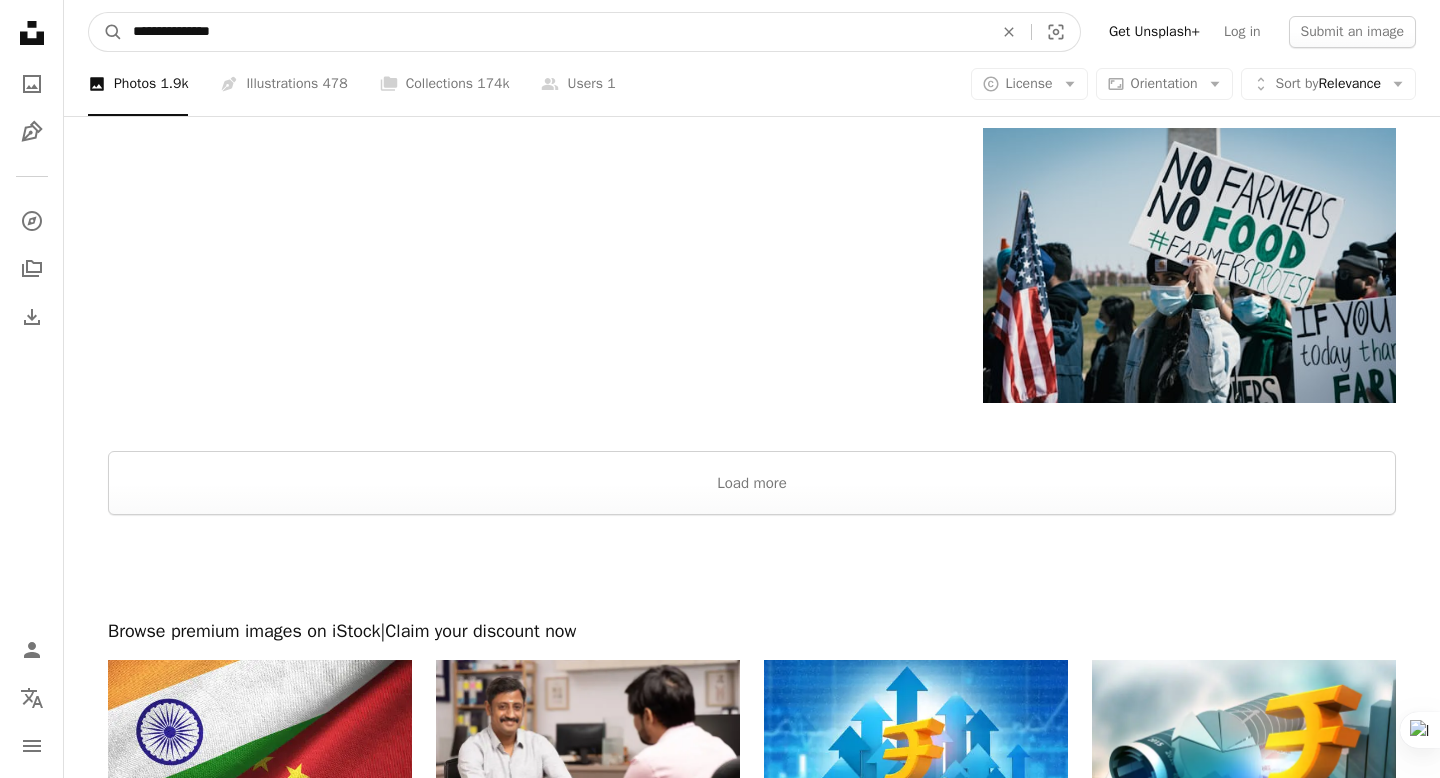 click on "A magnifying glass" at bounding box center [106, 32] 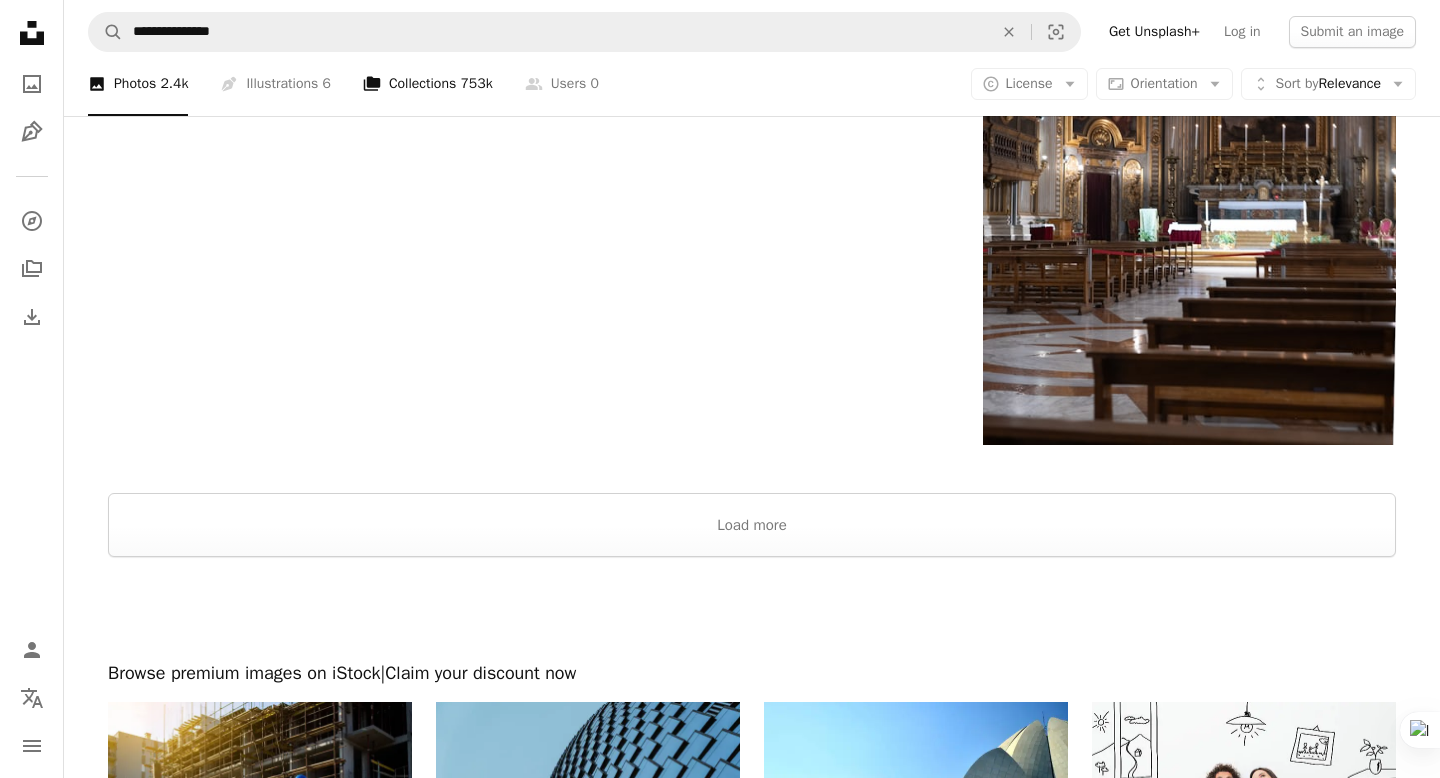 scroll, scrollTop: 4213, scrollLeft: 0, axis: vertical 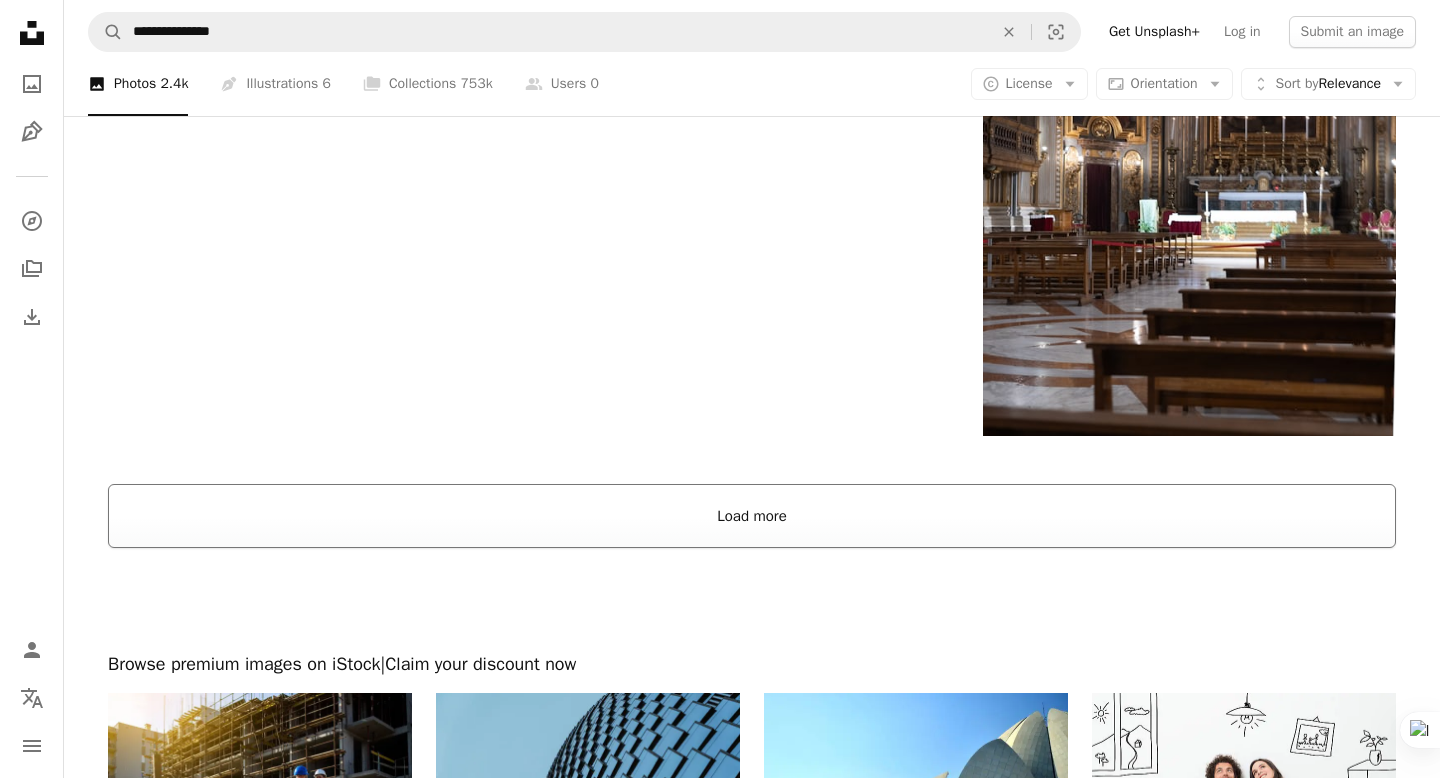 click on "Load more" at bounding box center (752, 516) 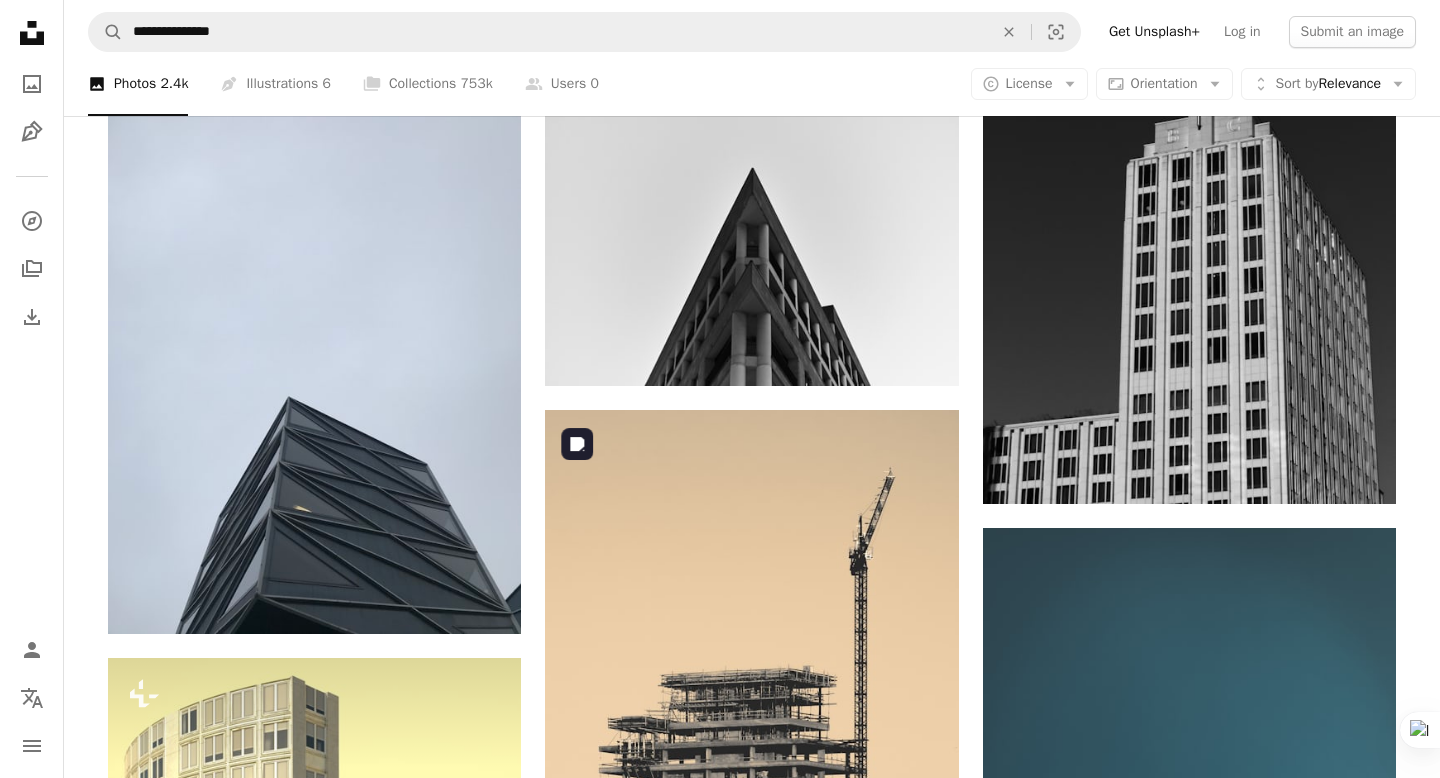 scroll, scrollTop: 17653, scrollLeft: 0, axis: vertical 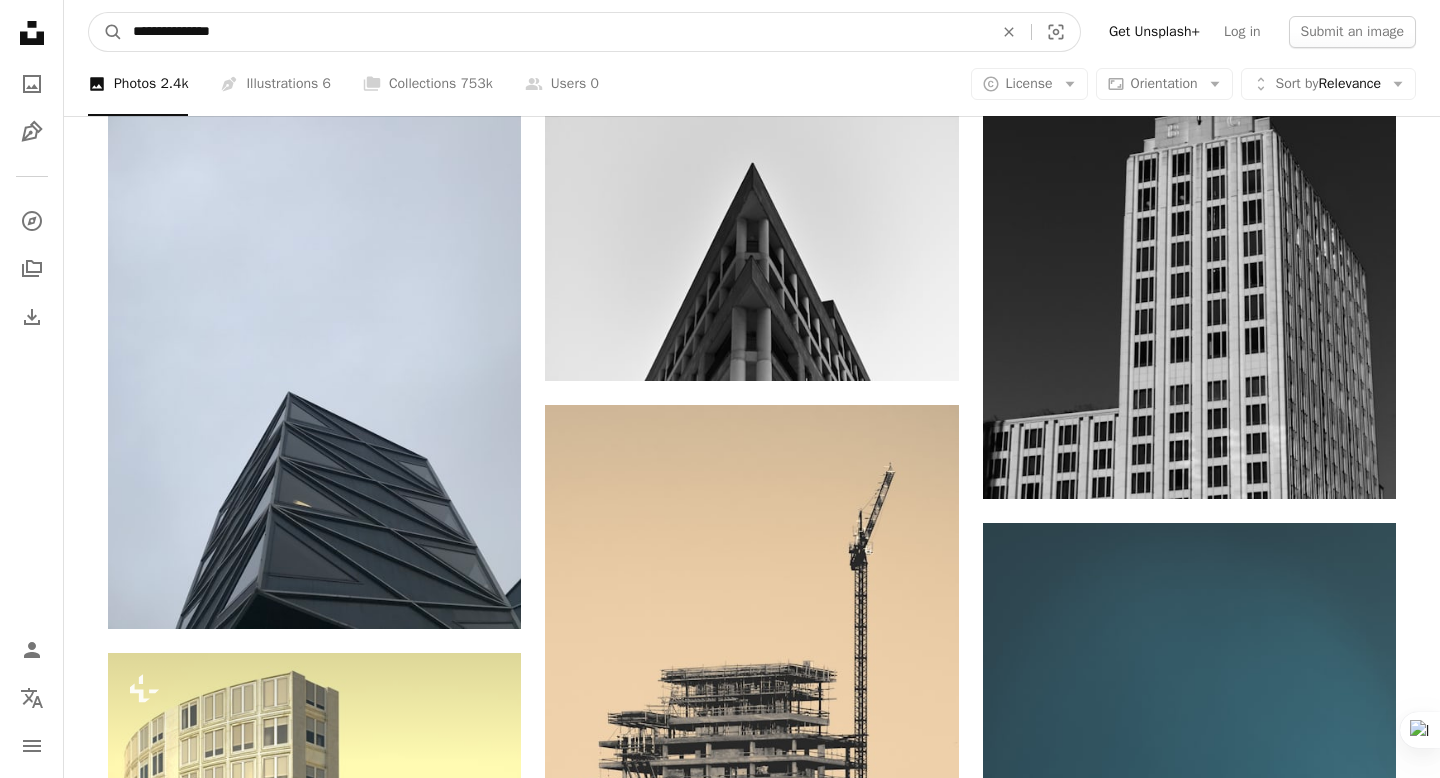 drag, startPoint x: 283, startPoint y: 33, endPoint x: 133, endPoint y: 35, distance: 150.01334 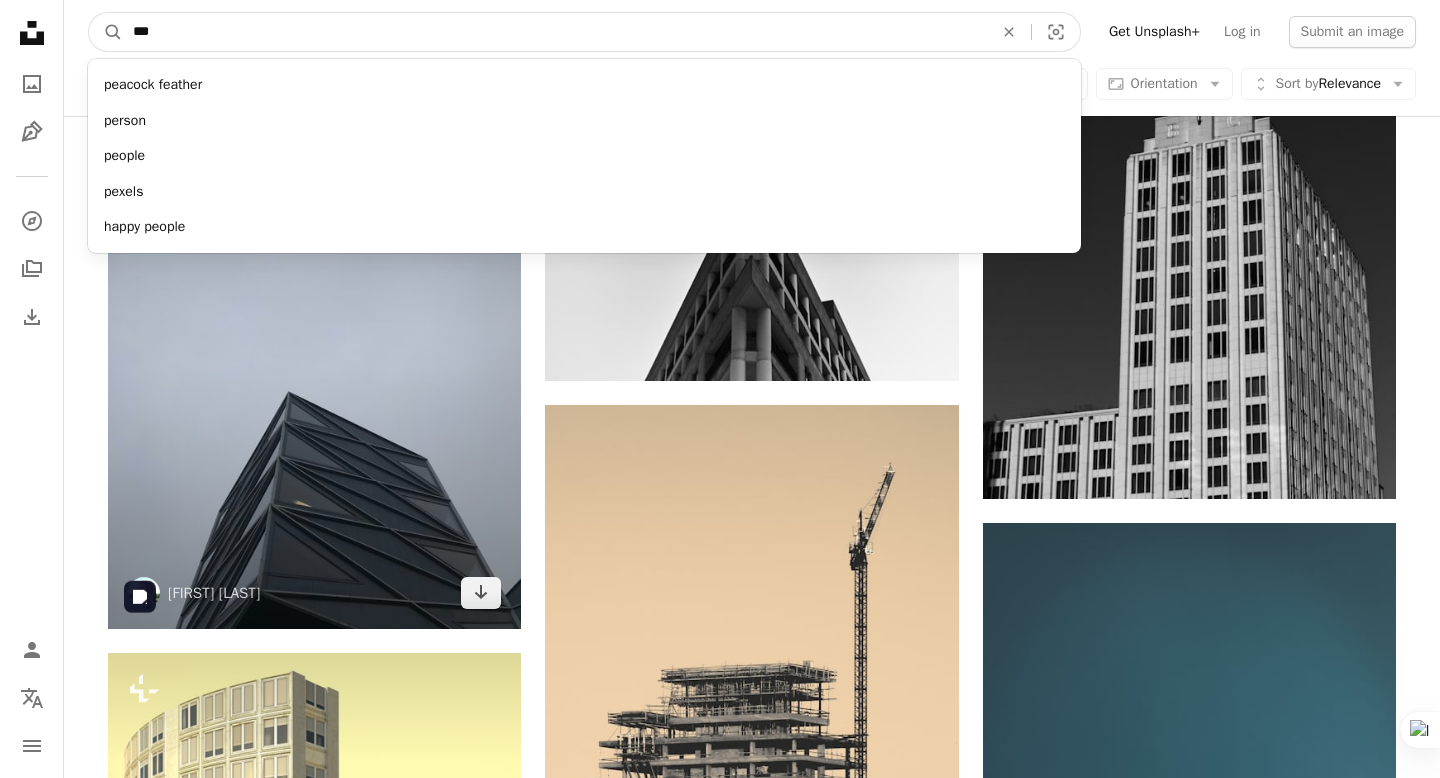 type on "****" 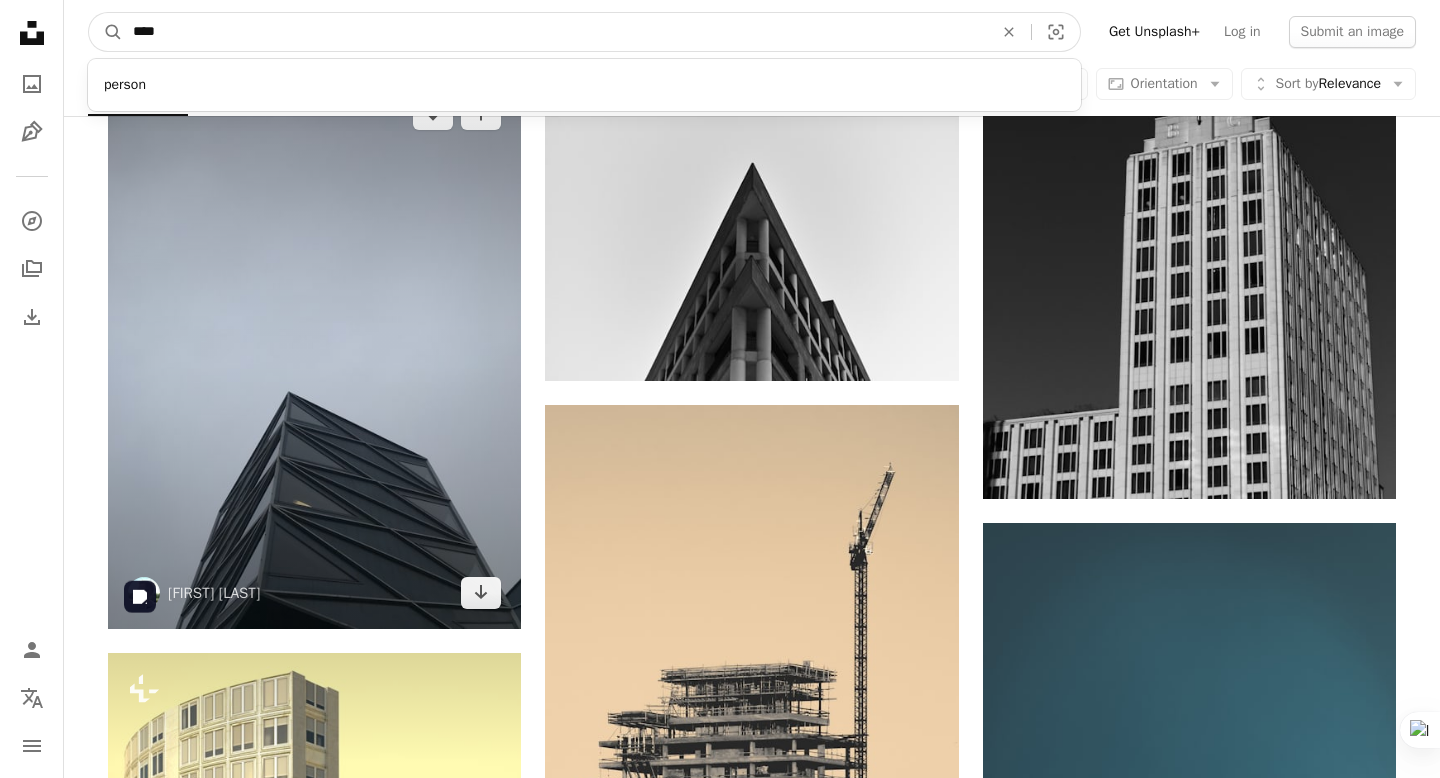 click on "A magnifying glass" at bounding box center (106, 32) 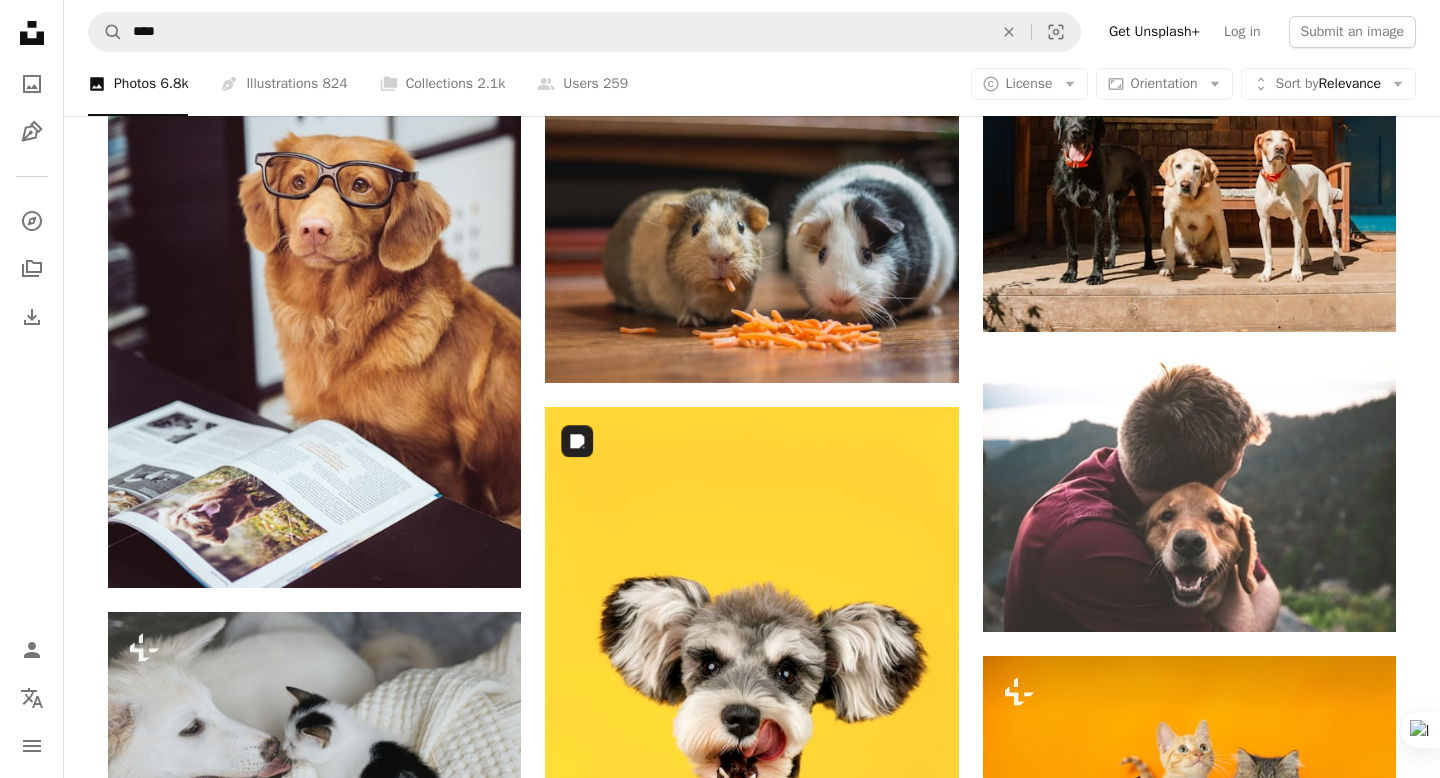 scroll, scrollTop: 1308, scrollLeft: 0, axis: vertical 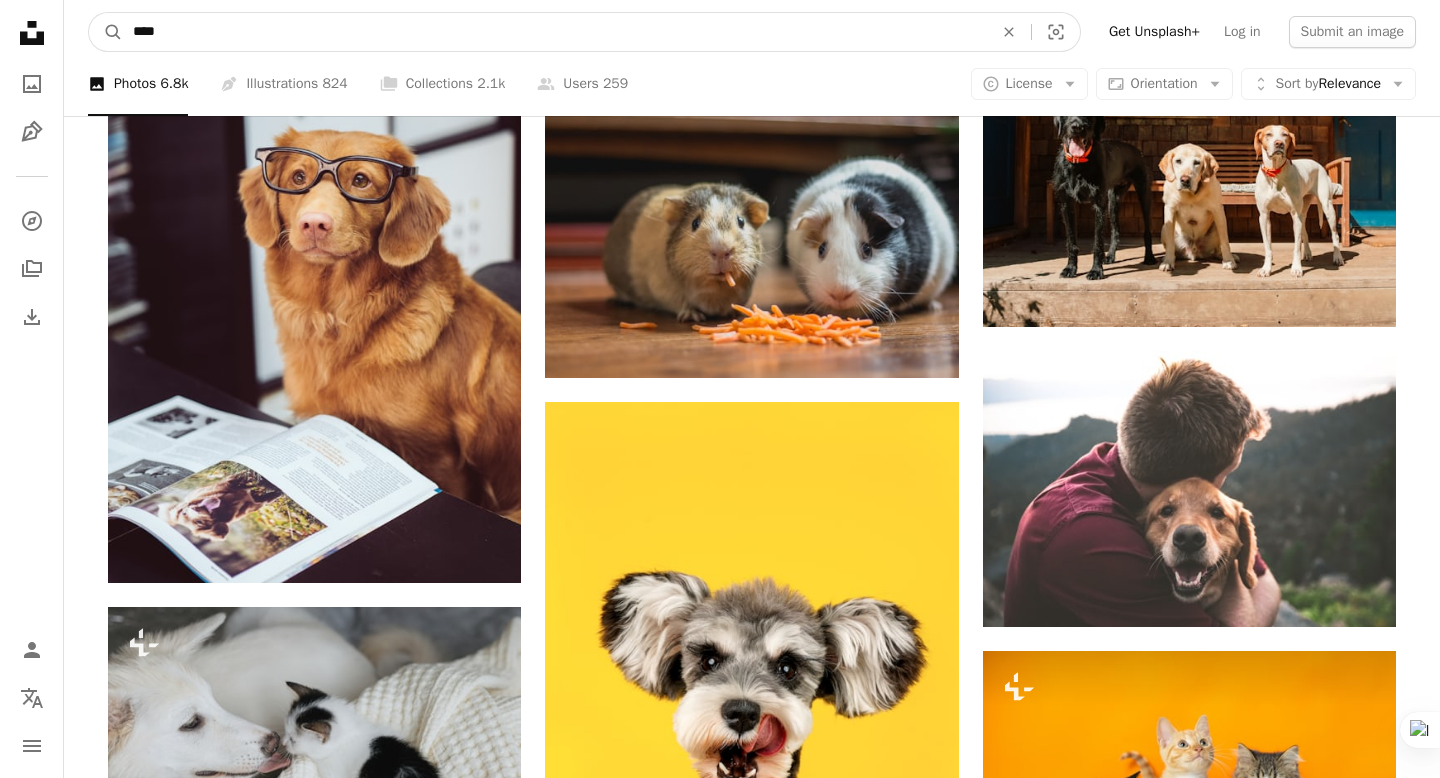 click on "****" at bounding box center (555, 32) 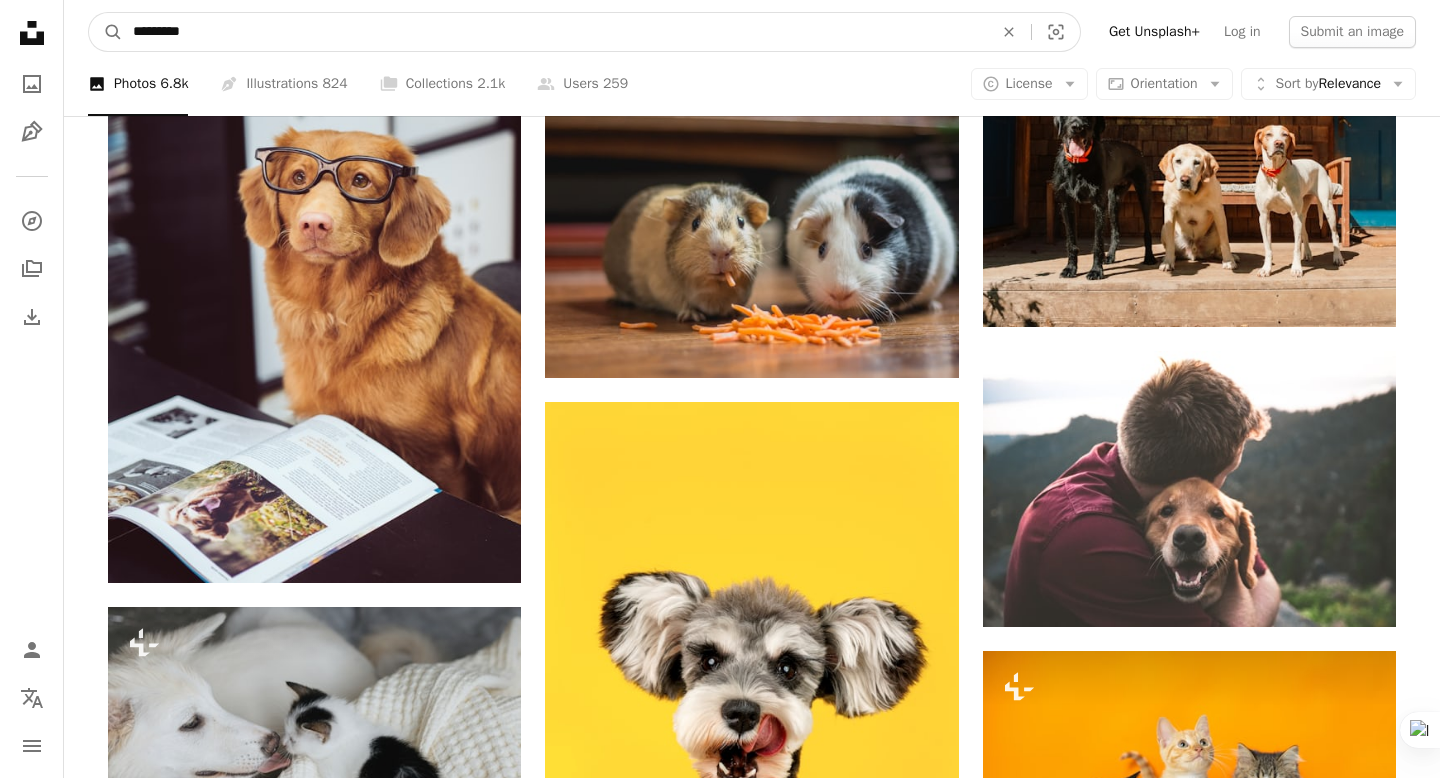 type on "**********" 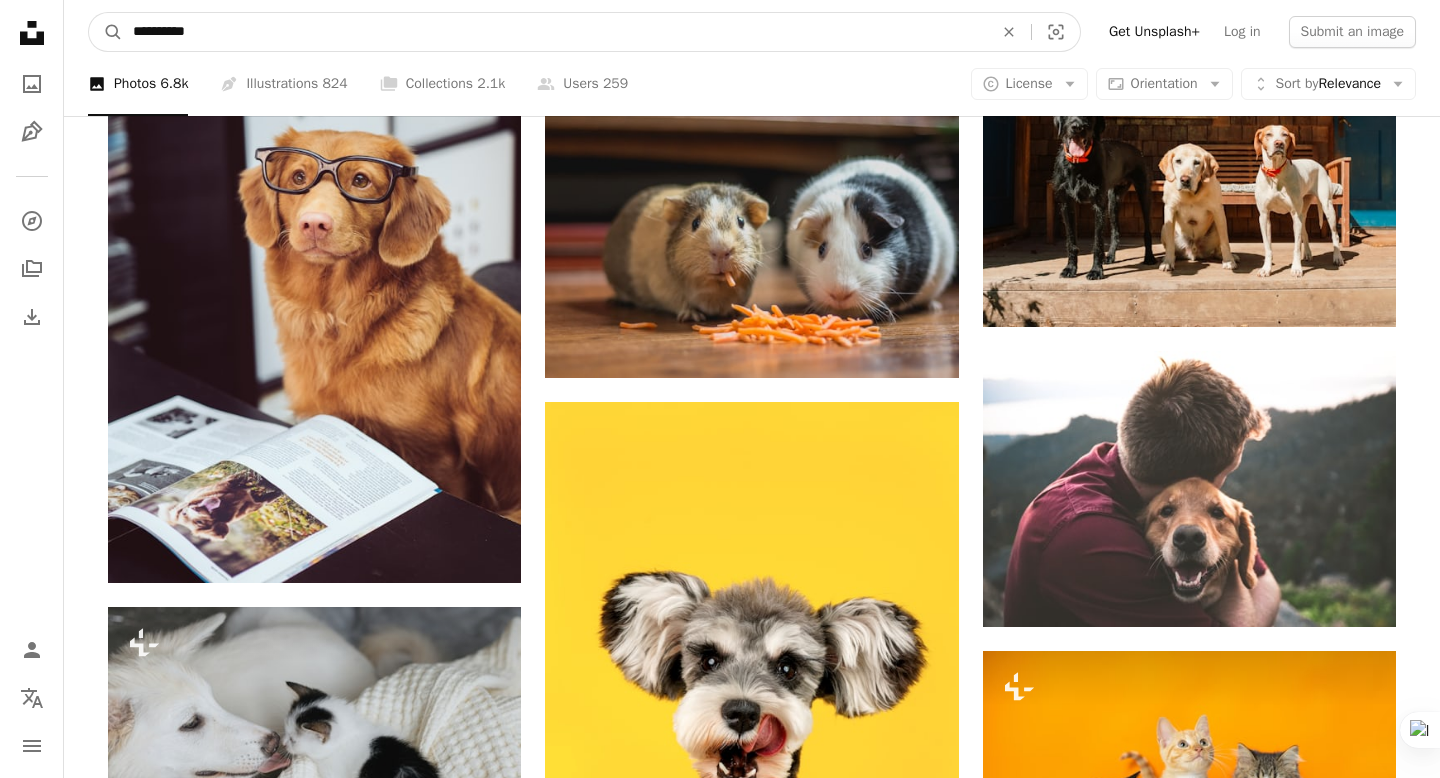 click on "A magnifying glass" at bounding box center (106, 32) 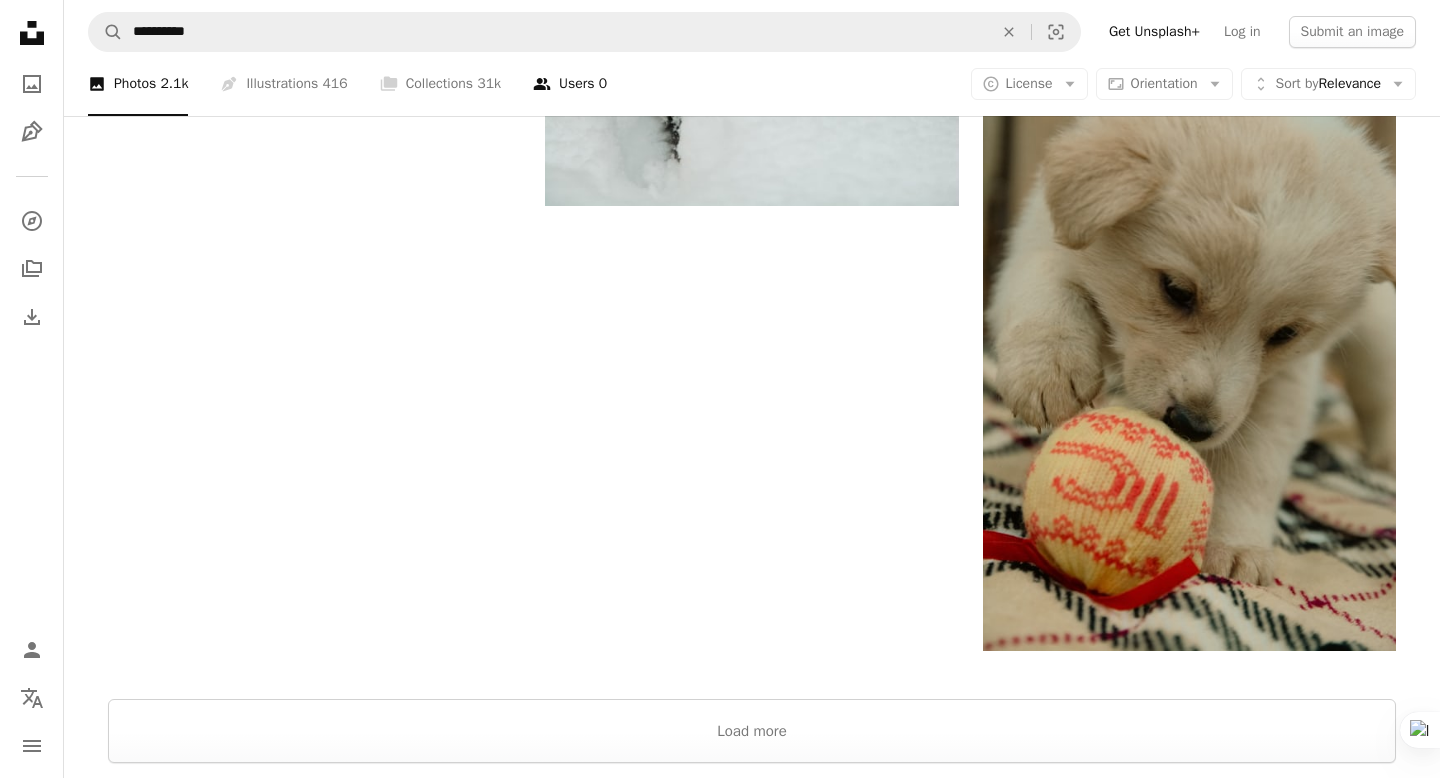 scroll, scrollTop: 3767, scrollLeft: 0, axis: vertical 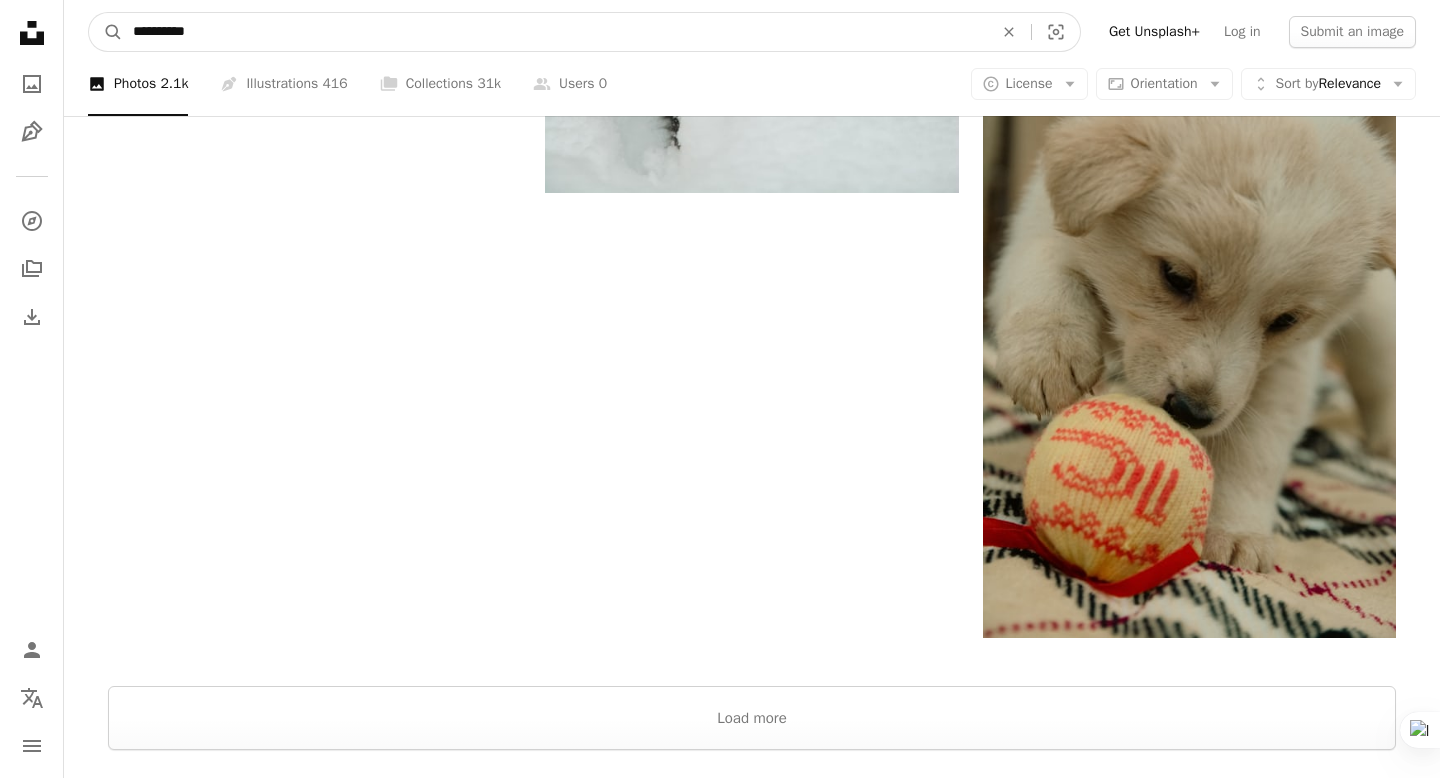 click on "**********" at bounding box center [555, 32] 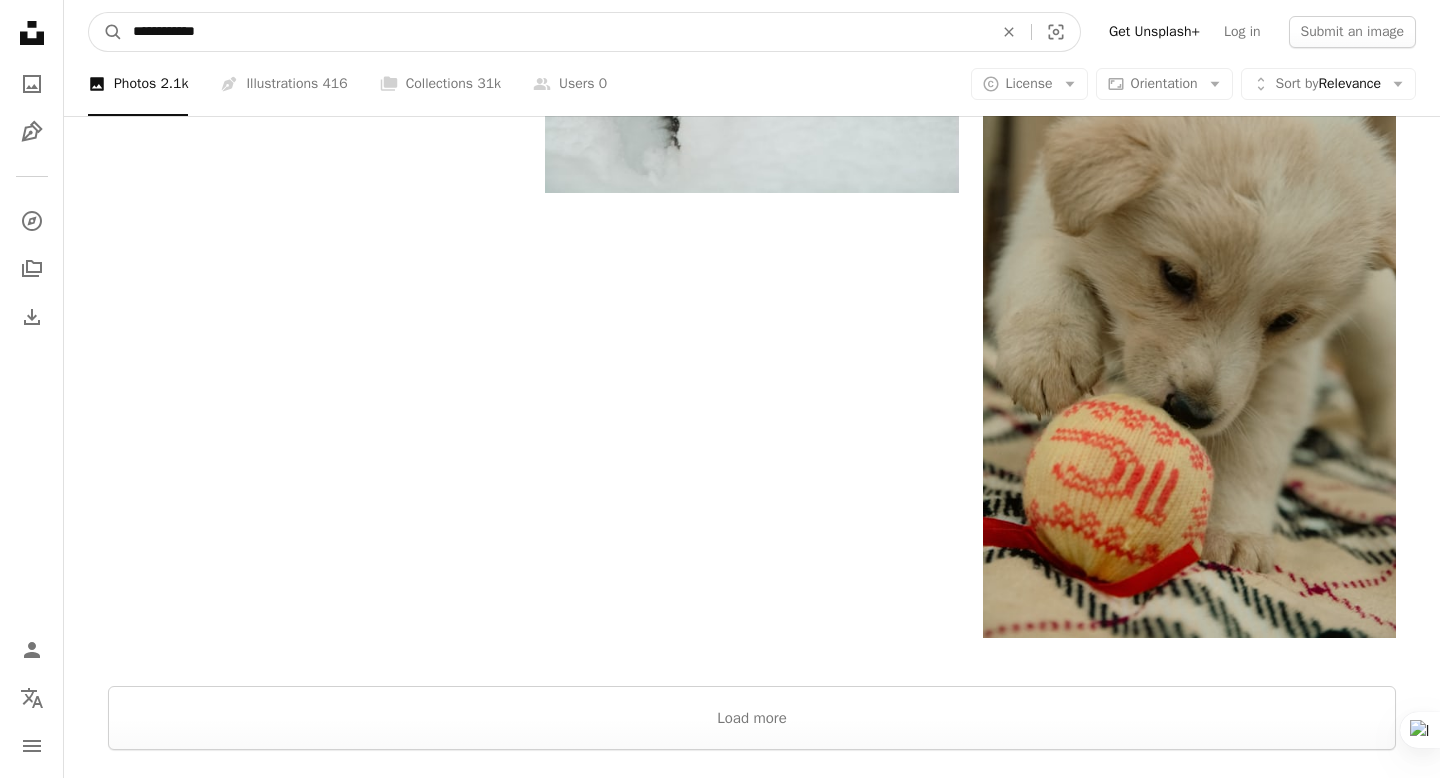 type on "**********" 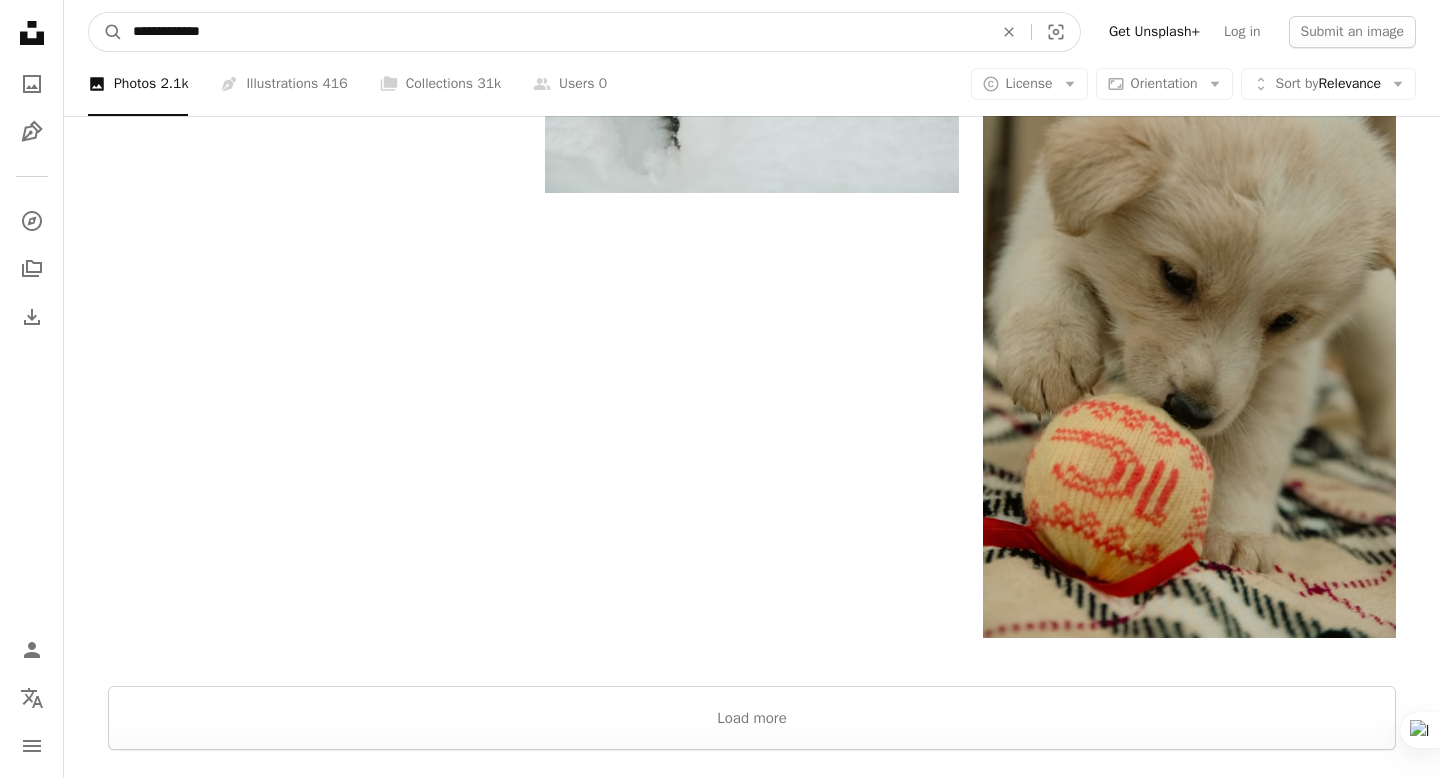 click on "A magnifying glass" at bounding box center [106, 32] 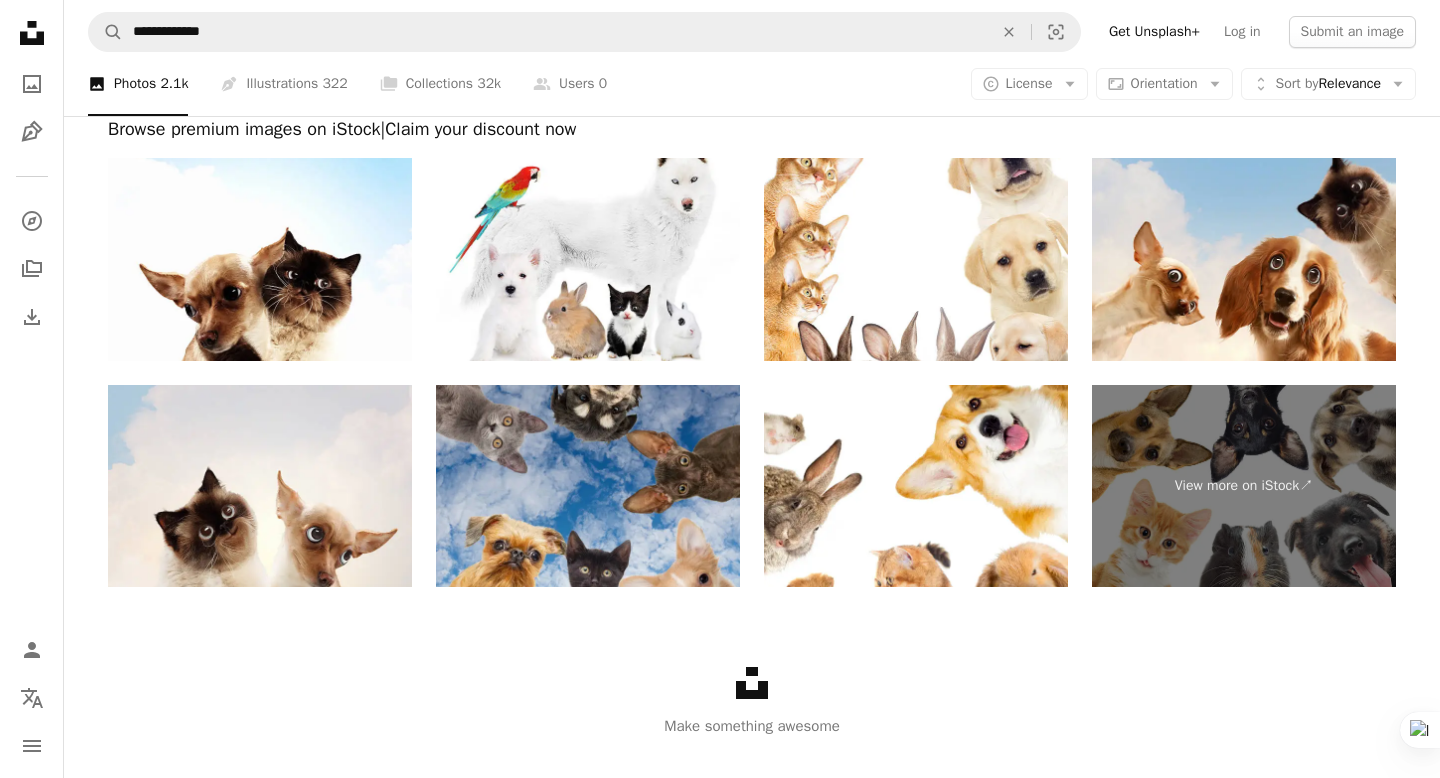 scroll, scrollTop: 3721, scrollLeft: 0, axis: vertical 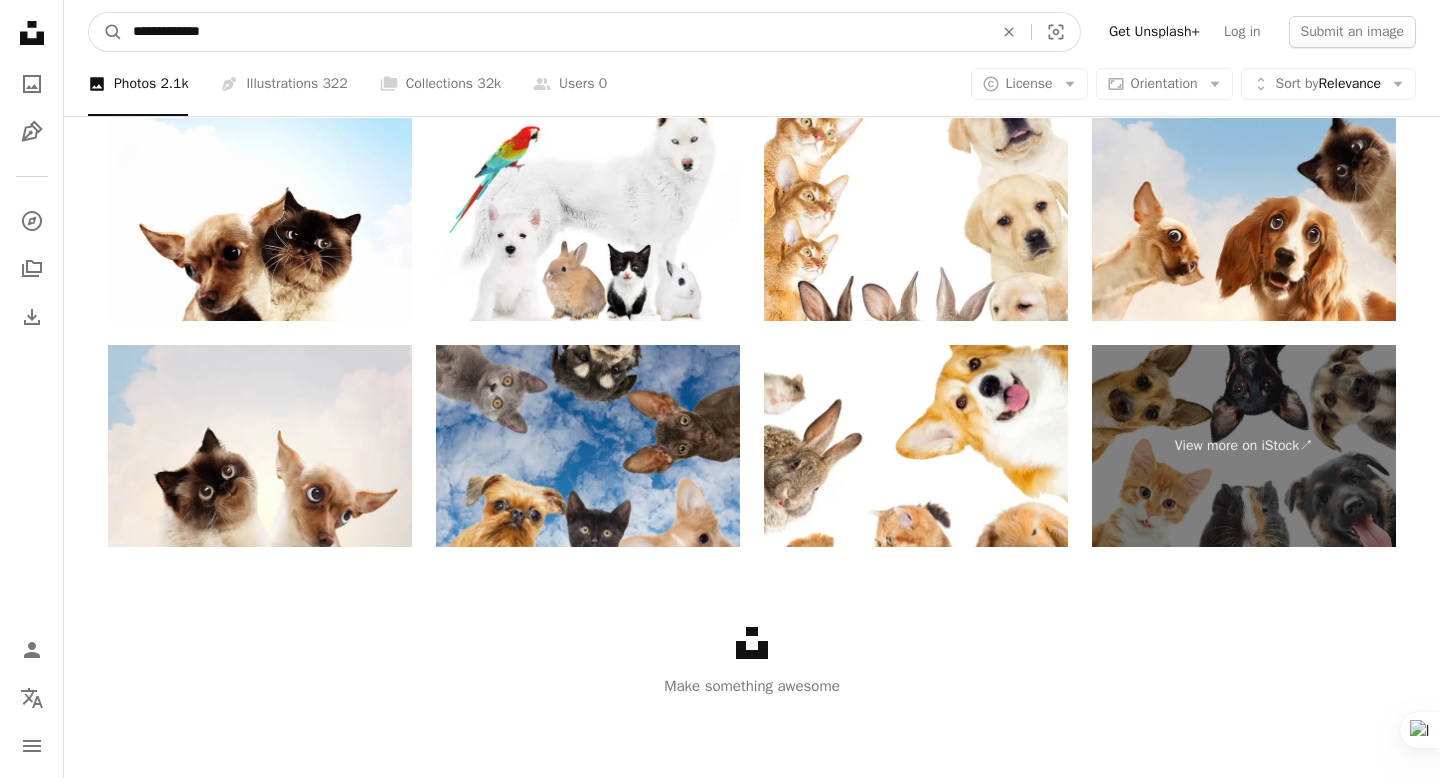 drag, startPoint x: 200, startPoint y: 36, endPoint x: 174, endPoint y: 33, distance: 26.172504 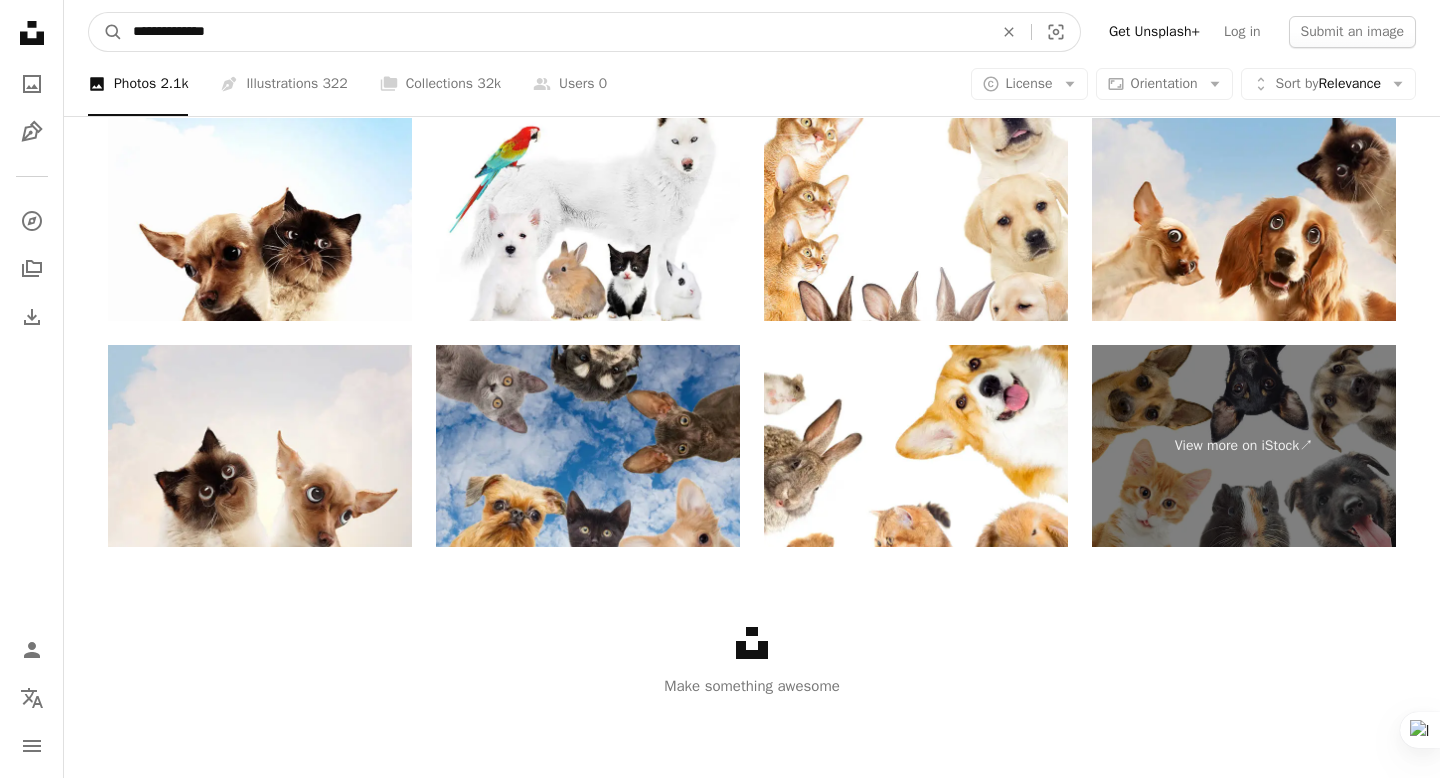 click on "A magnifying glass" at bounding box center (106, 32) 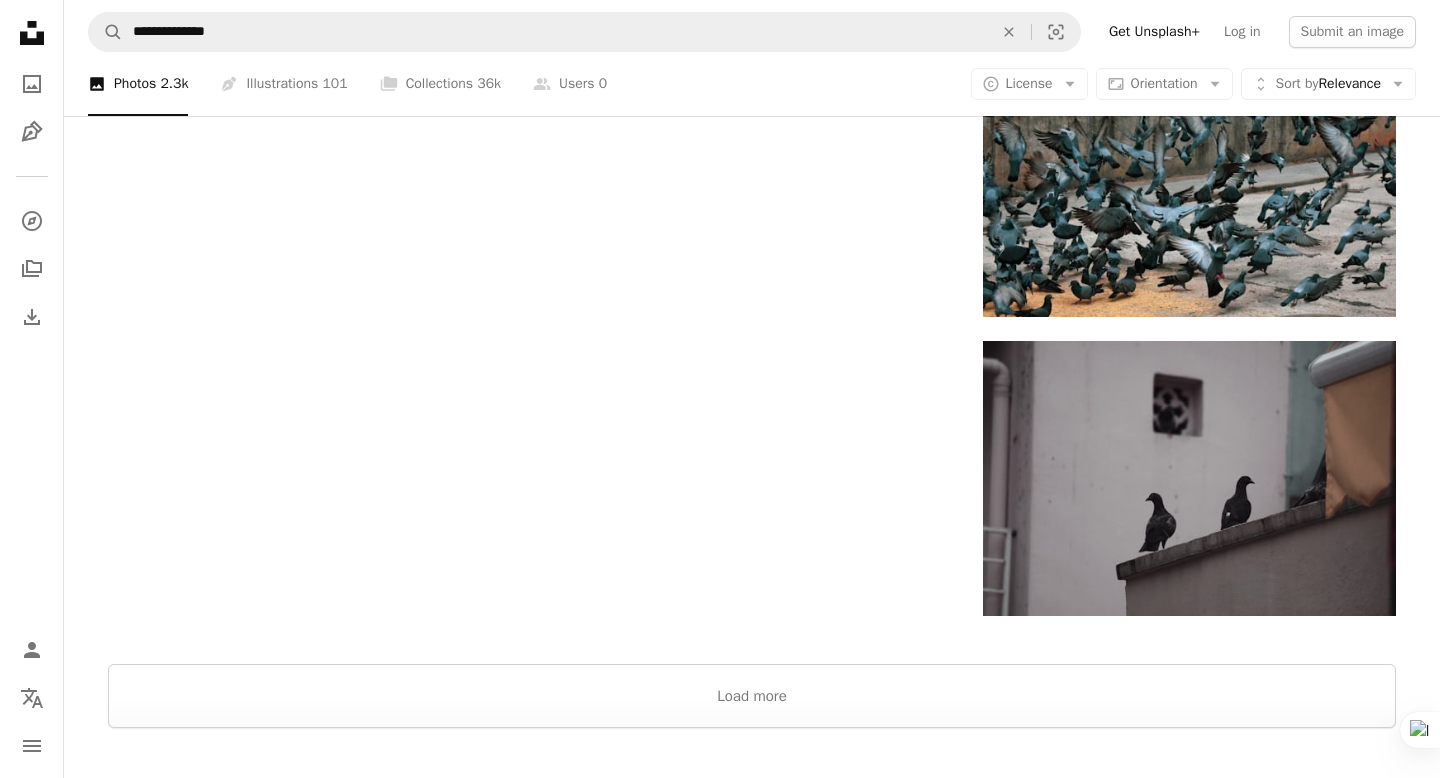 scroll, scrollTop: 2819, scrollLeft: 0, axis: vertical 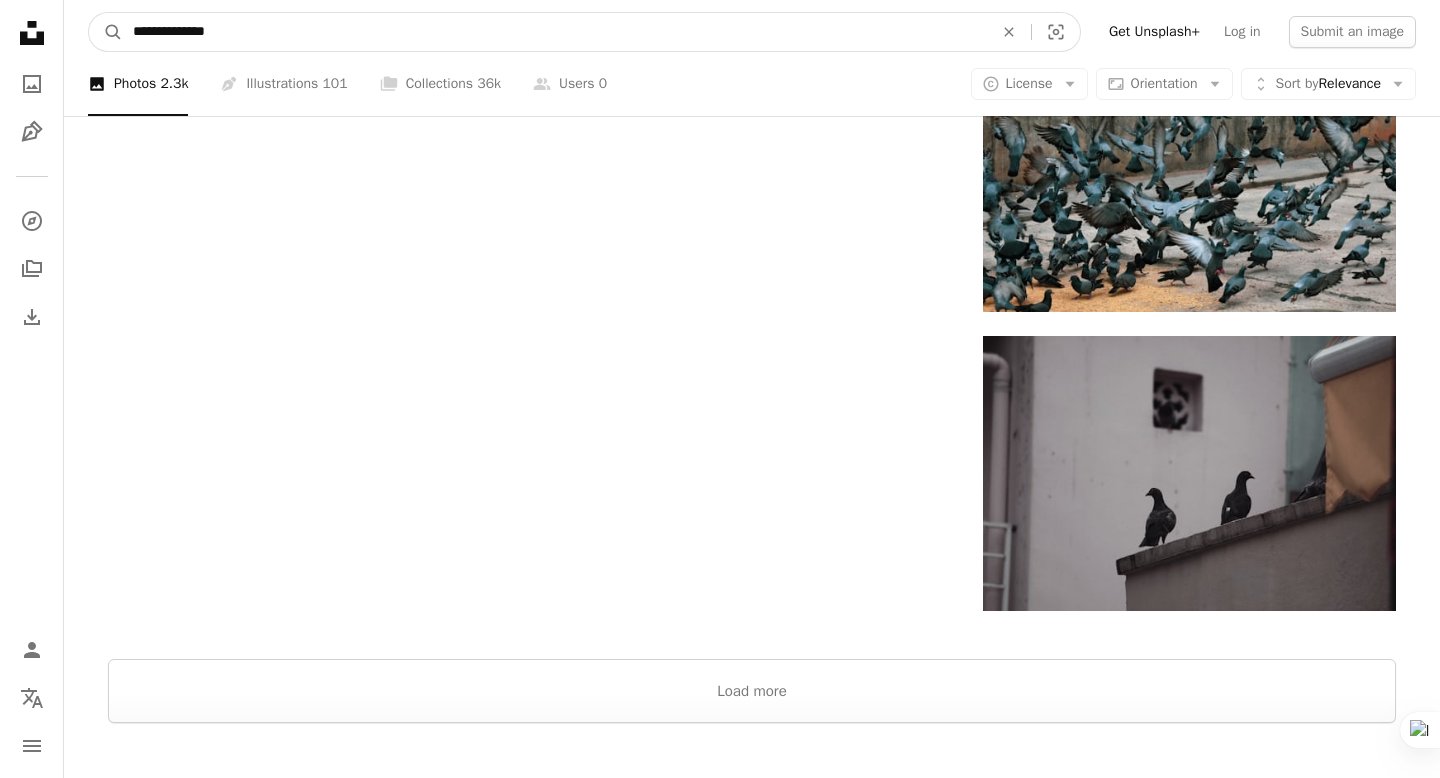 click on "**********" at bounding box center (555, 32) 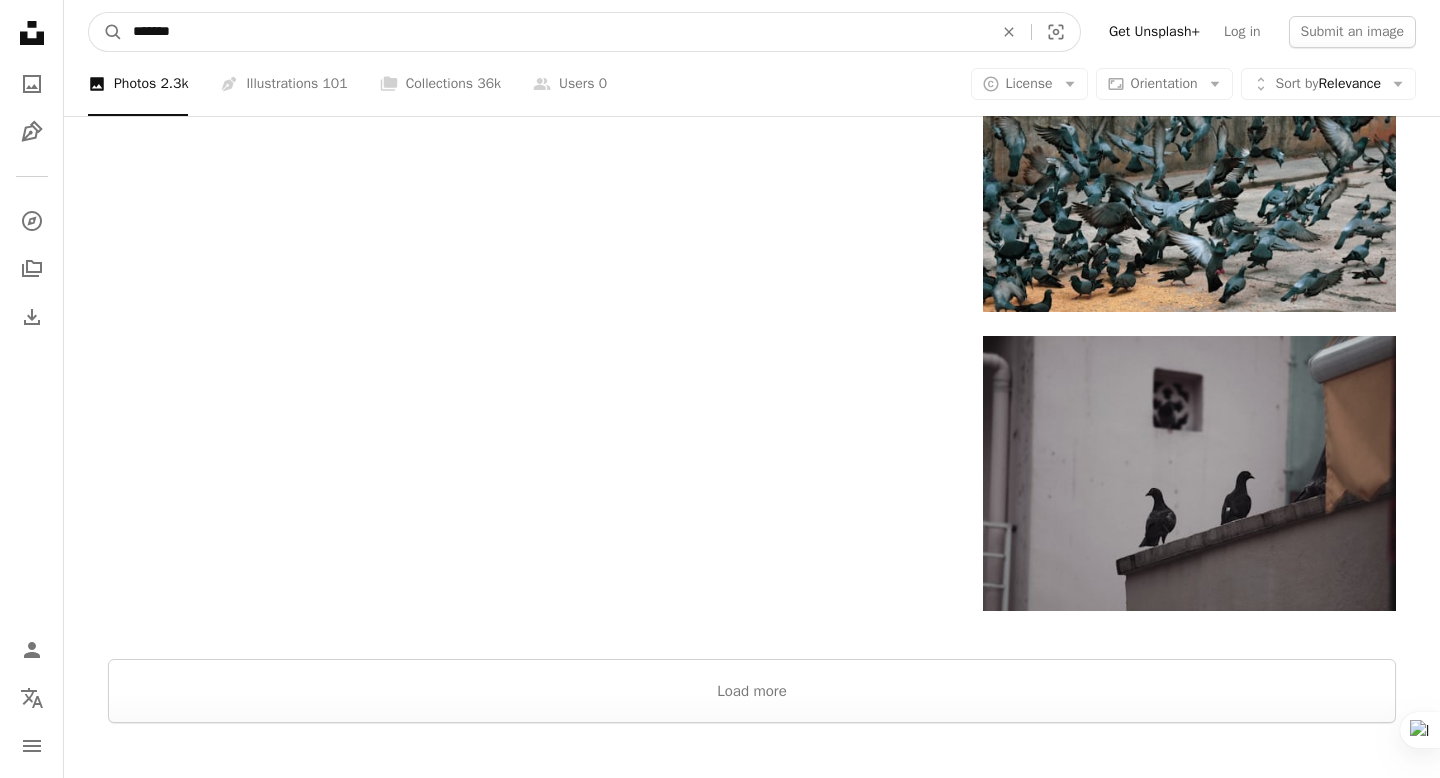 type on "*******" 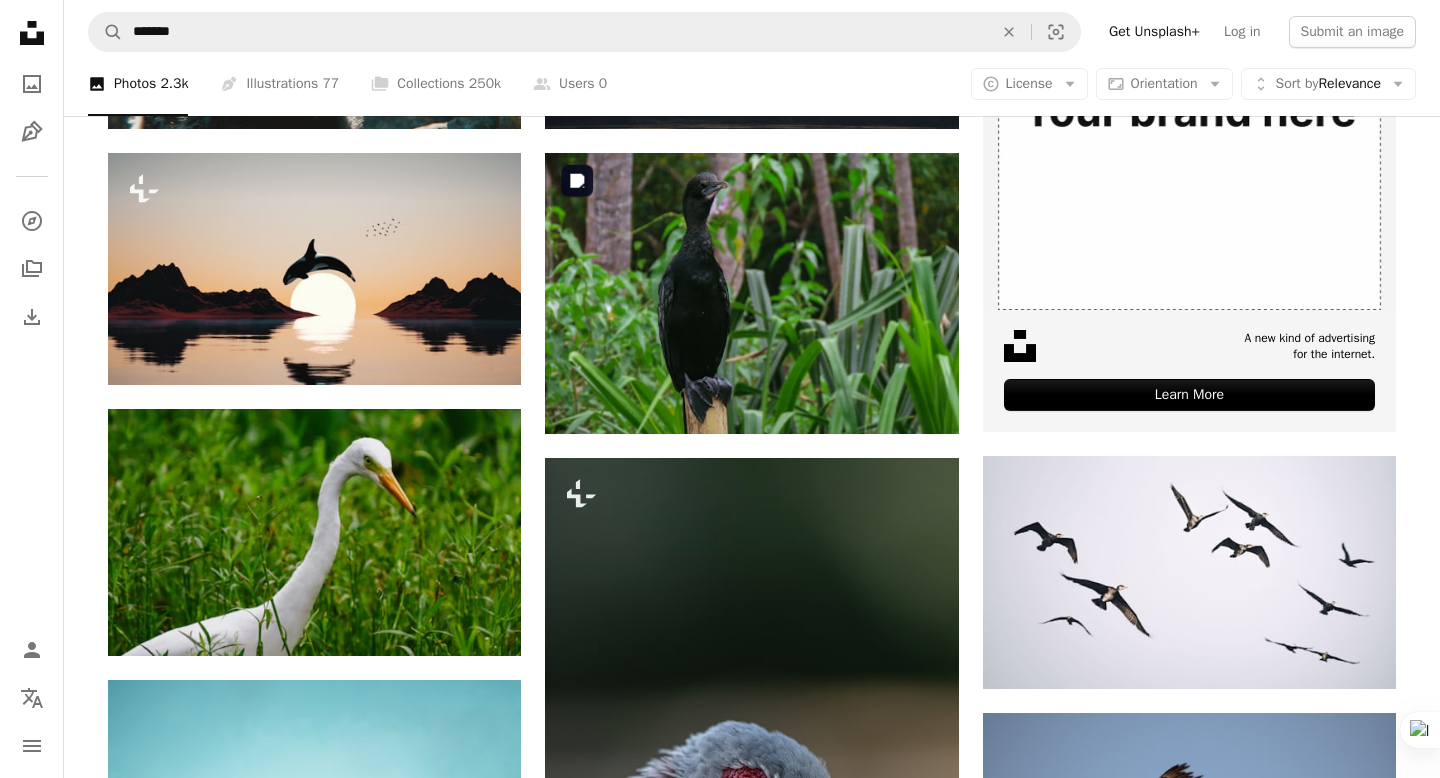 scroll, scrollTop: 607, scrollLeft: 0, axis: vertical 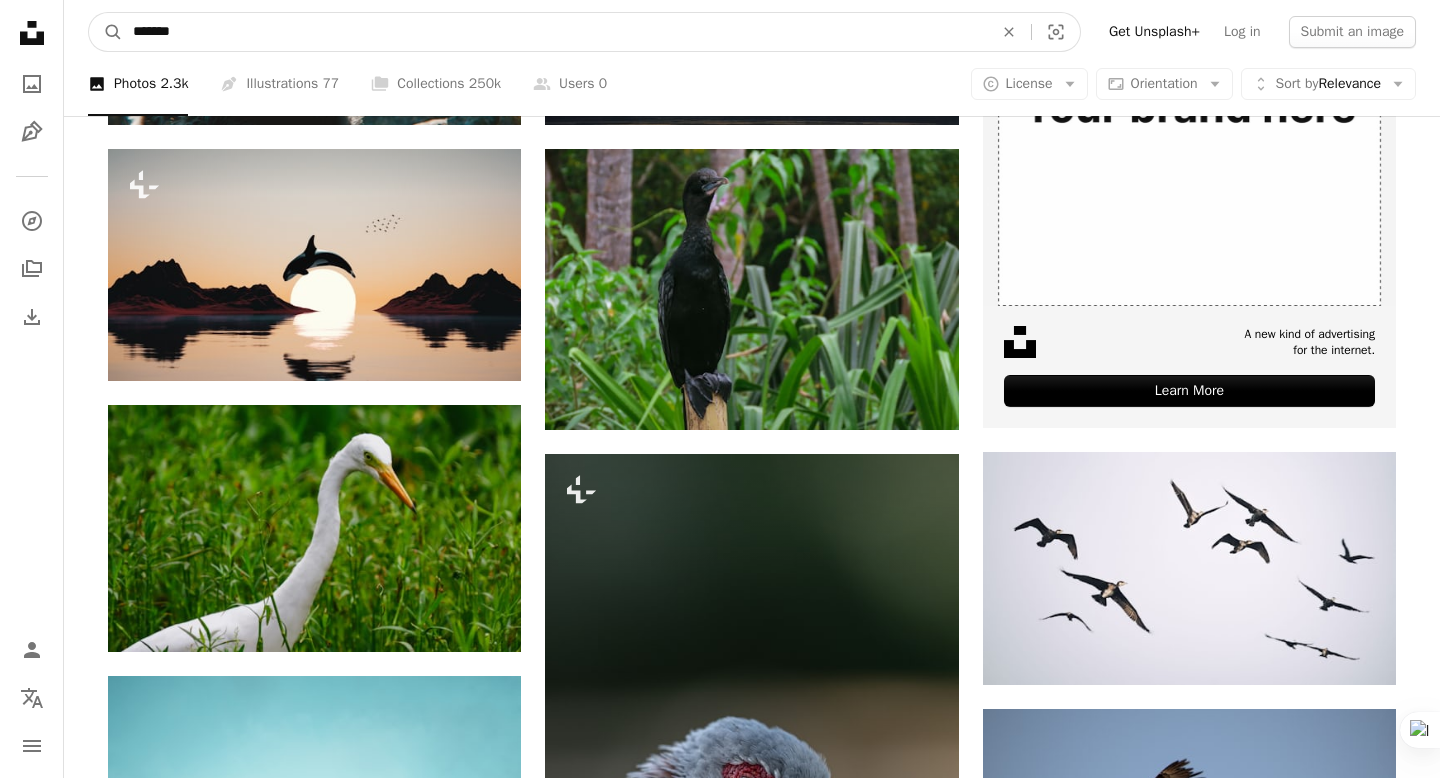 click on "*******" at bounding box center [555, 32] 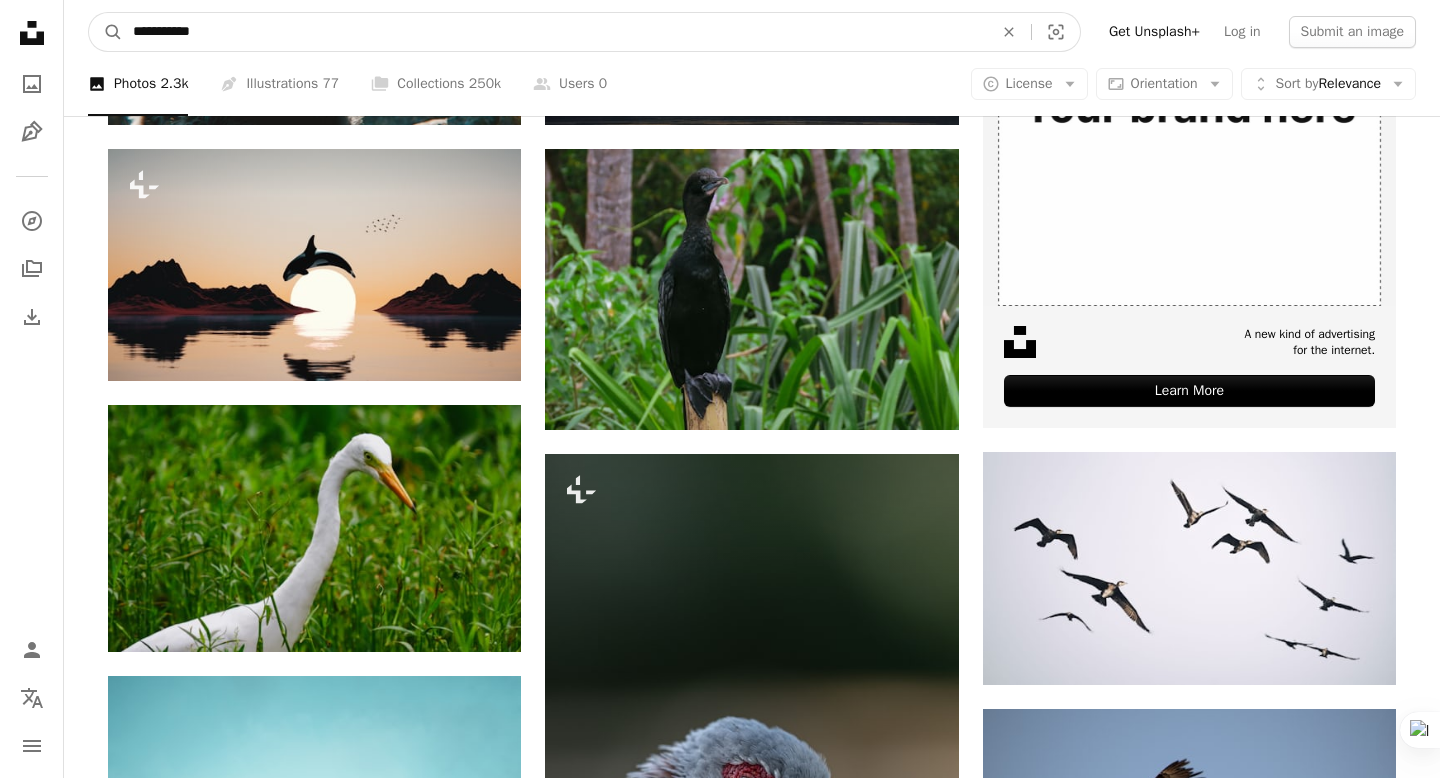 type on "**********" 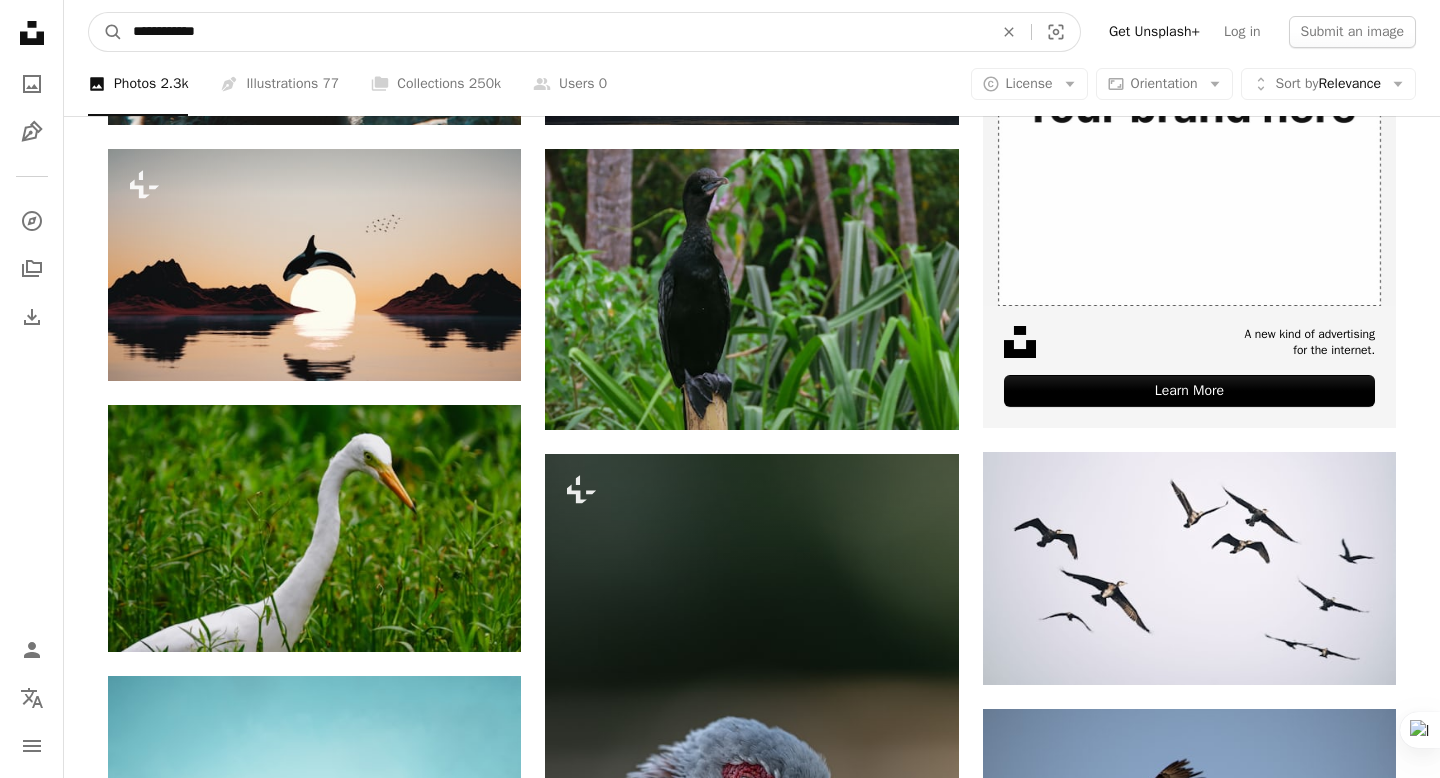 click on "A magnifying glass" at bounding box center (106, 32) 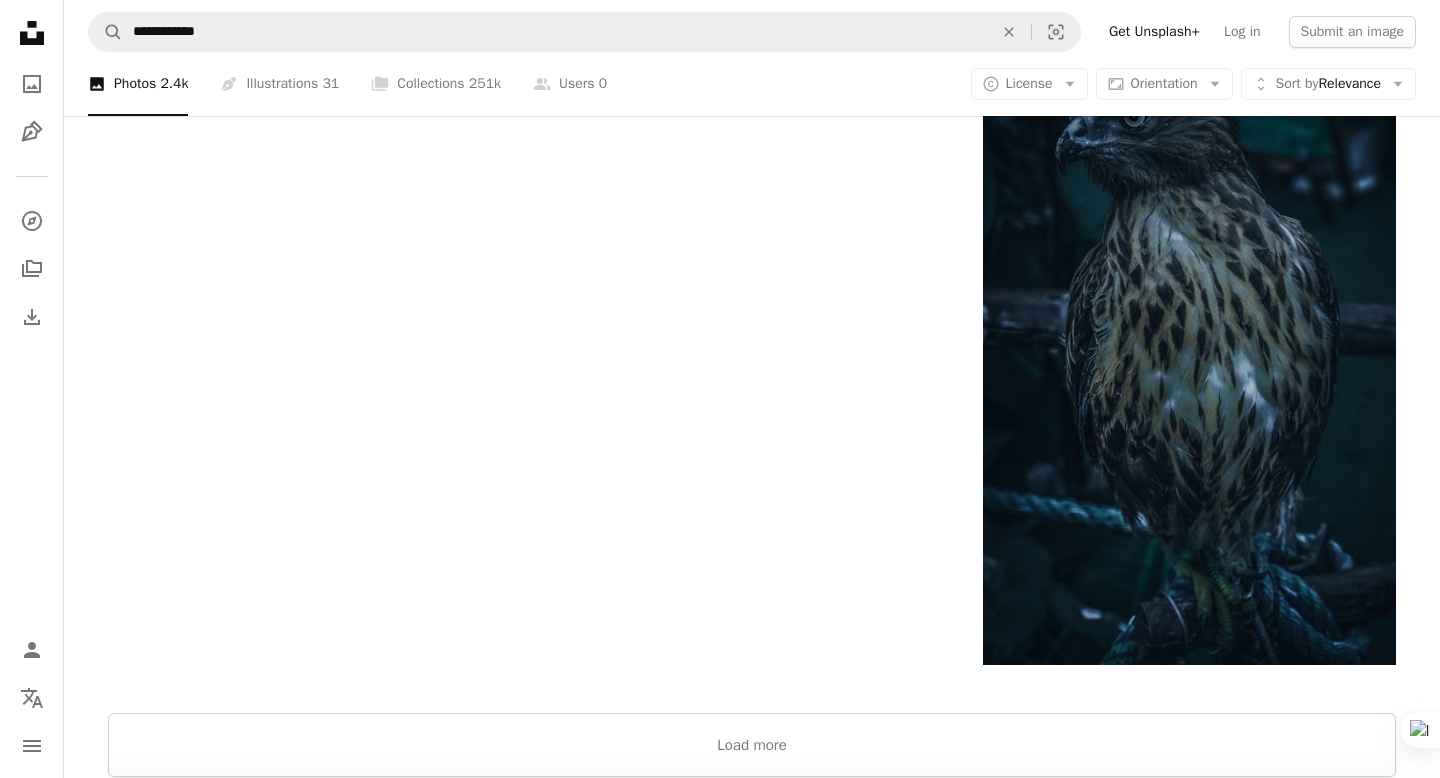 scroll, scrollTop: 3268, scrollLeft: 0, axis: vertical 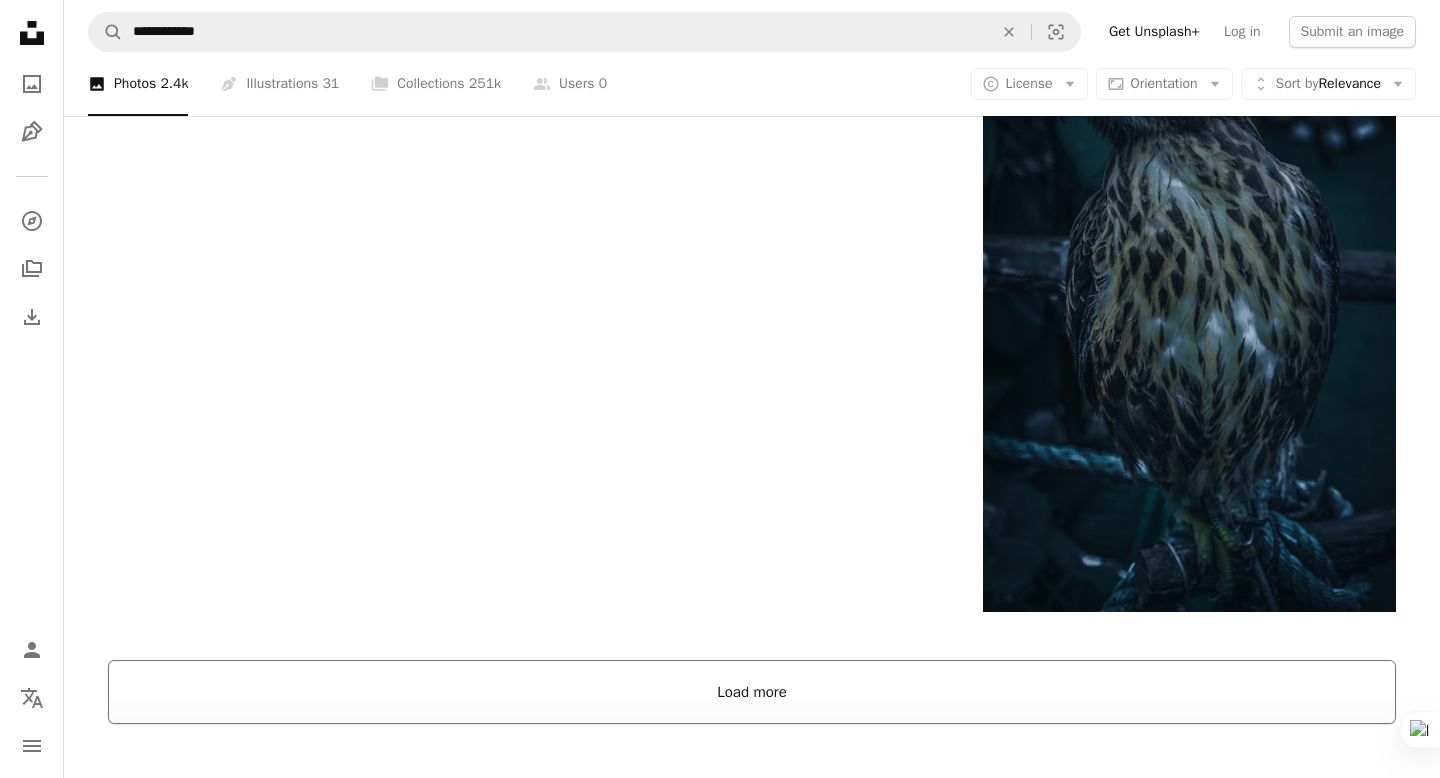 click on "Load more" at bounding box center (752, 692) 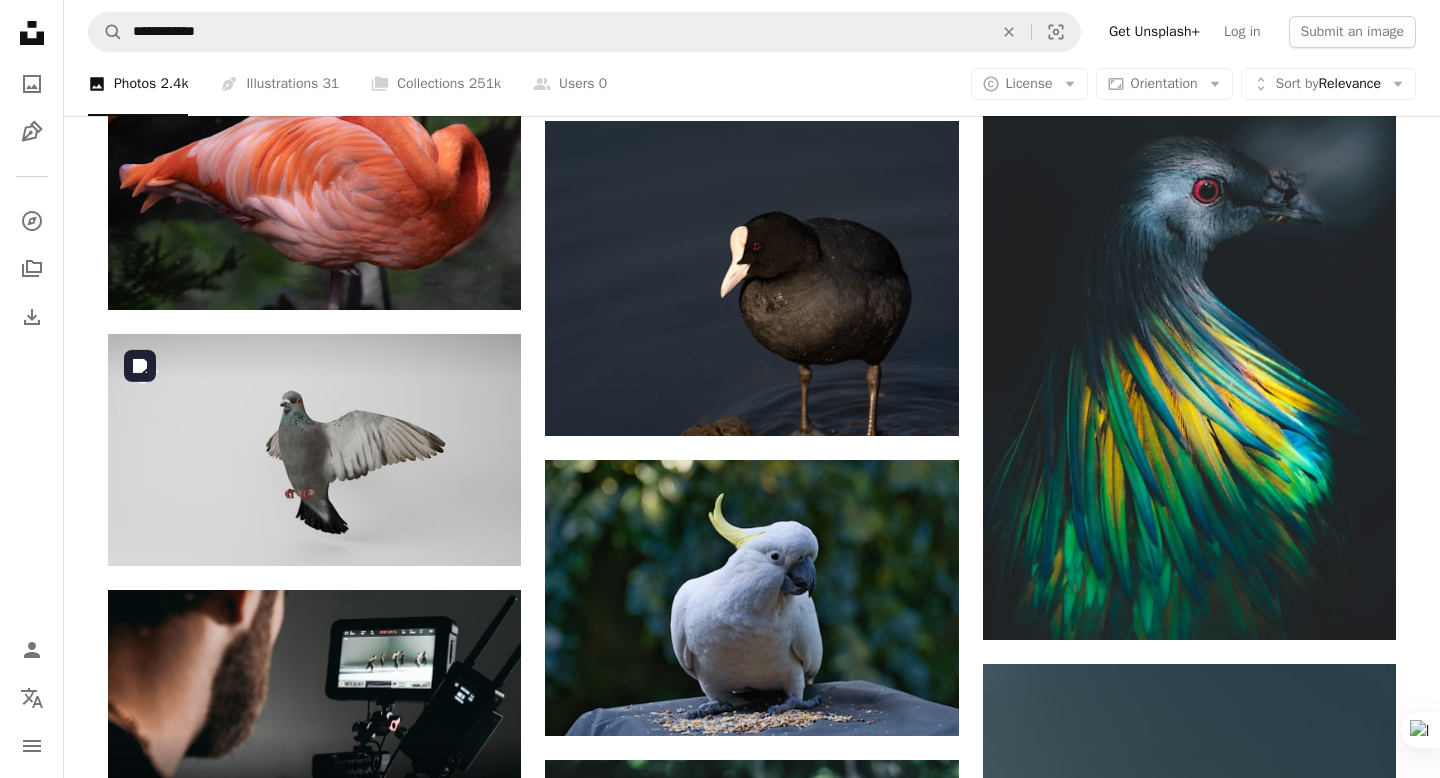 scroll, scrollTop: 4186, scrollLeft: 0, axis: vertical 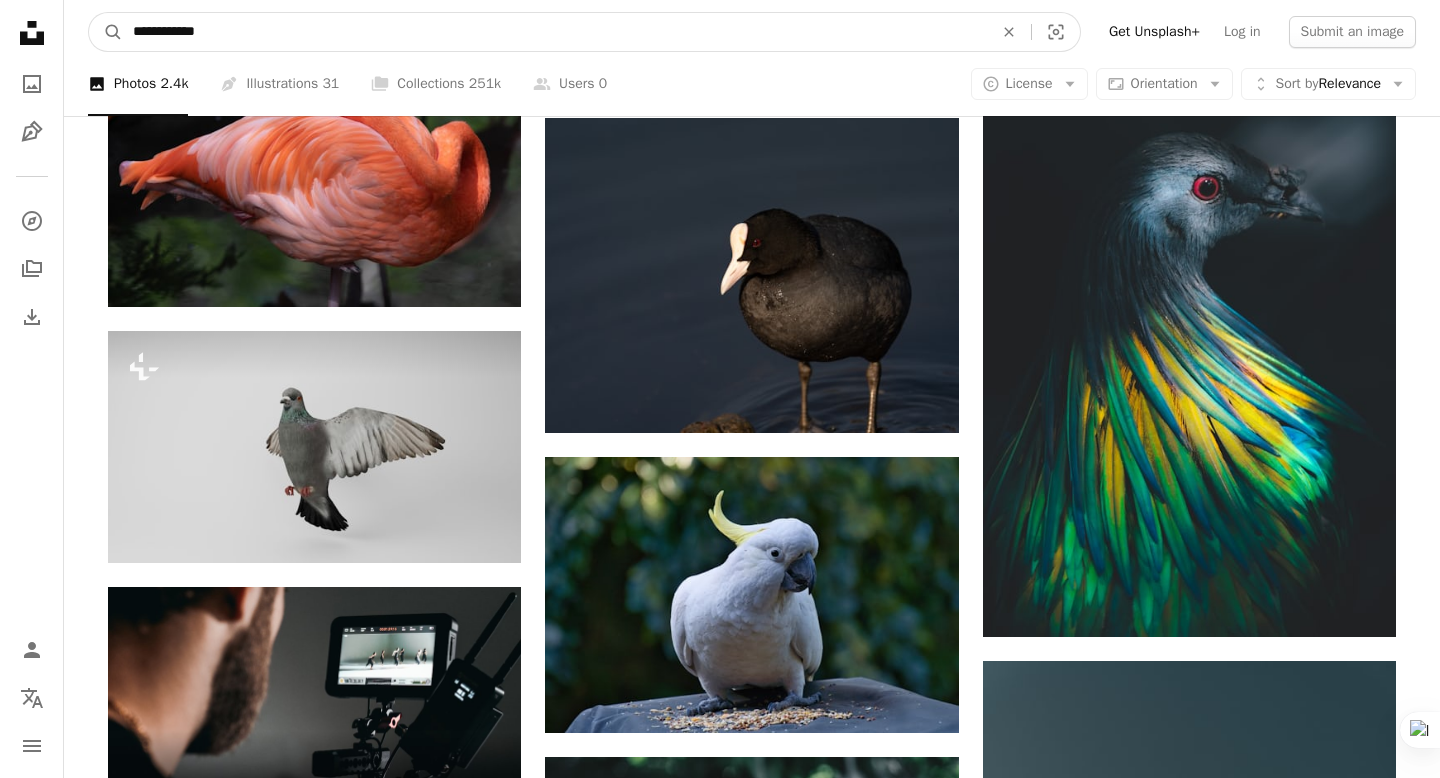 drag, startPoint x: 162, startPoint y: 32, endPoint x: 184, endPoint y: 30, distance: 22.090721 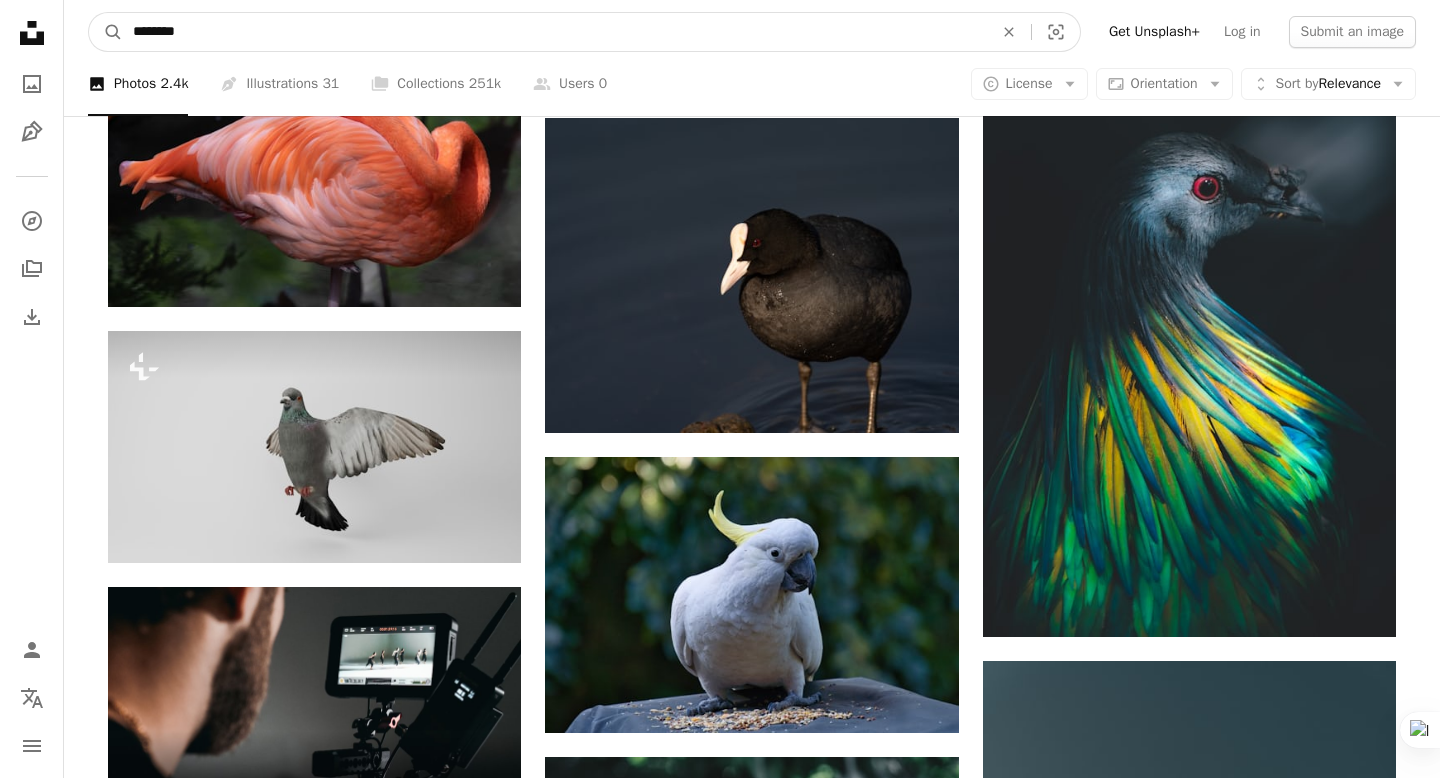 type on "*********" 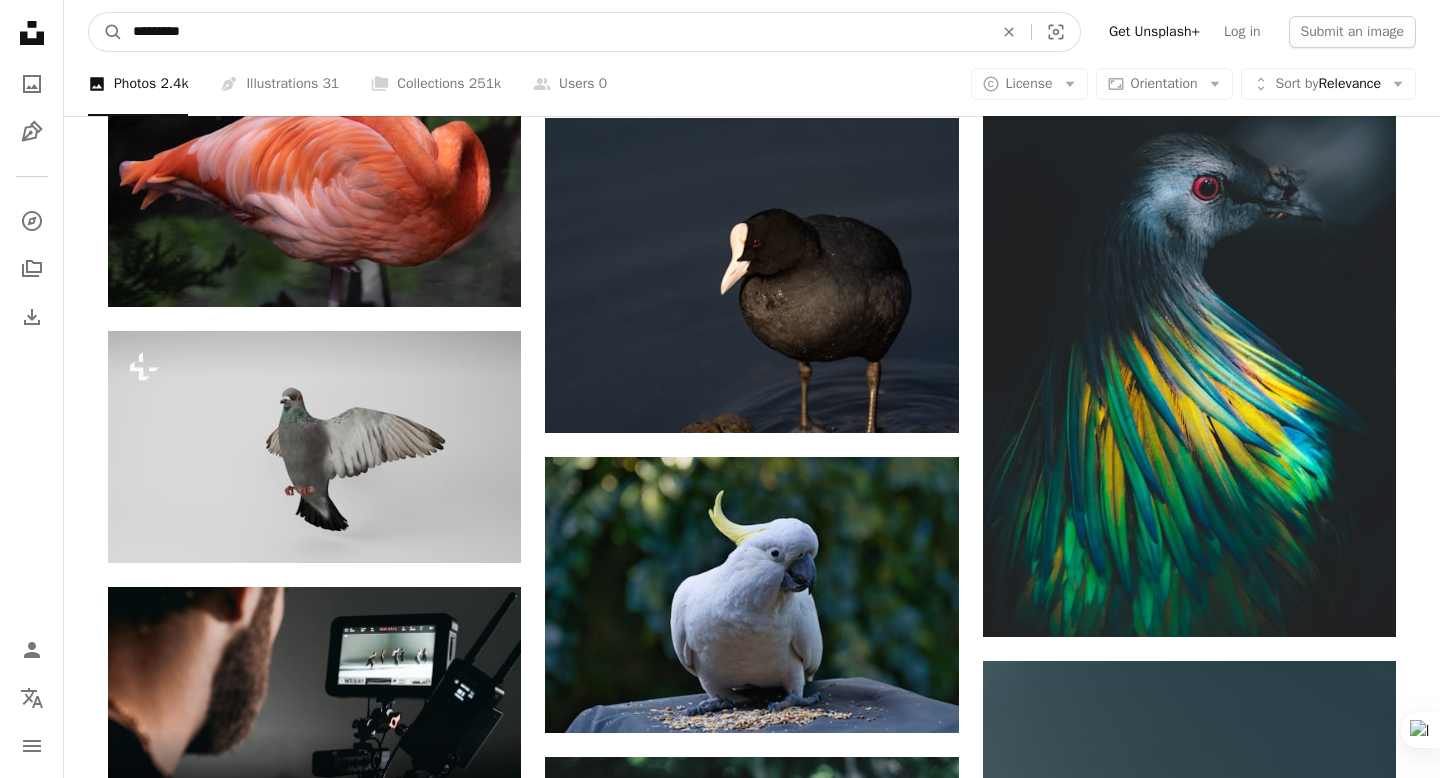 click on "A magnifying glass" at bounding box center [106, 32] 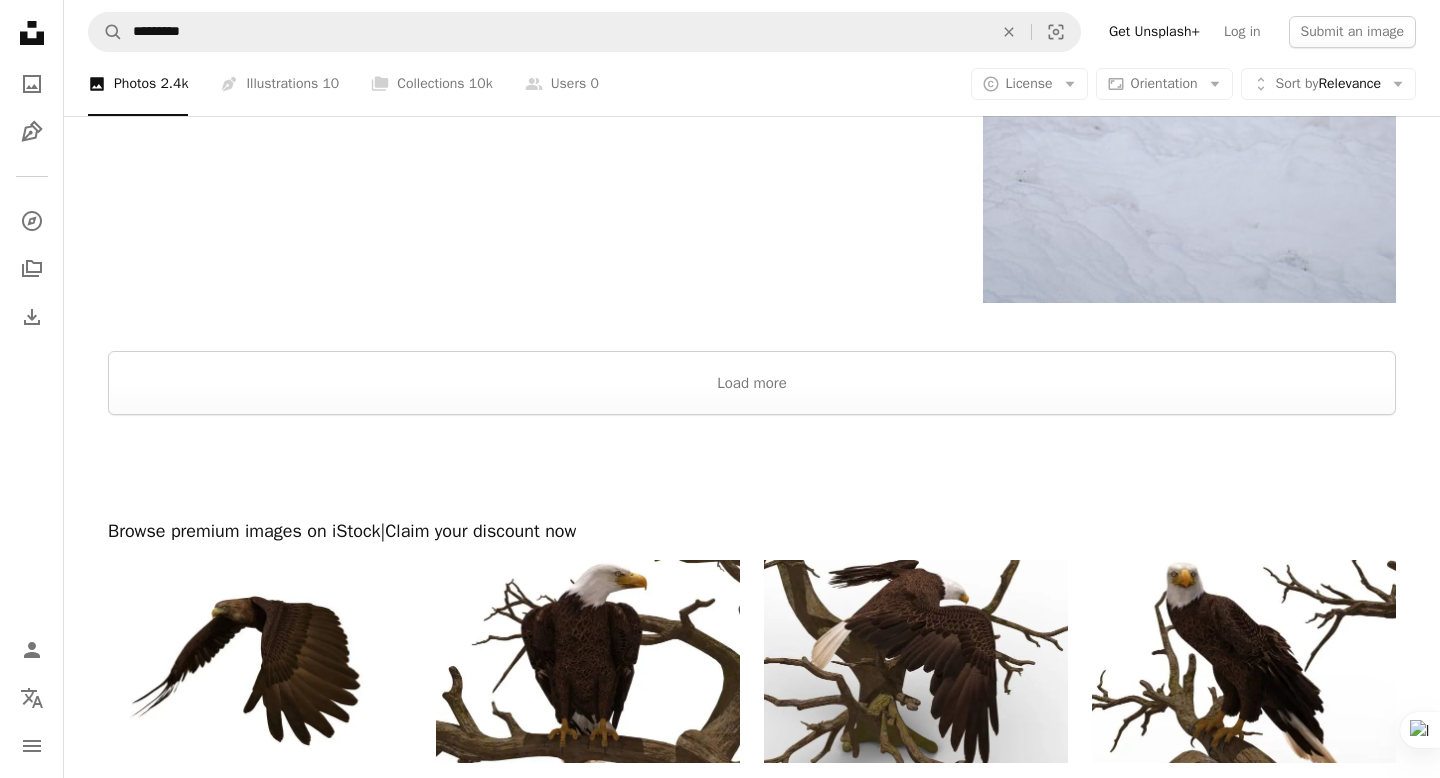 scroll, scrollTop: 3871, scrollLeft: 0, axis: vertical 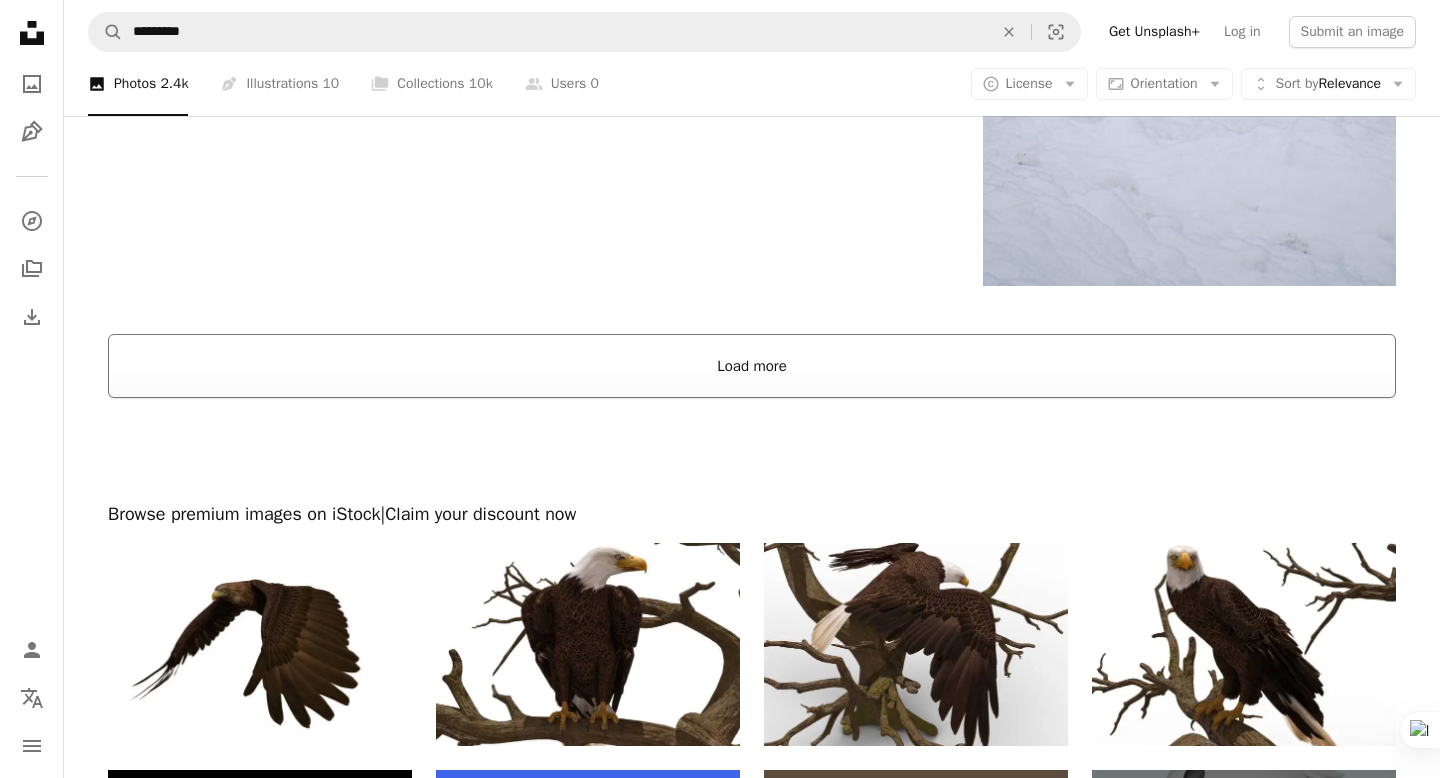 click on "Load more" at bounding box center [752, 366] 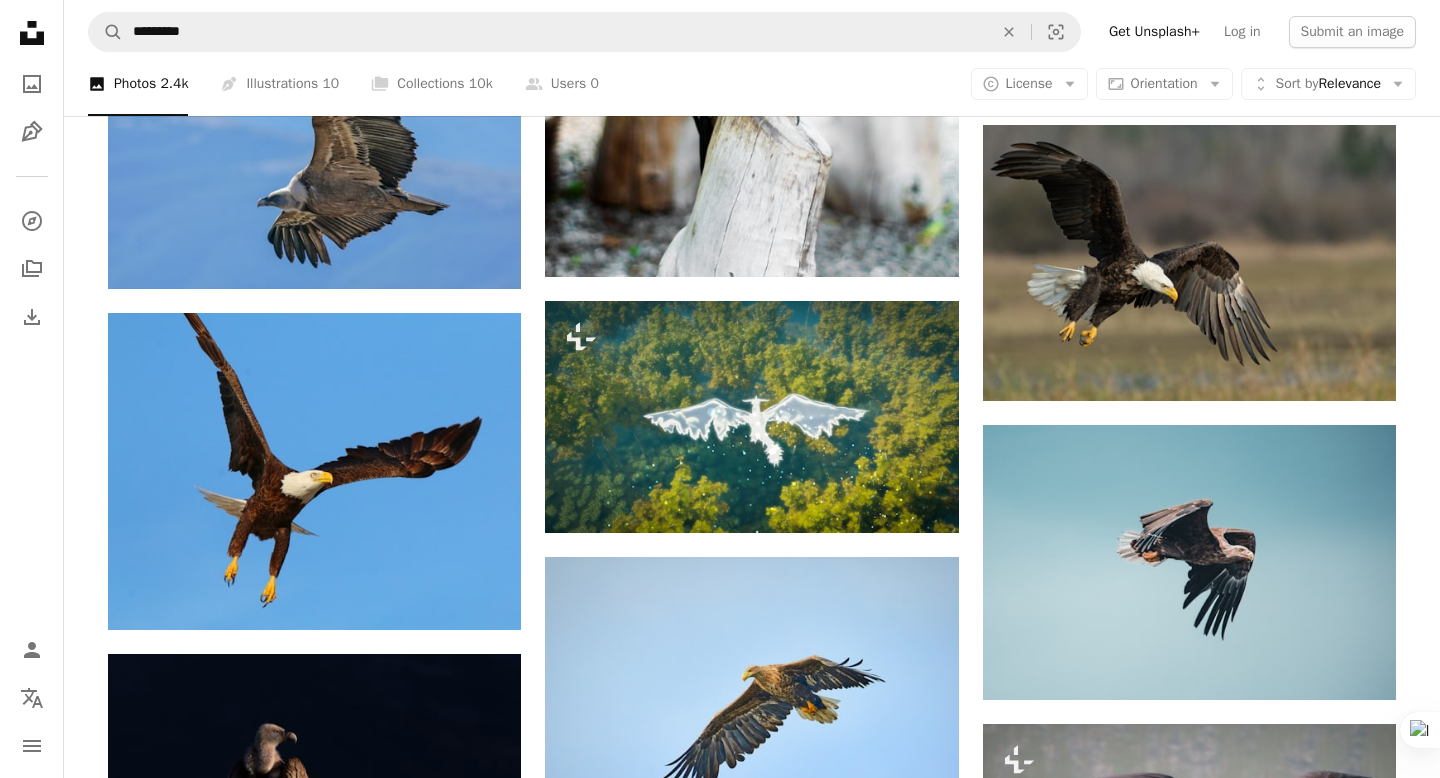 scroll, scrollTop: 12610, scrollLeft: 0, axis: vertical 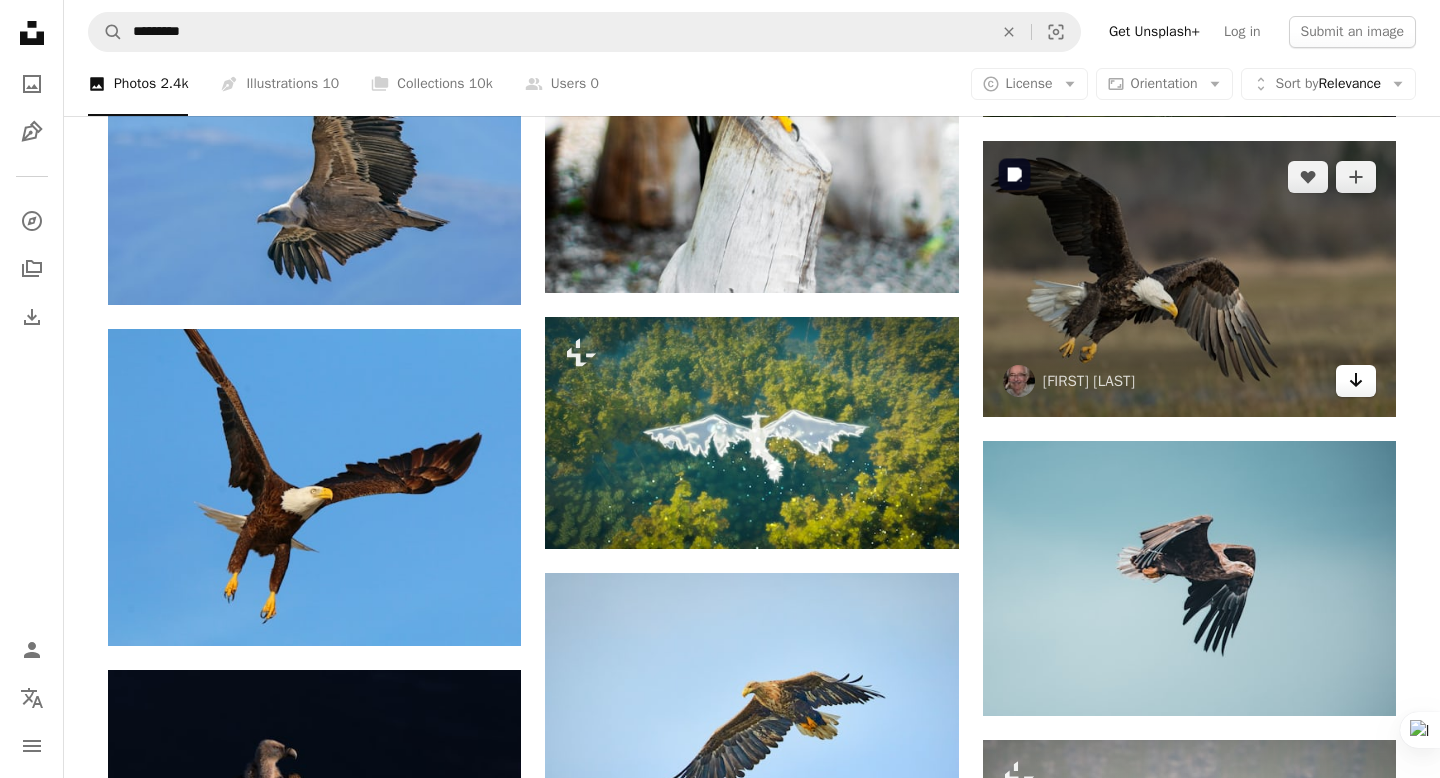 click on "Arrow pointing down" at bounding box center [1356, 381] 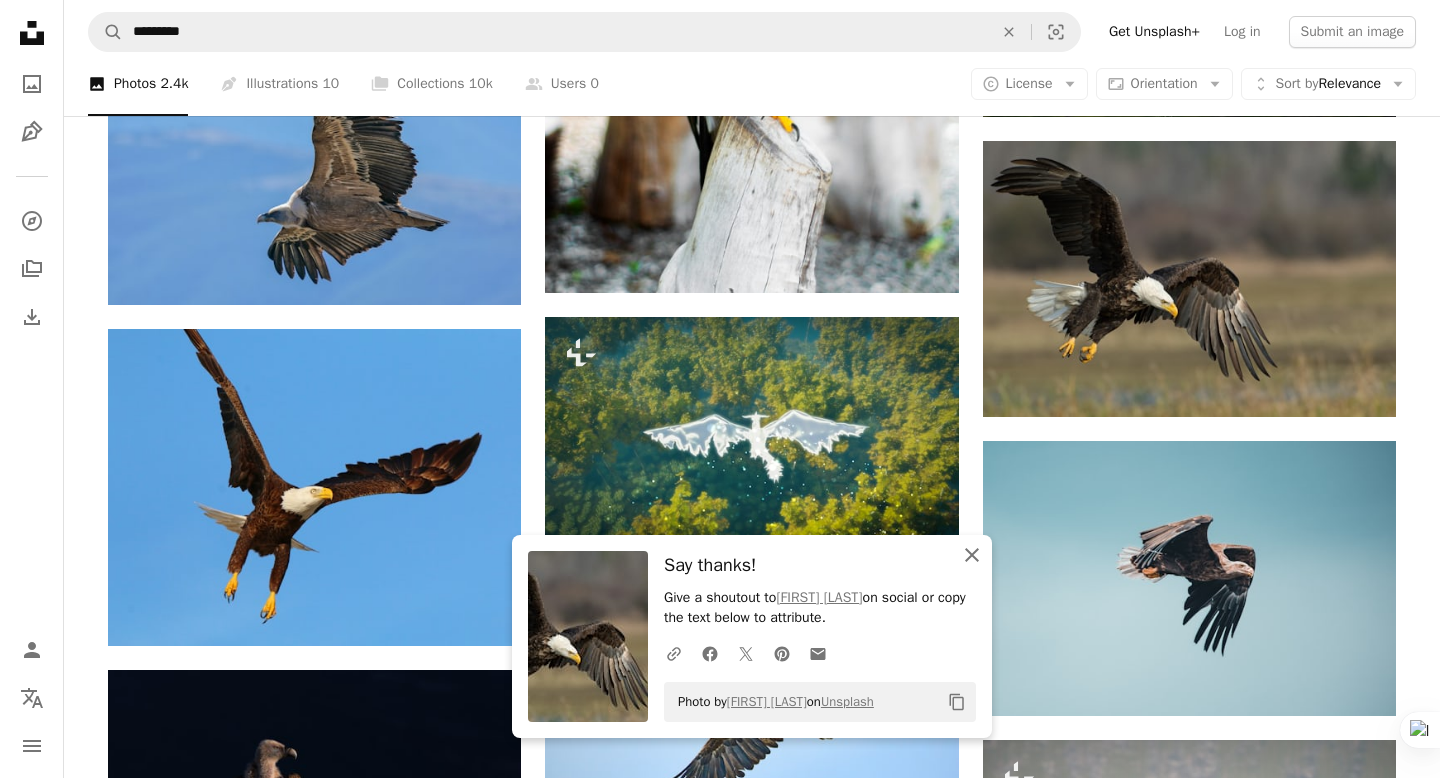 click on "An X shape" 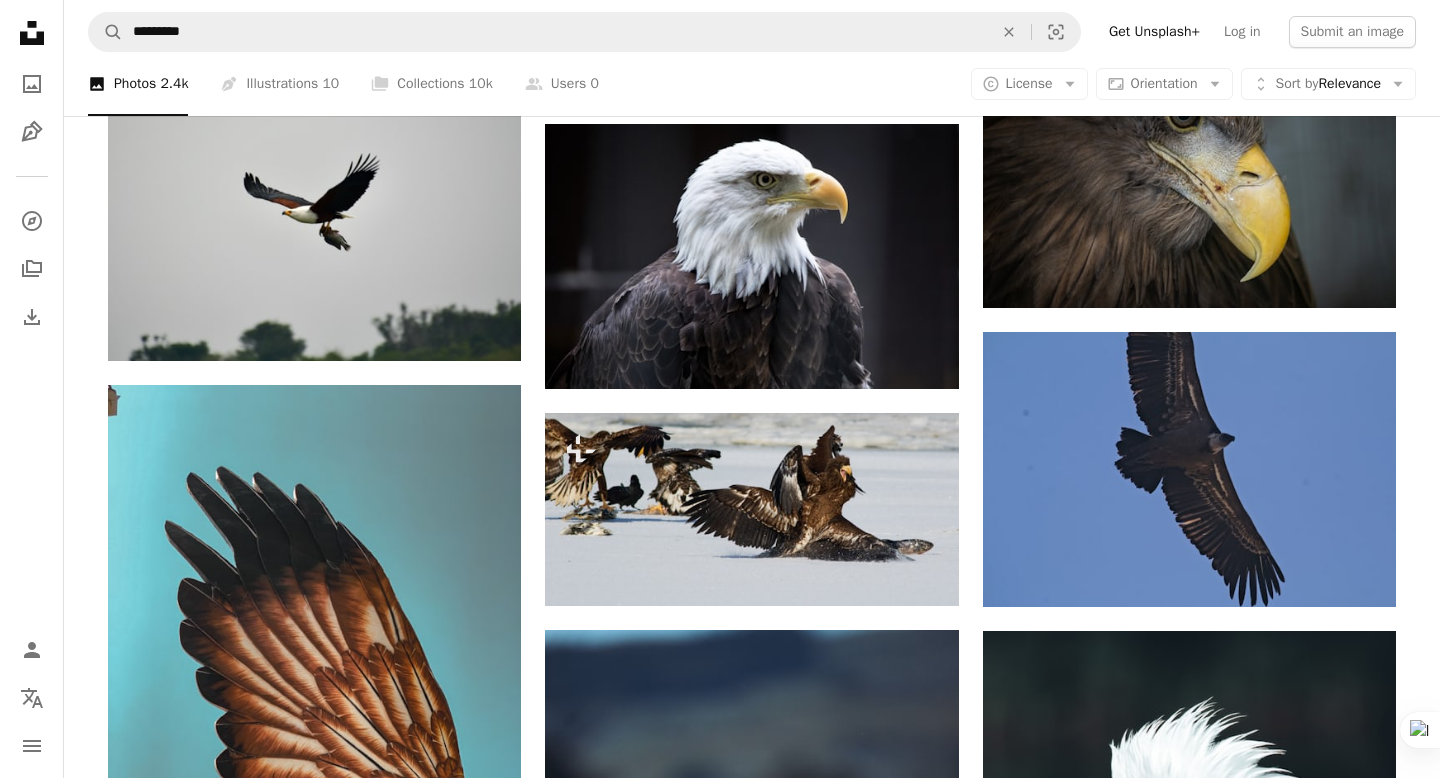 scroll, scrollTop: 16889, scrollLeft: 0, axis: vertical 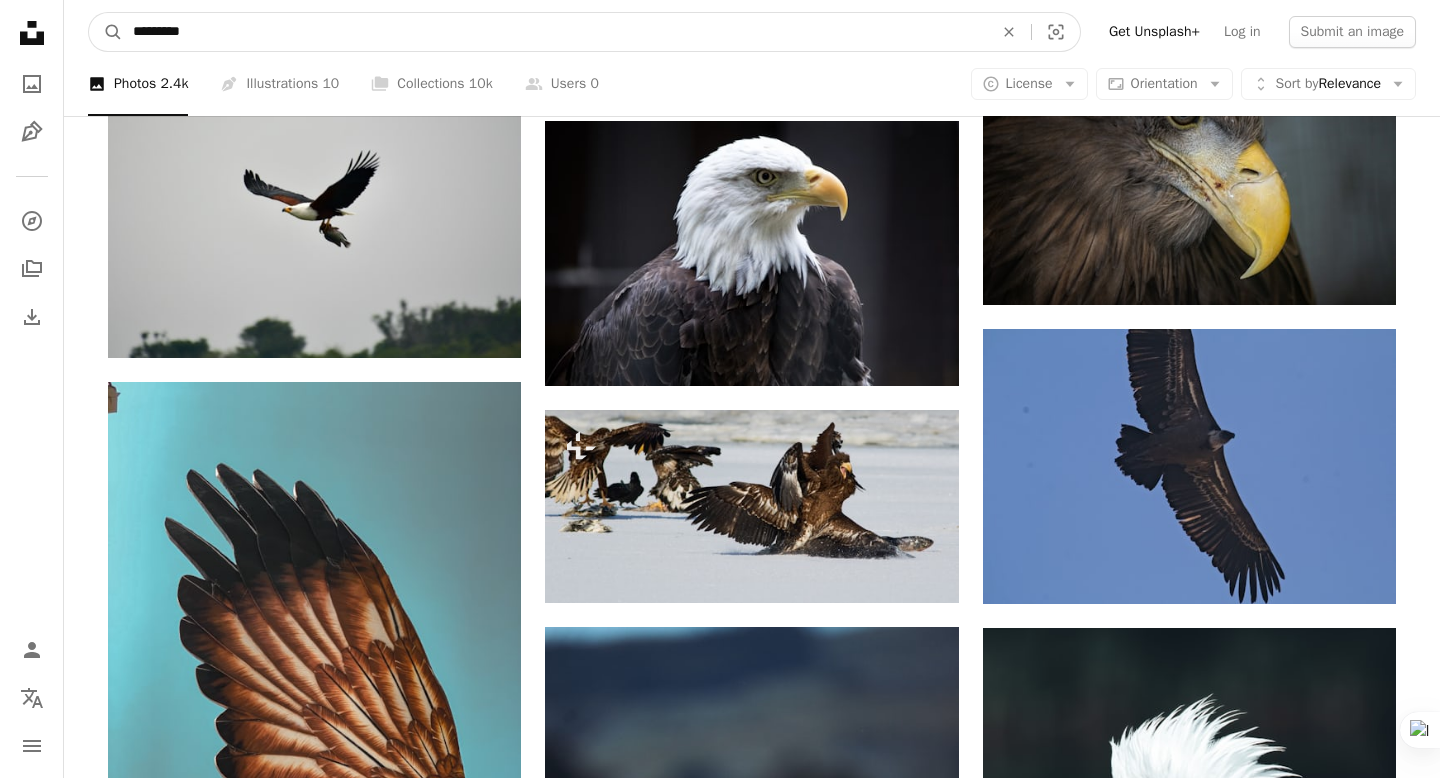 drag, startPoint x: 168, startPoint y: 28, endPoint x: 129, endPoint y: 33, distance: 39.319206 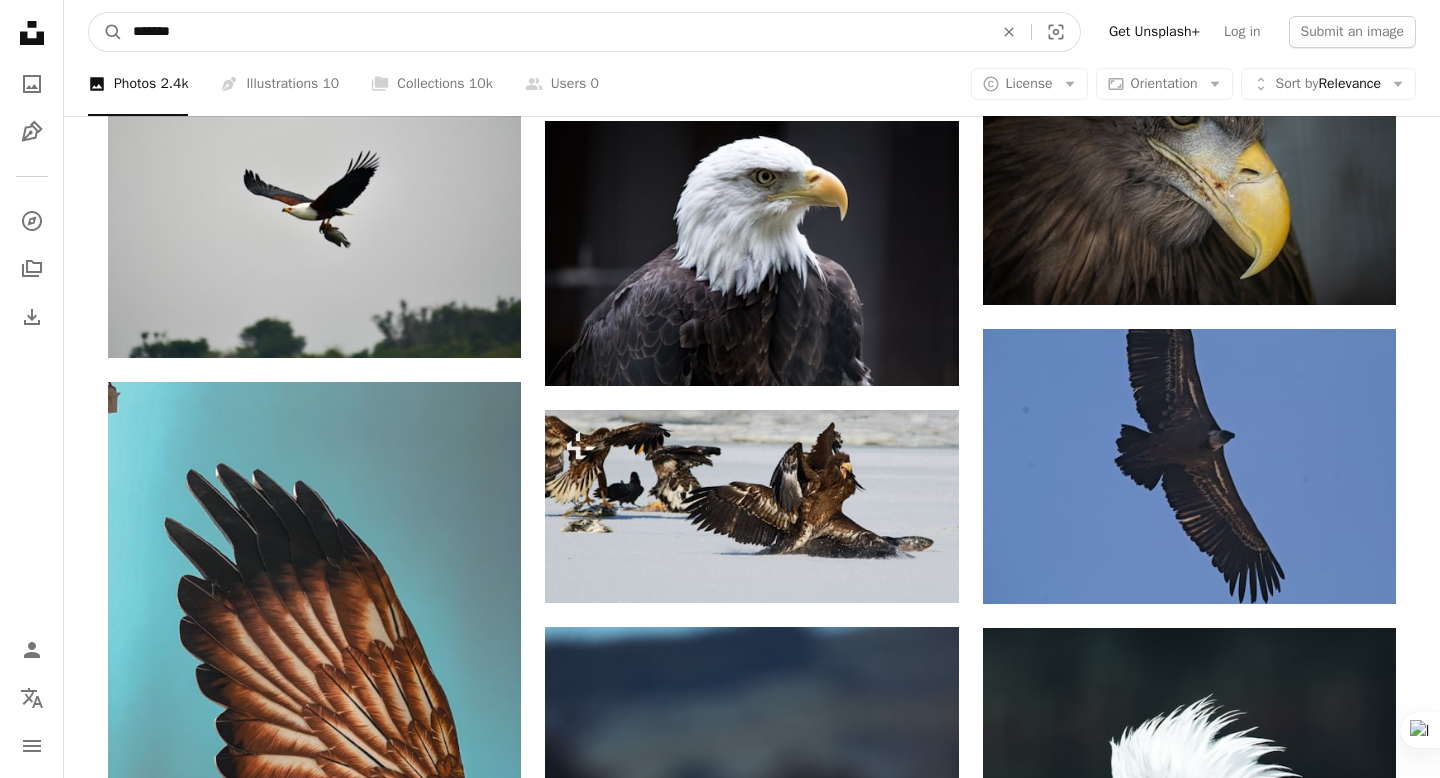 type on "********" 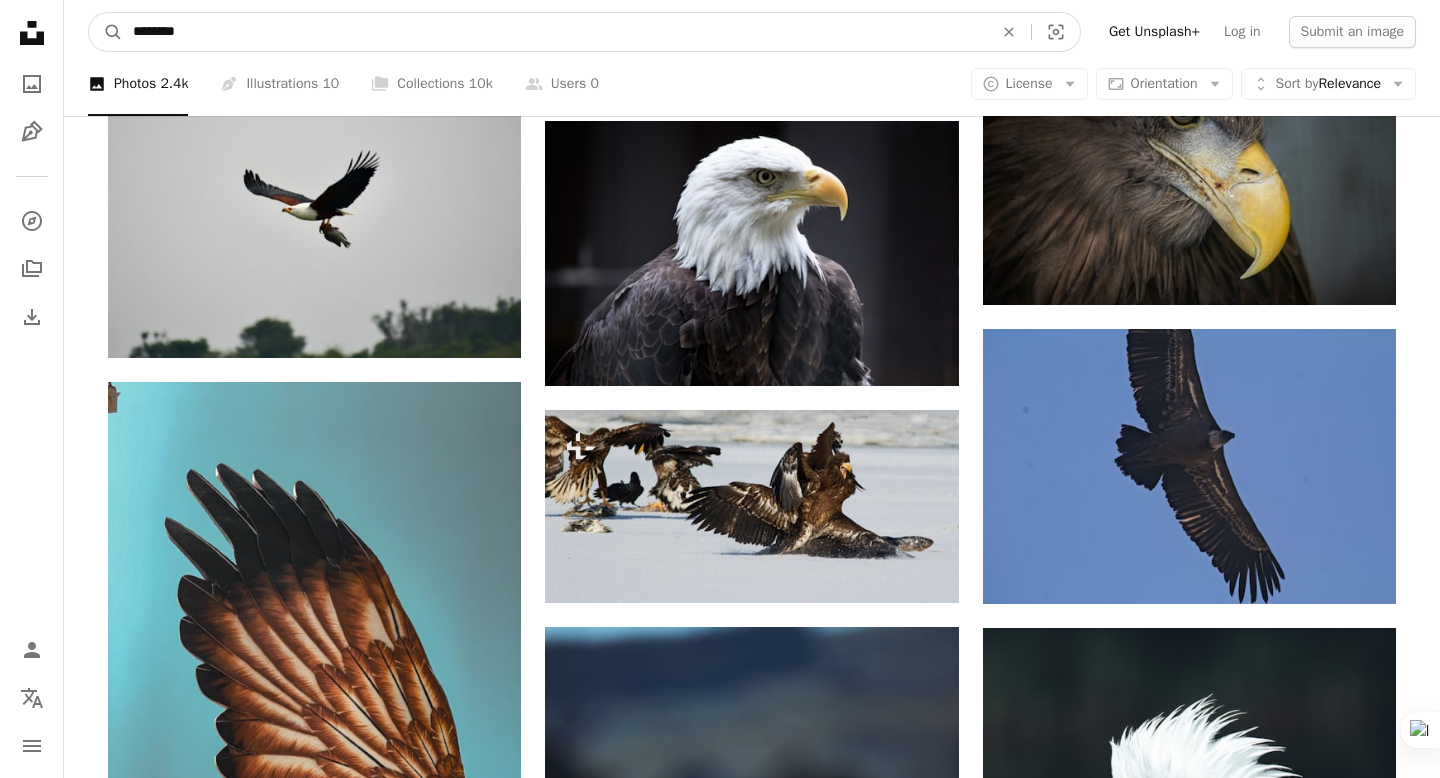 click on "A magnifying glass" at bounding box center (106, 32) 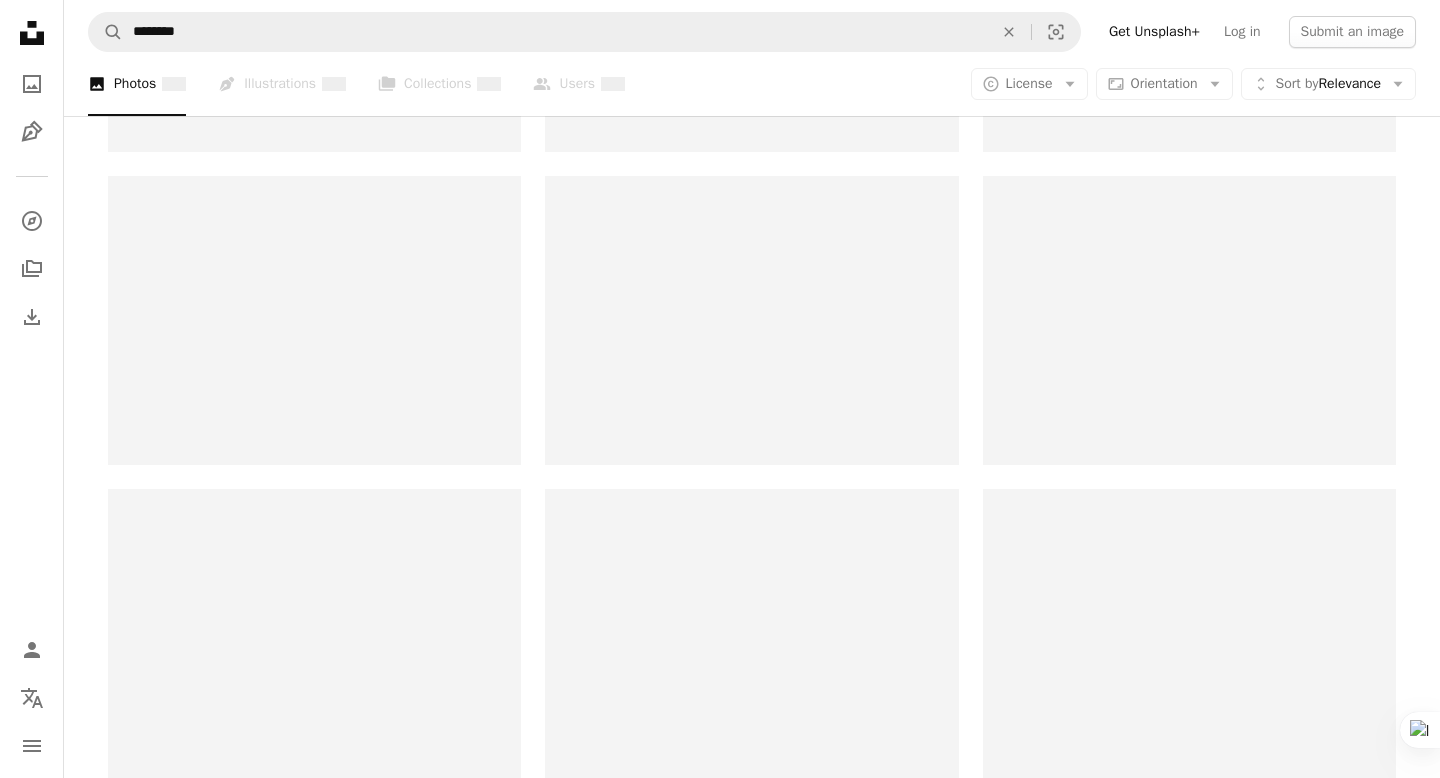 scroll, scrollTop: 0, scrollLeft: 0, axis: both 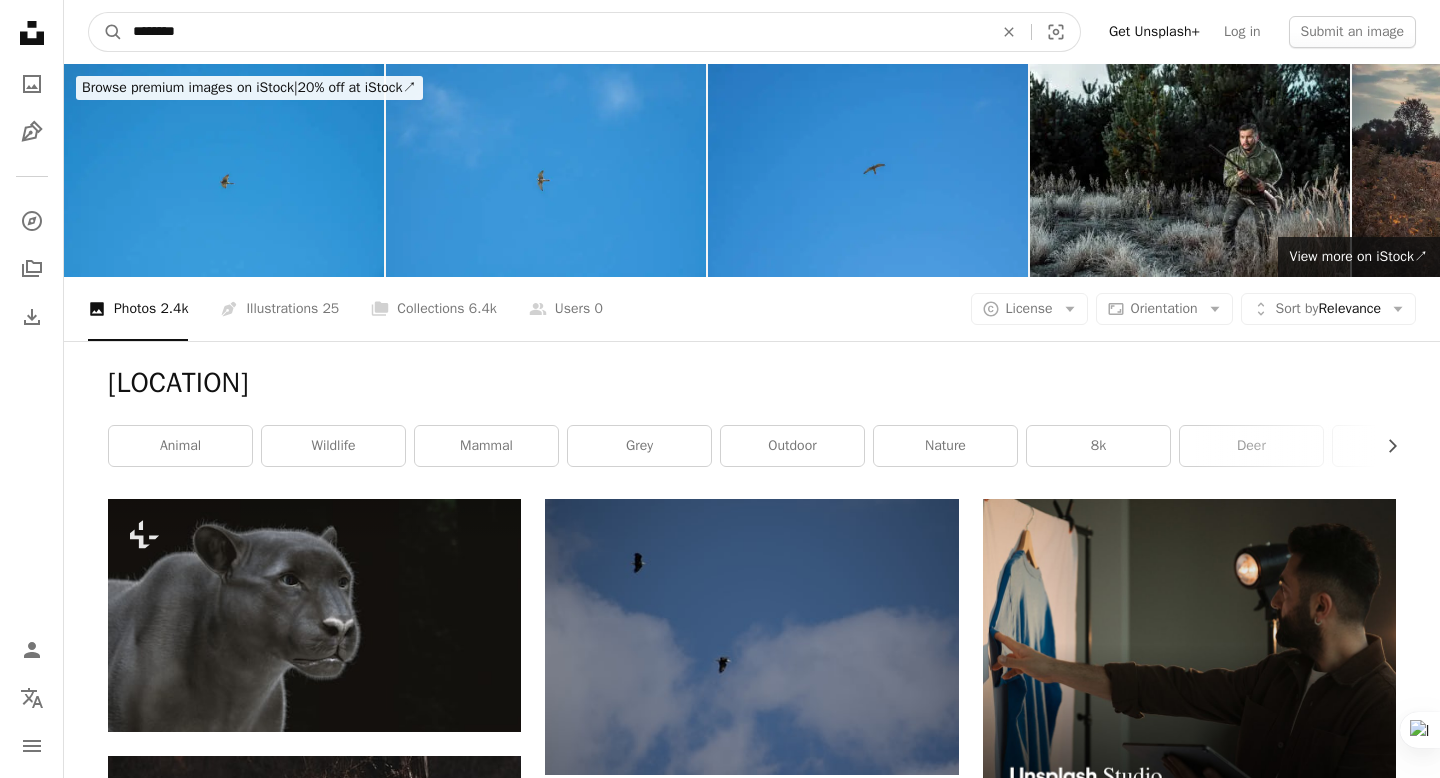 click on "********" at bounding box center [555, 32] 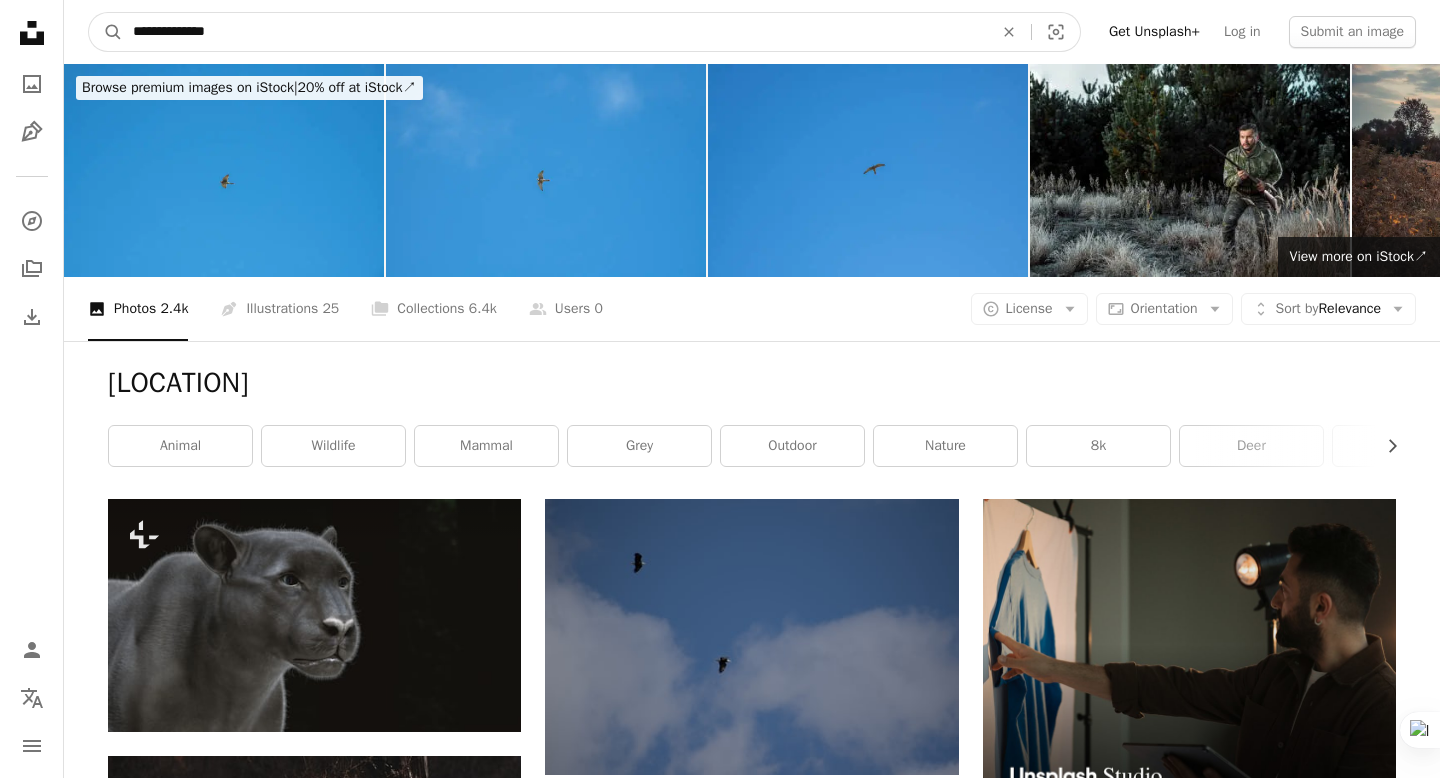 type on "**********" 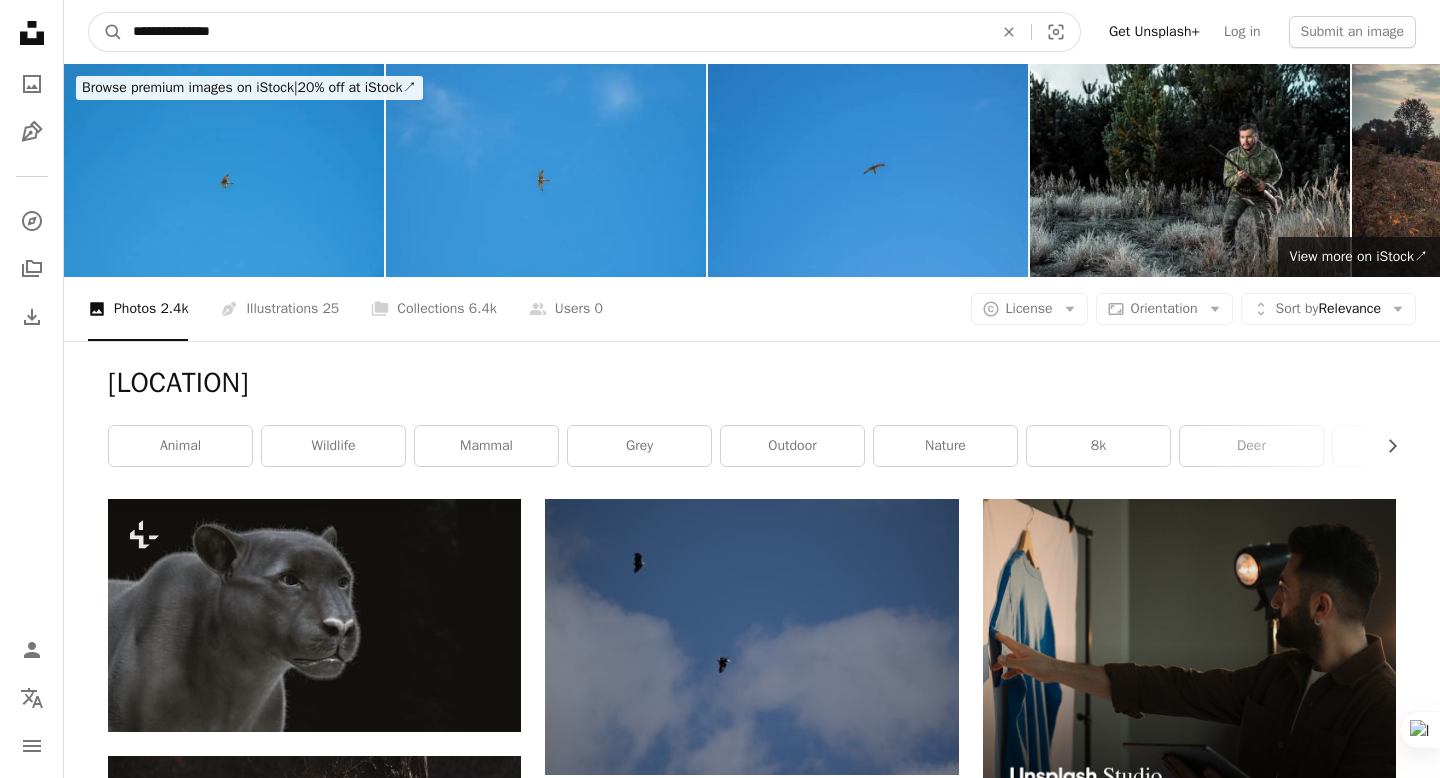 click on "A magnifying glass" at bounding box center [106, 32] 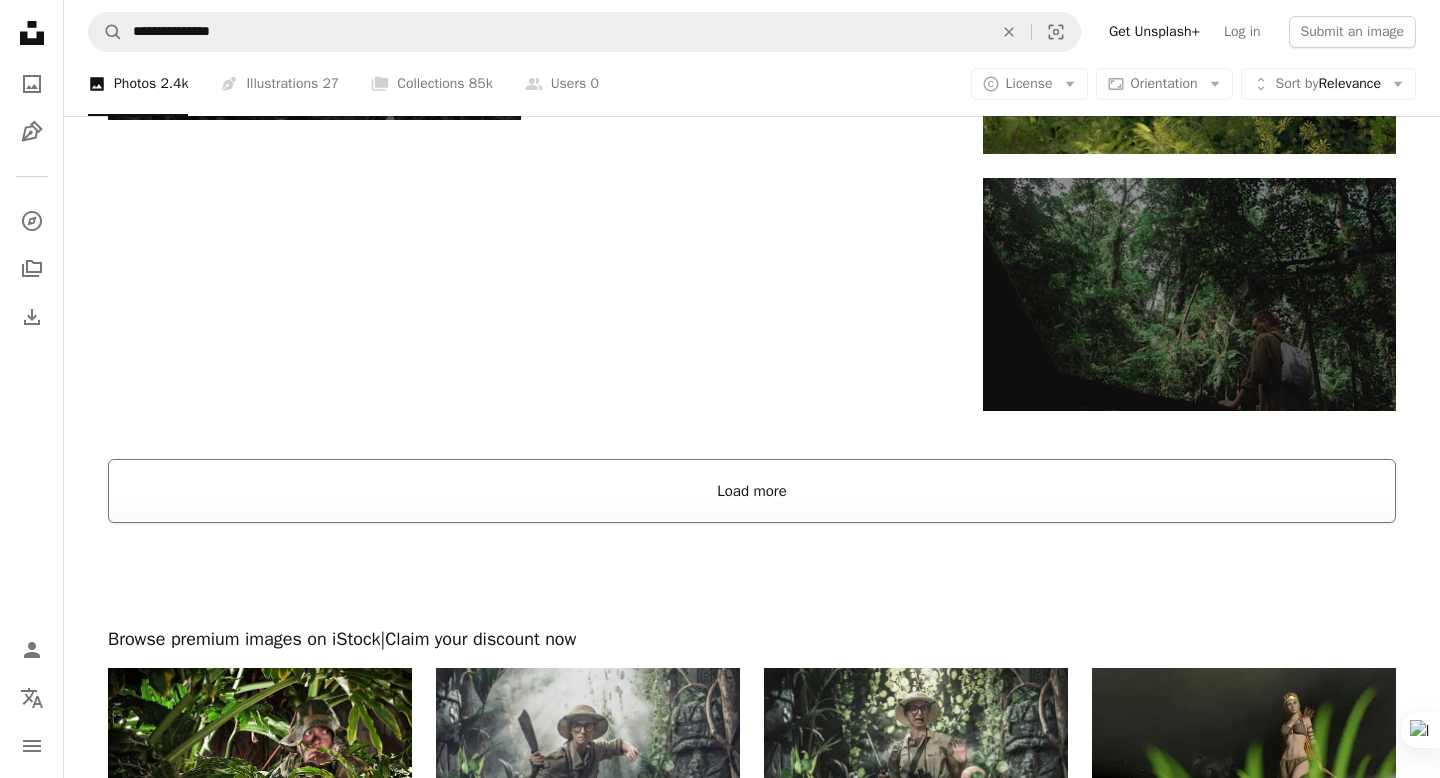 scroll, scrollTop: 3117, scrollLeft: 0, axis: vertical 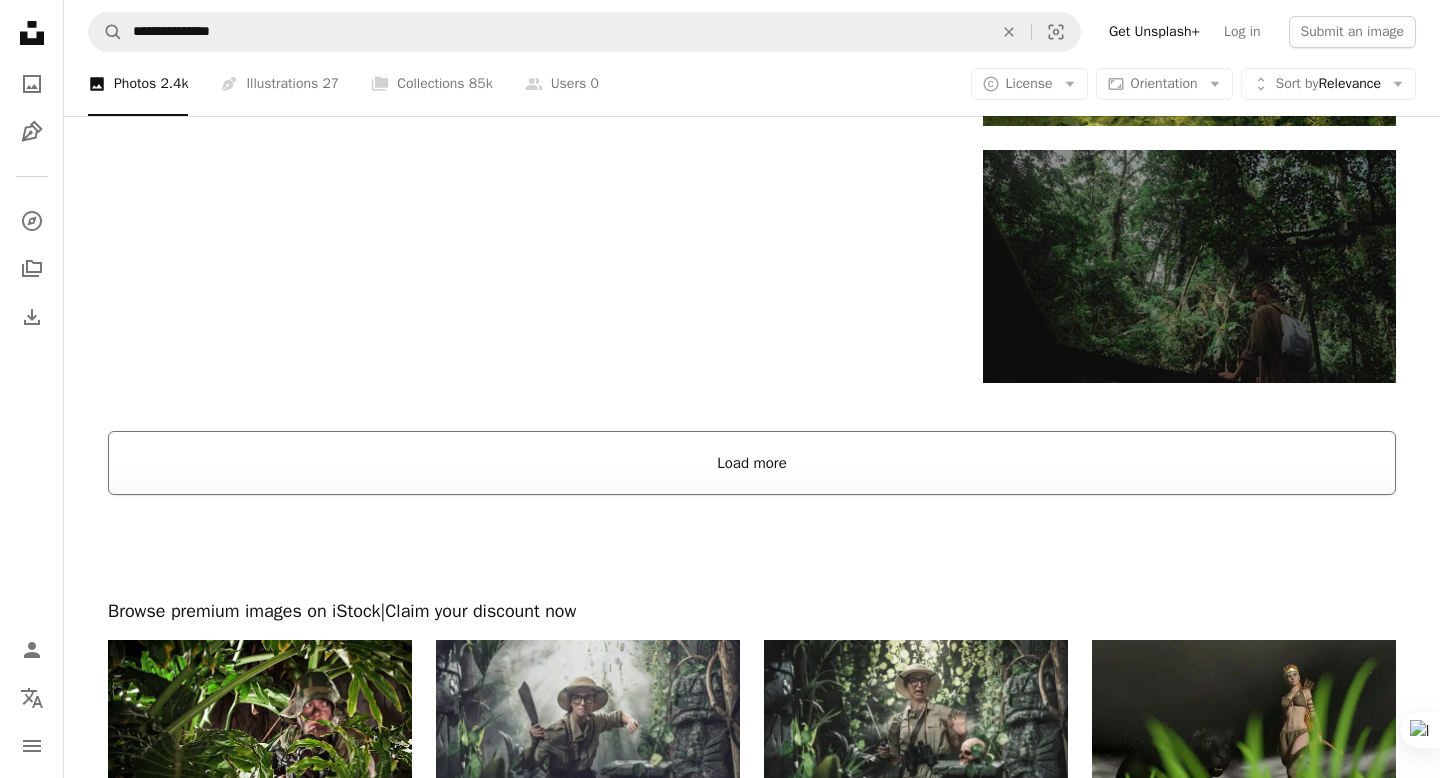 click on "Load more" at bounding box center [752, 463] 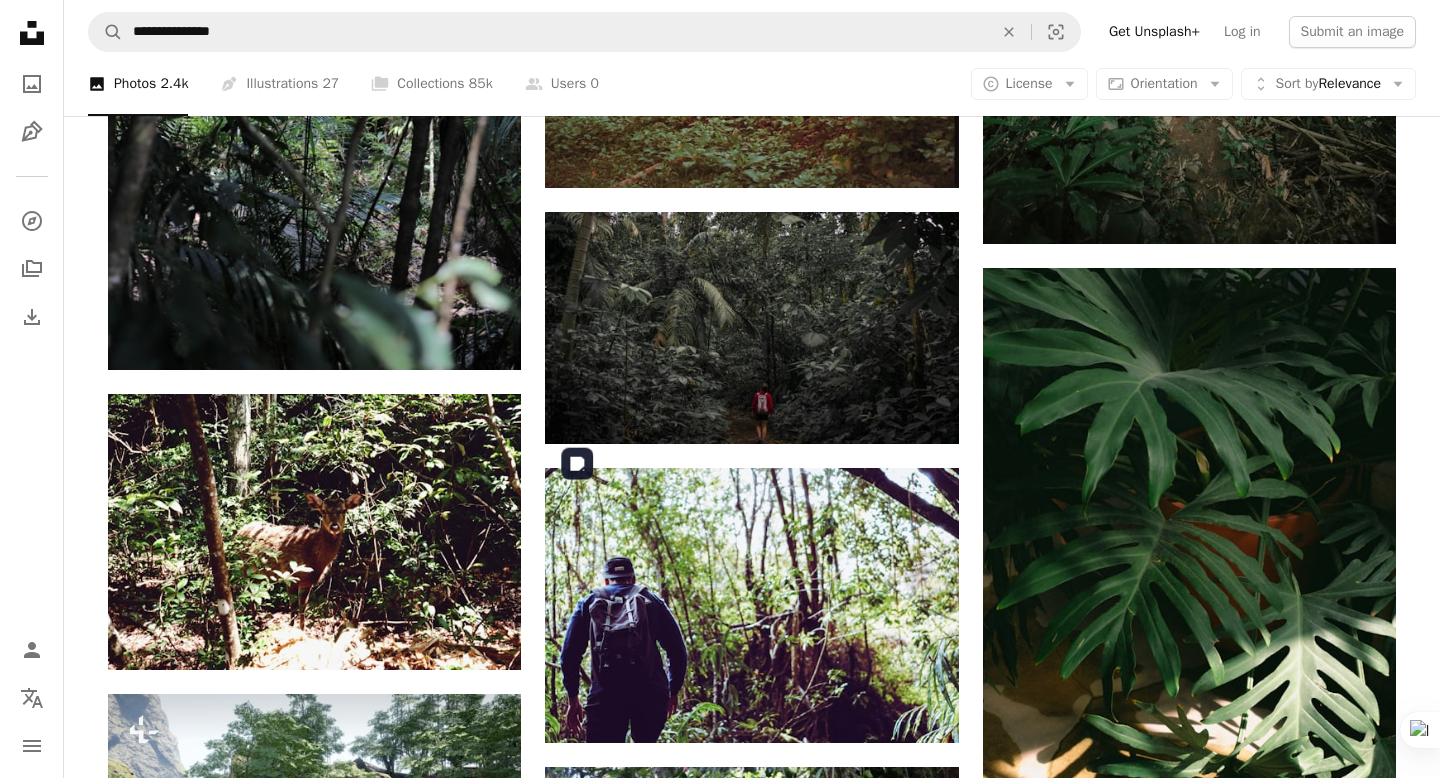 scroll, scrollTop: 11652, scrollLeft: 0, axis: vertical 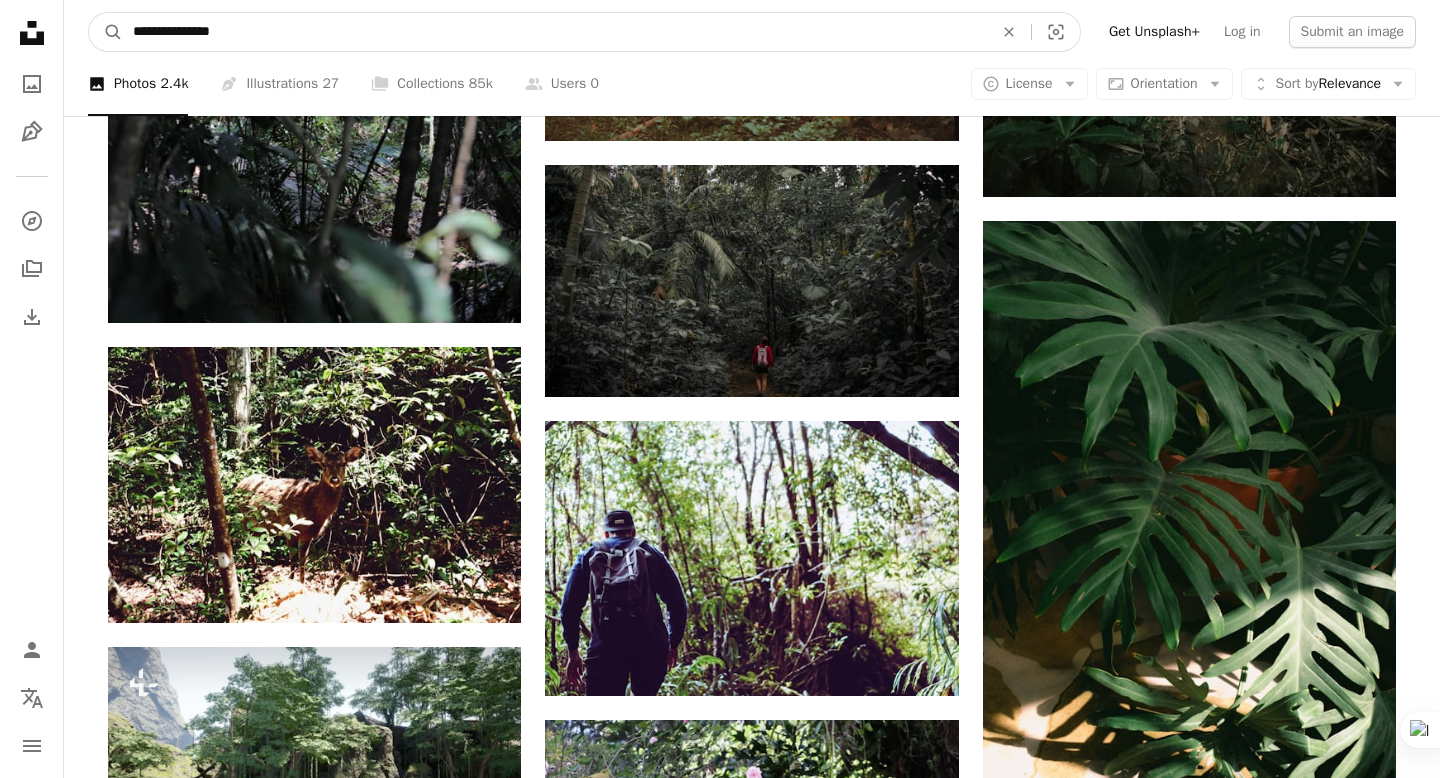 drag, startPoint x: 177, startPoint y: 34, endPoint x: 204, endPoint y: 31, distance: 27.166155 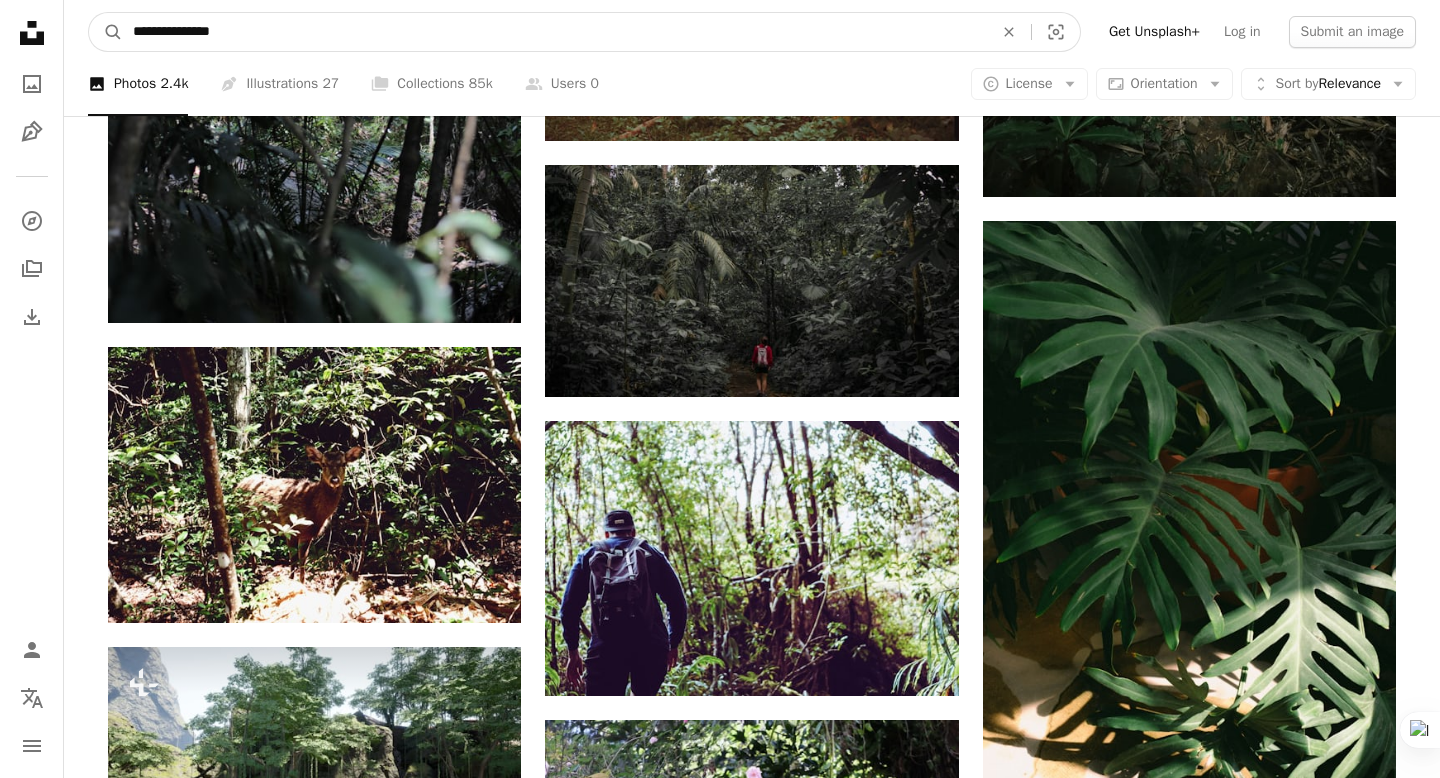 click on "**********" at bounding box center (555, 32) 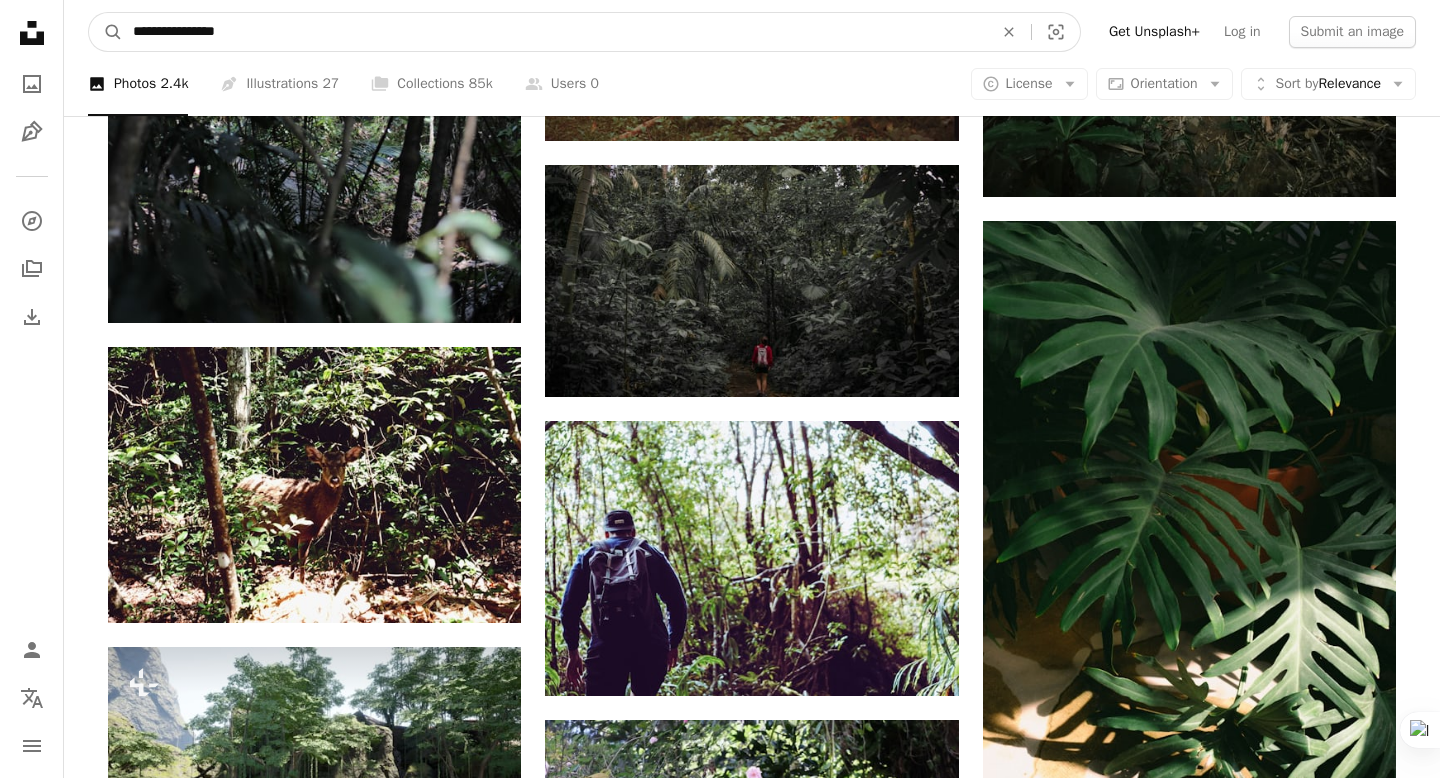 type on "**********" 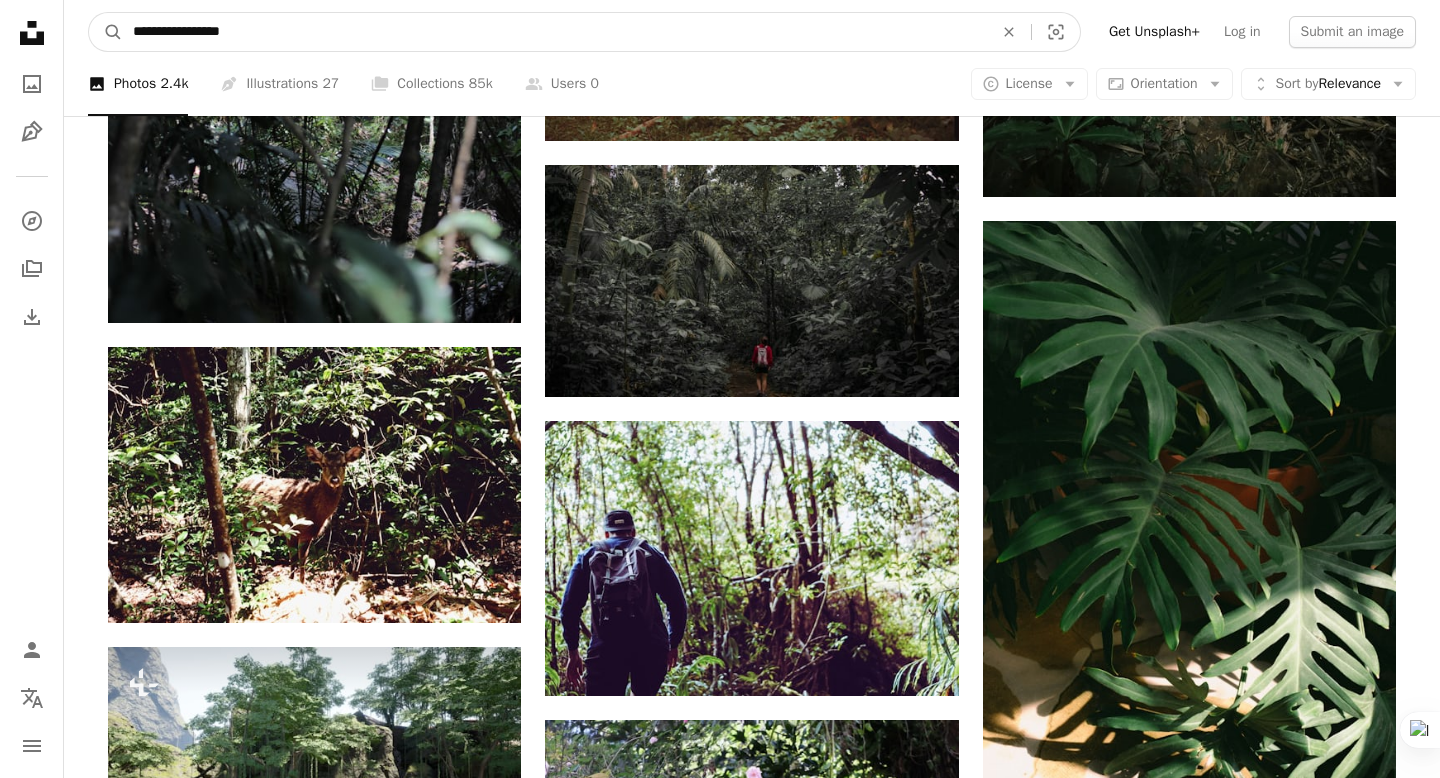 click on "A magnifying glass" at bounding box center [106, 32] 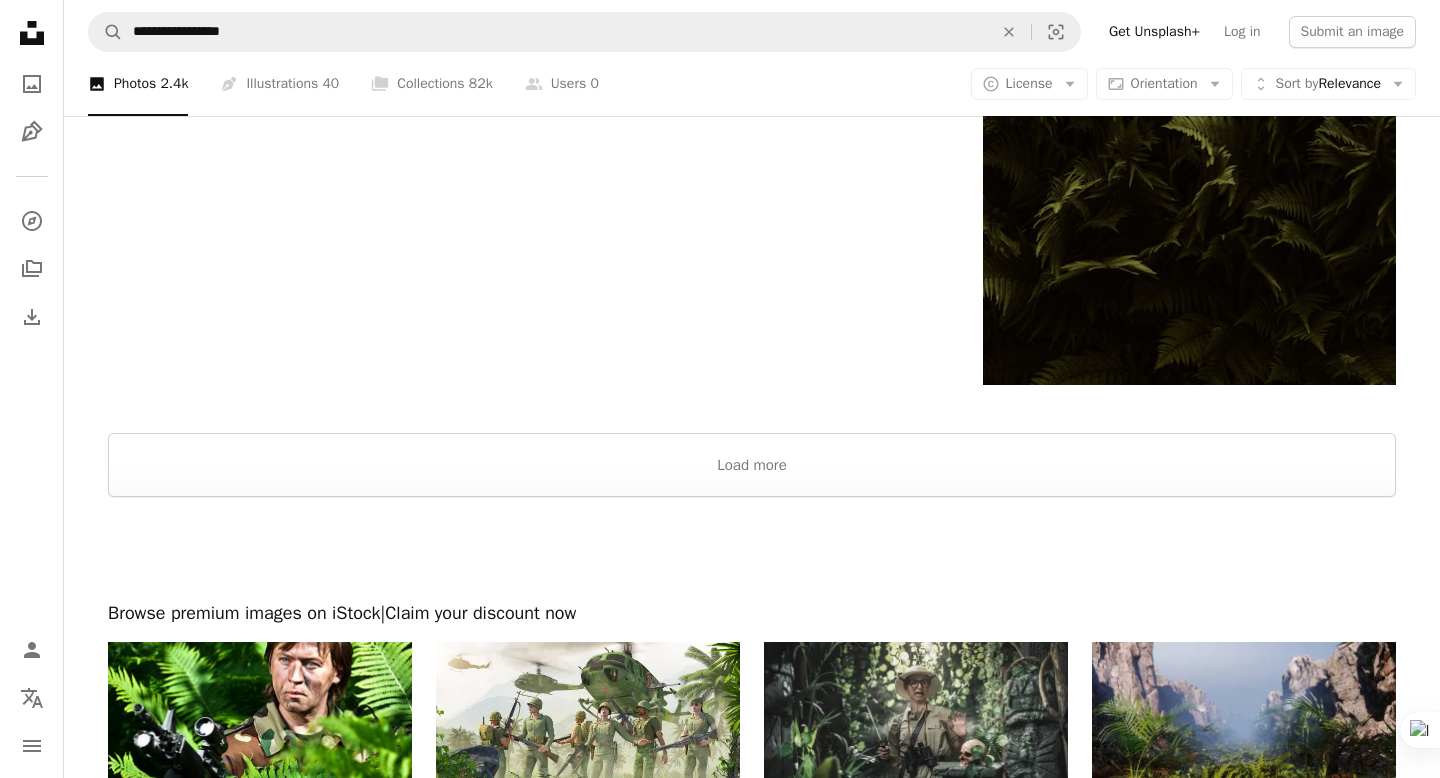 scroll, scrollTop: 3274, scrollLeft: 0, axis: vertical 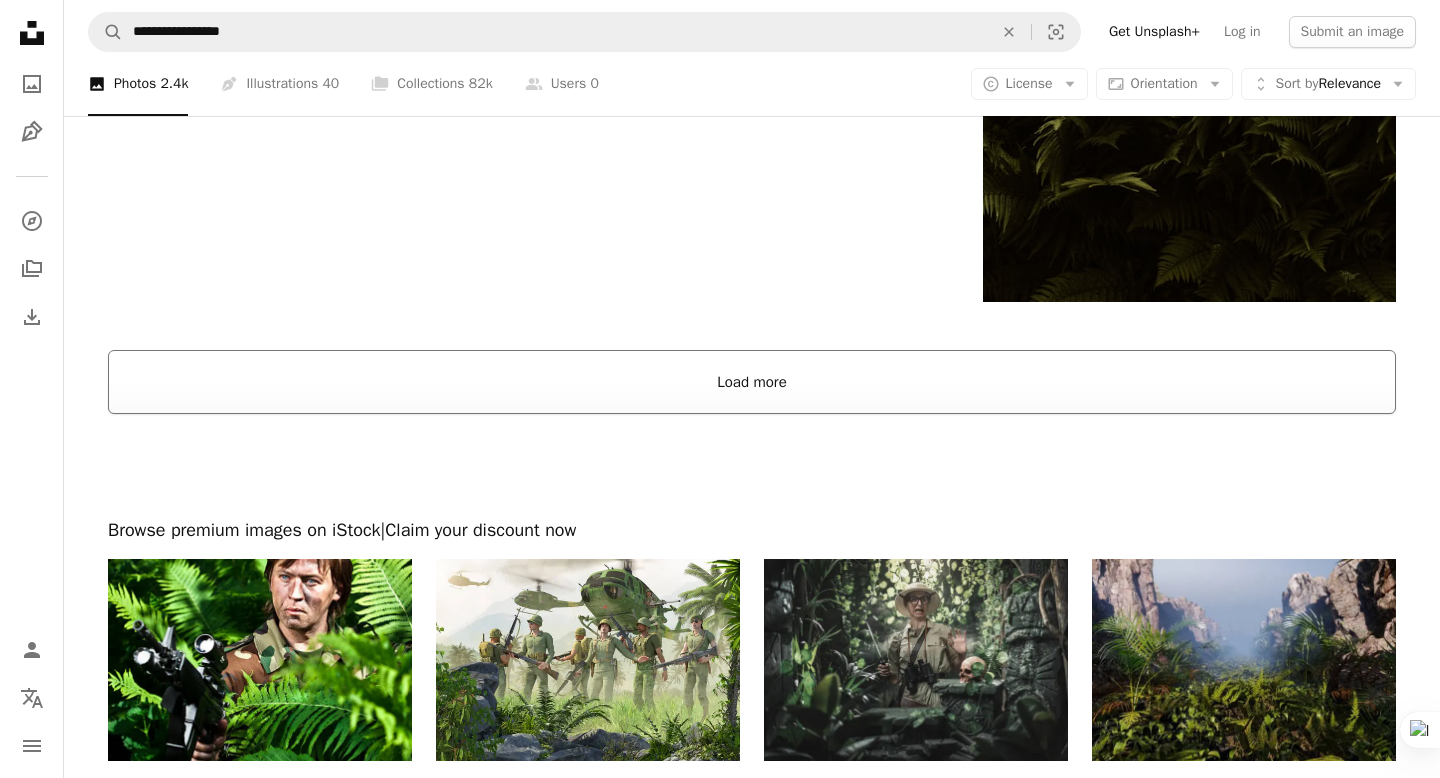 click on "Load more" at bounding box center (752, 382) 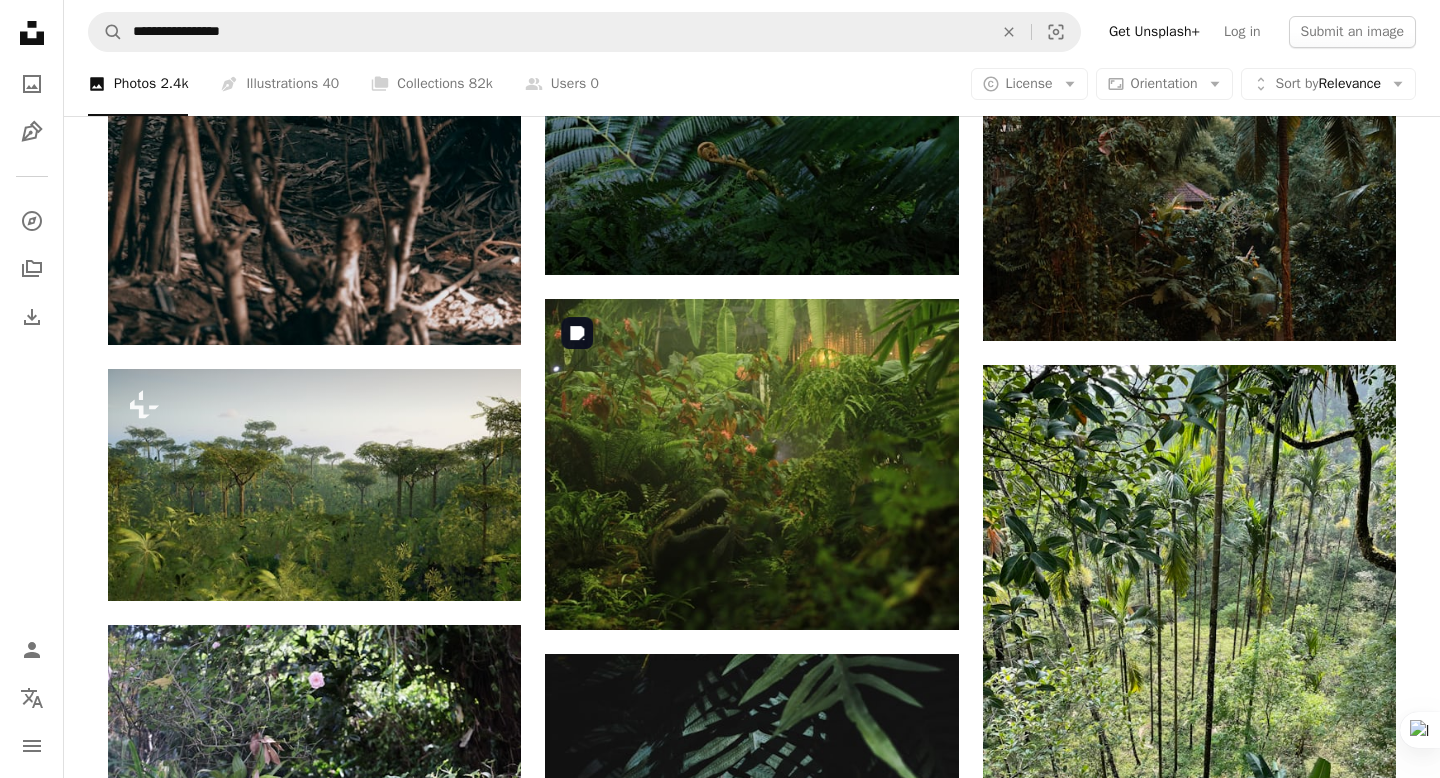 scroll, scrollTop: 5294, scrollLeft: 0, axis: vertical 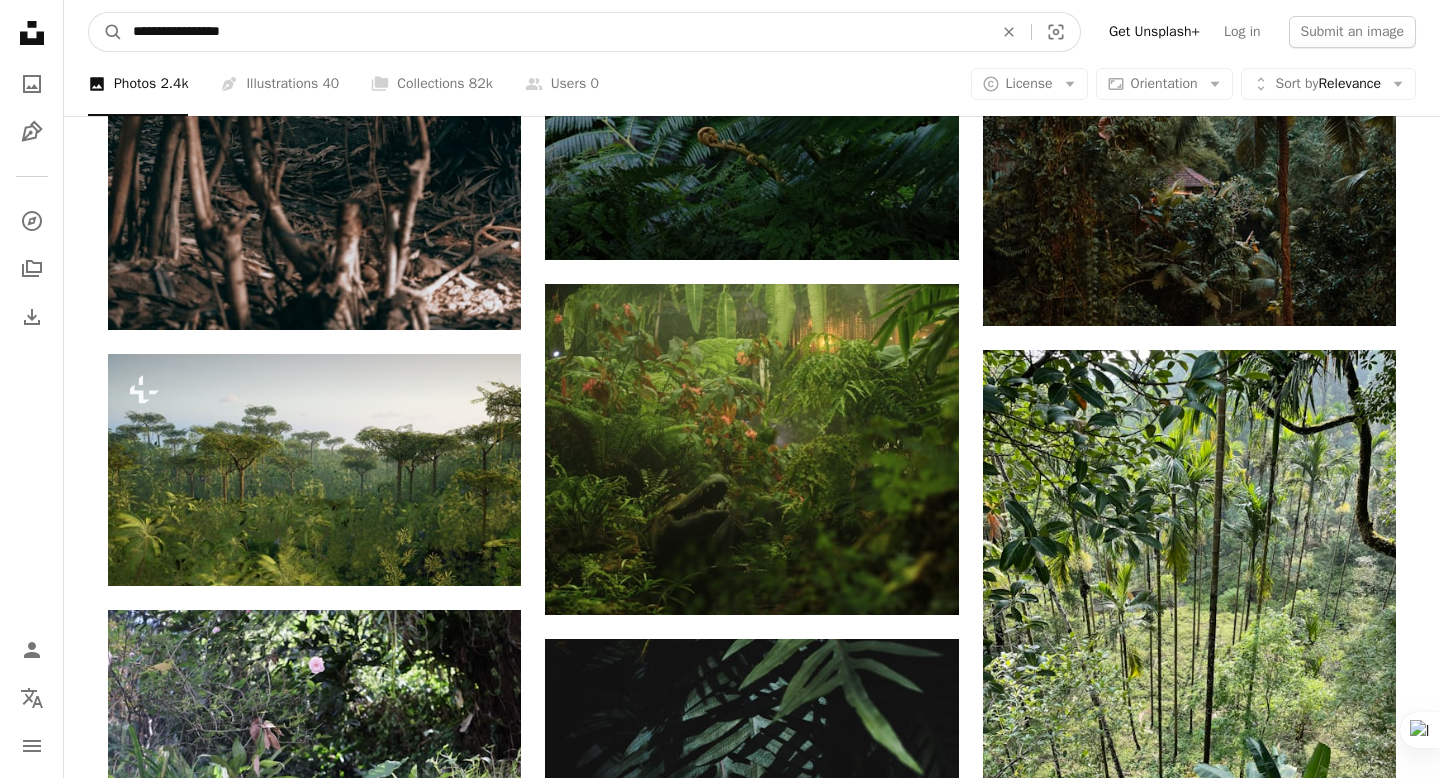 drag, startPoint x: 176, startPoint y: 35, endPoint x: 214, endPoint y: 31, distance: 38.209946 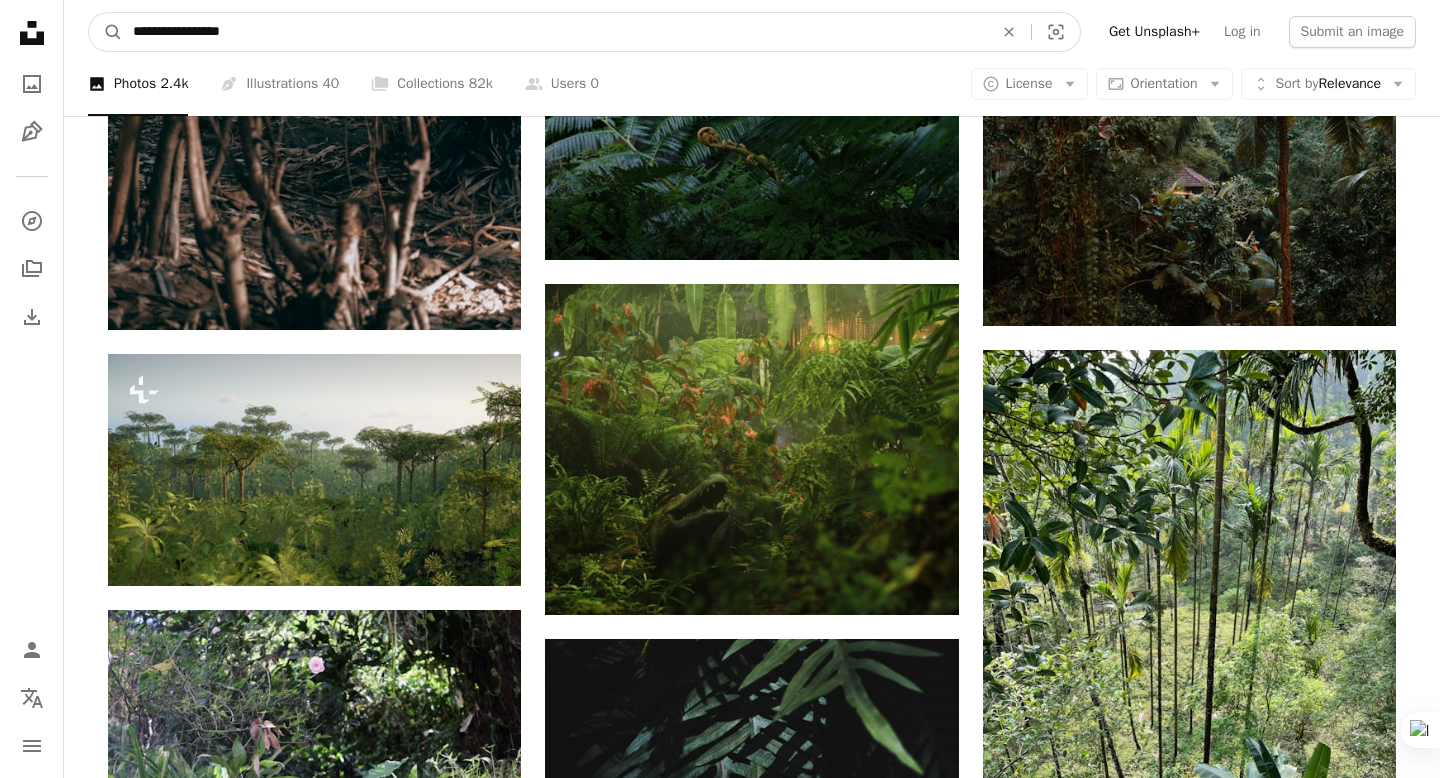 click on "**********" at bounding box center (555, 32) 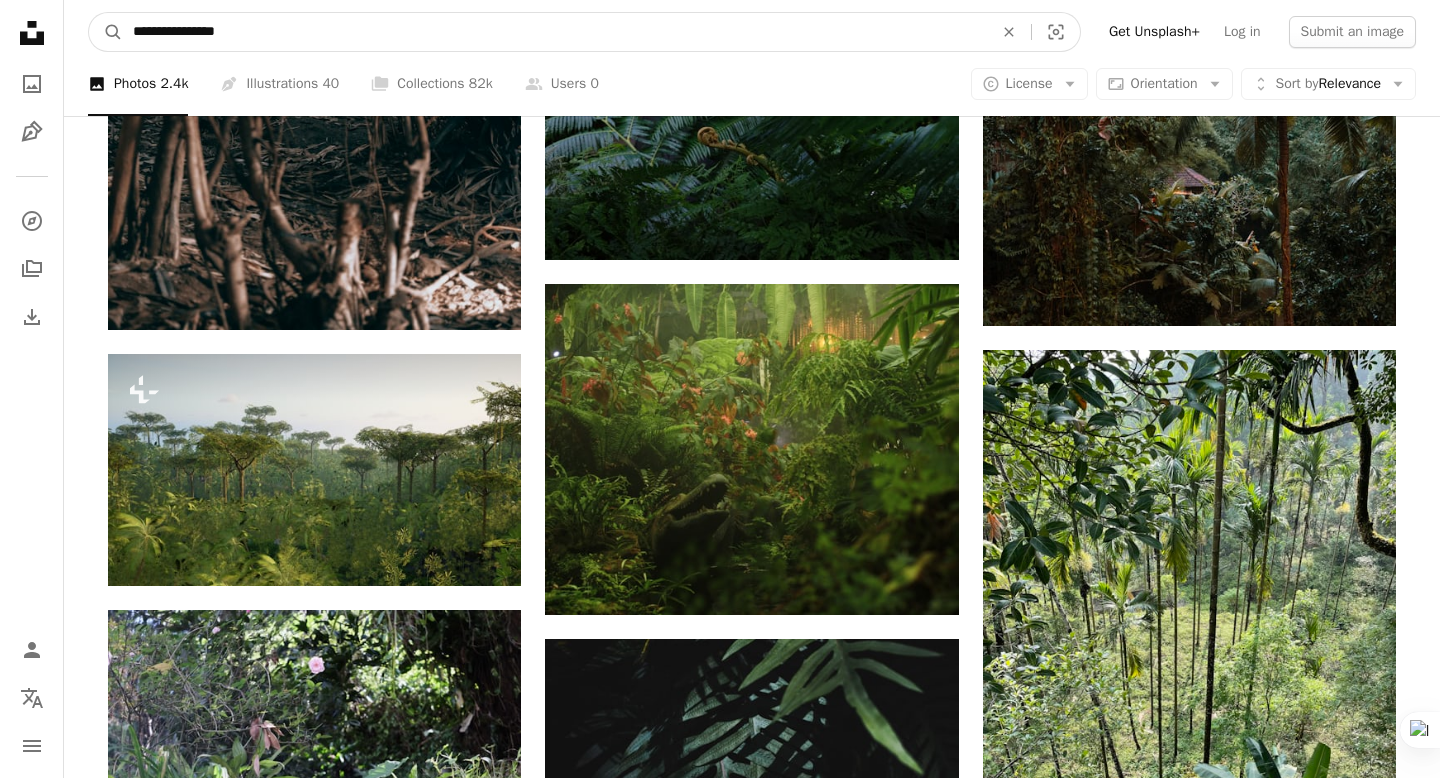 type on "**********" 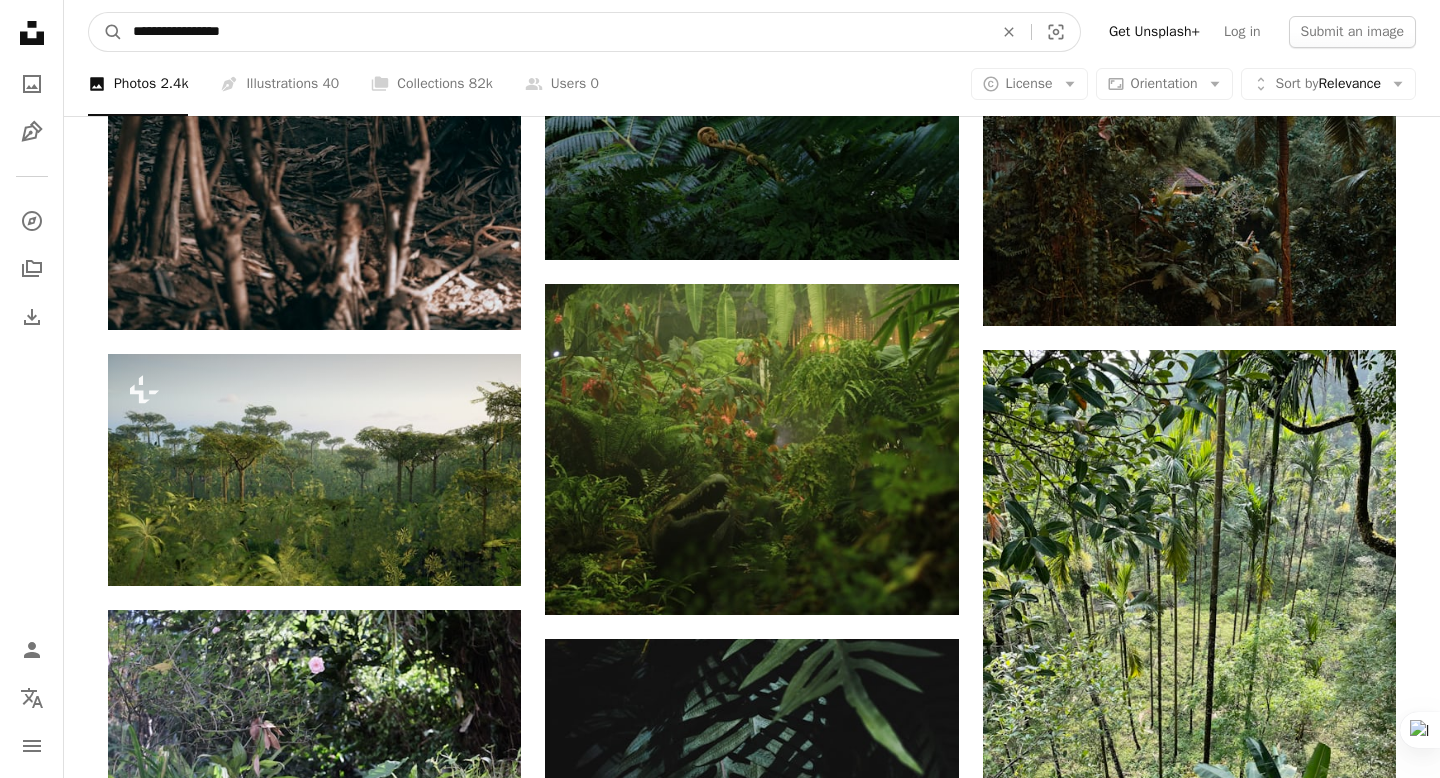 click on "A magnifying glass" at bounding box center (106, 32) 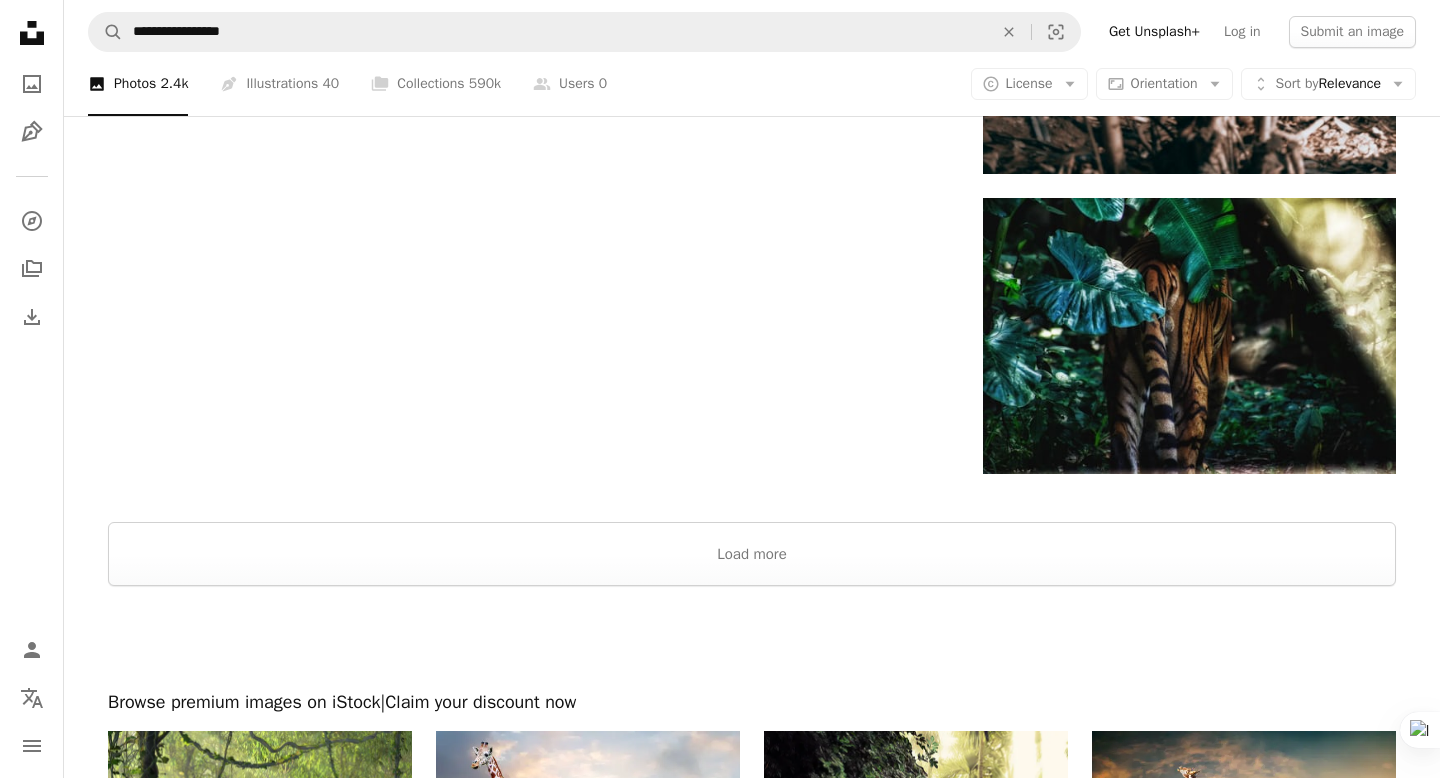 scroll, scrollTop: 3753, scrollLeft: 0, axis: vertical 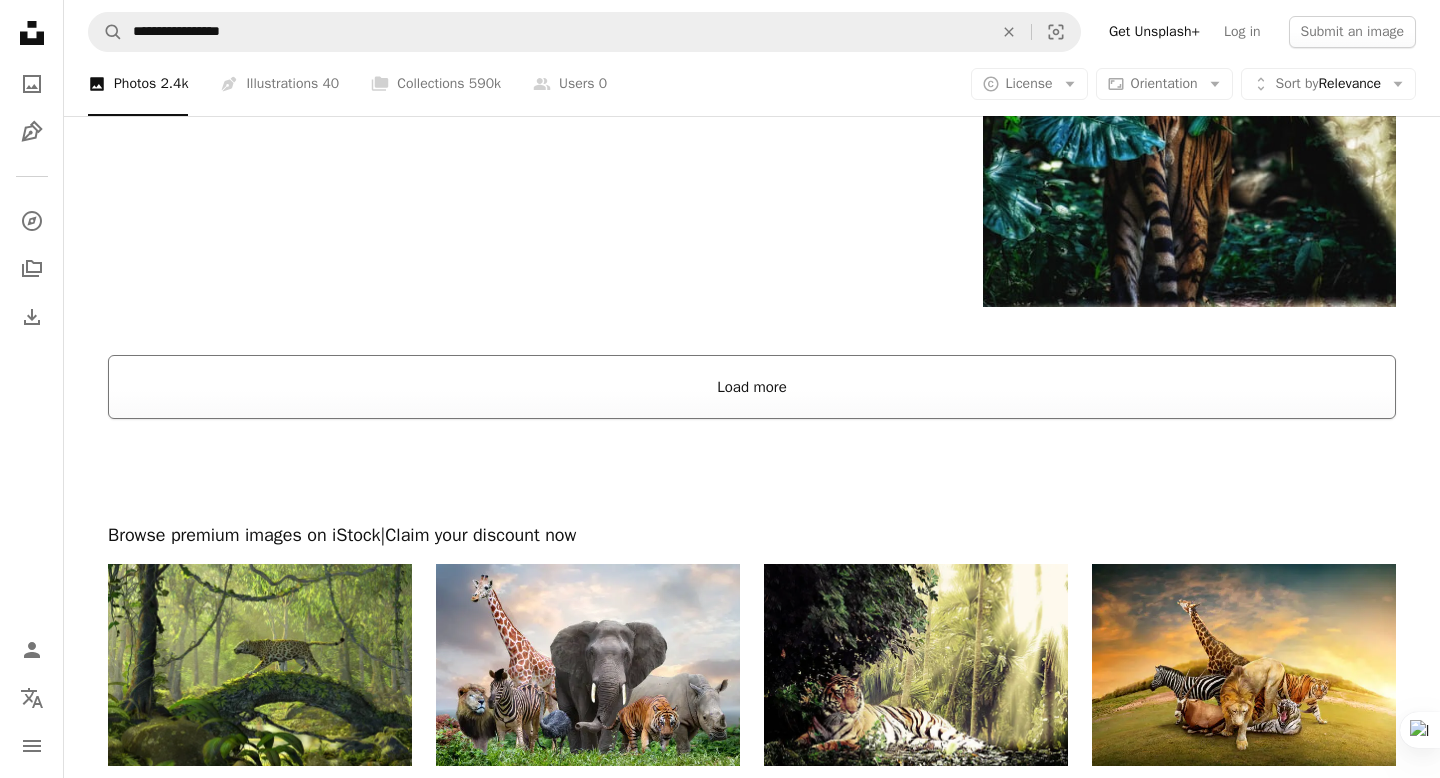 click on "Load more" at bounding box center [752, 387] 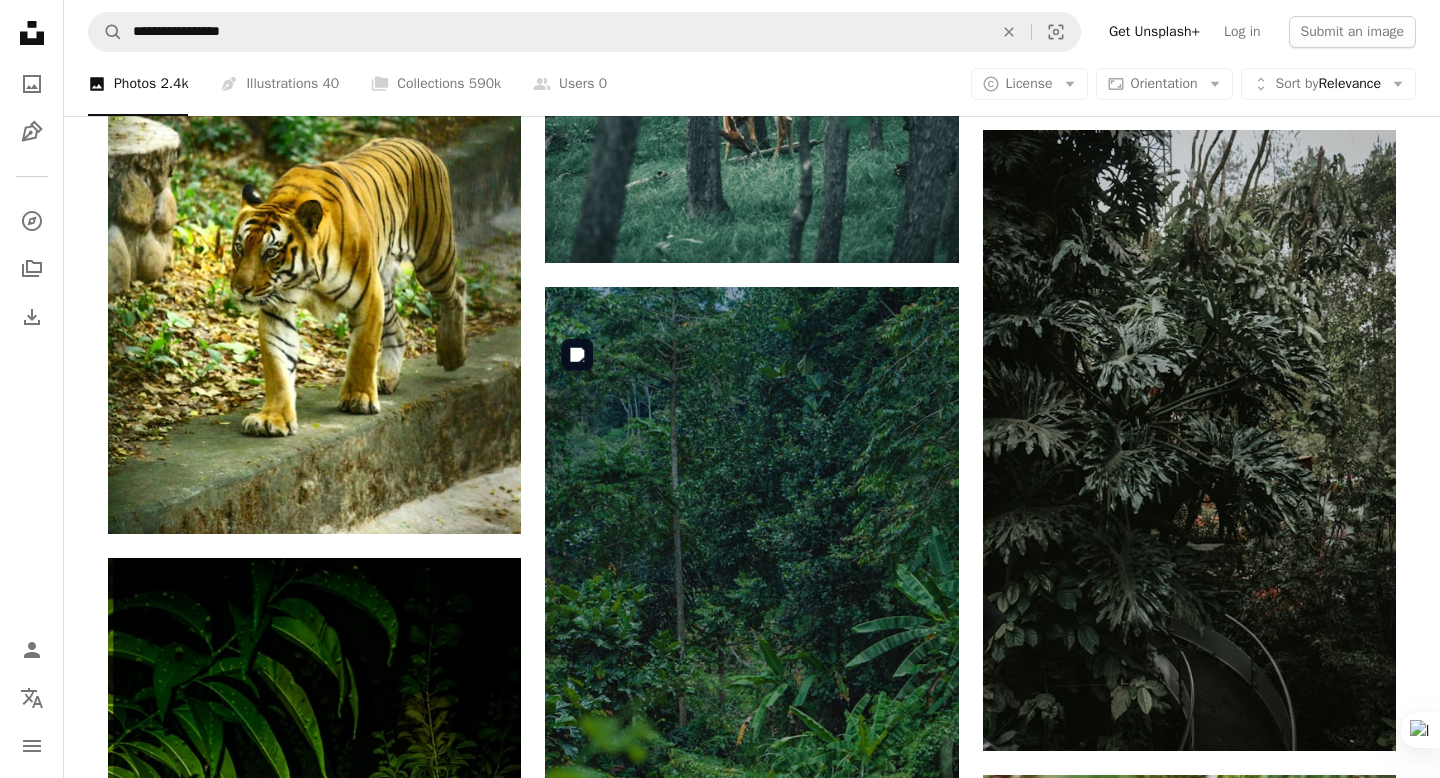scroll, scrollTop: 14255, scrollLeft: 0, axis: vertical 